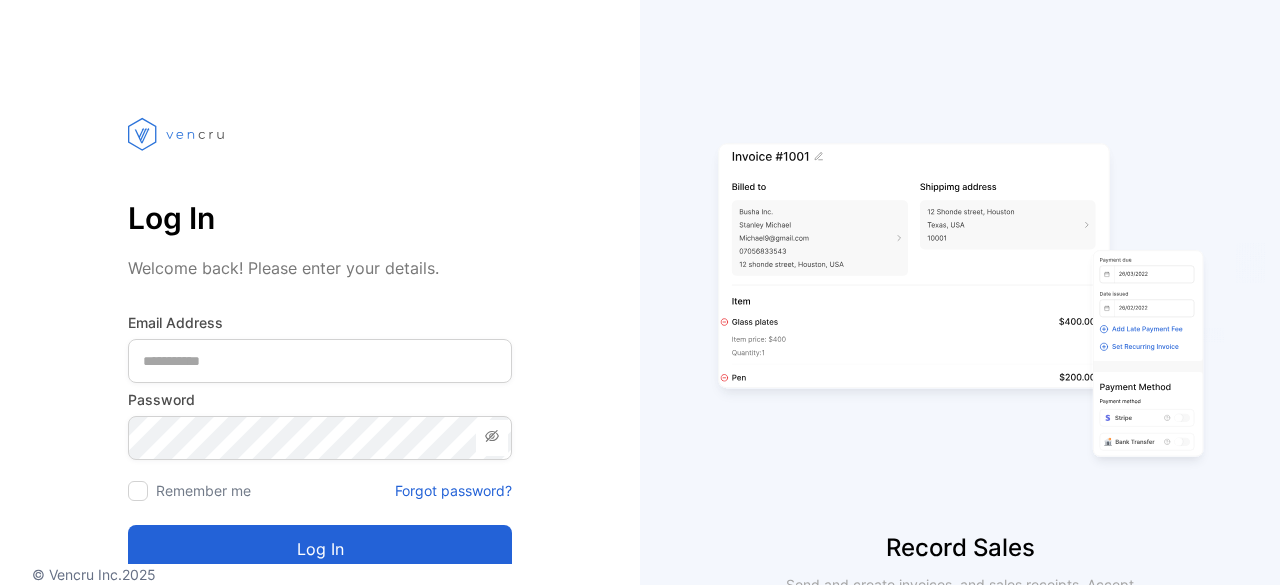 scroll, scrollTop: 0, scrollLeft: 0, axis: both 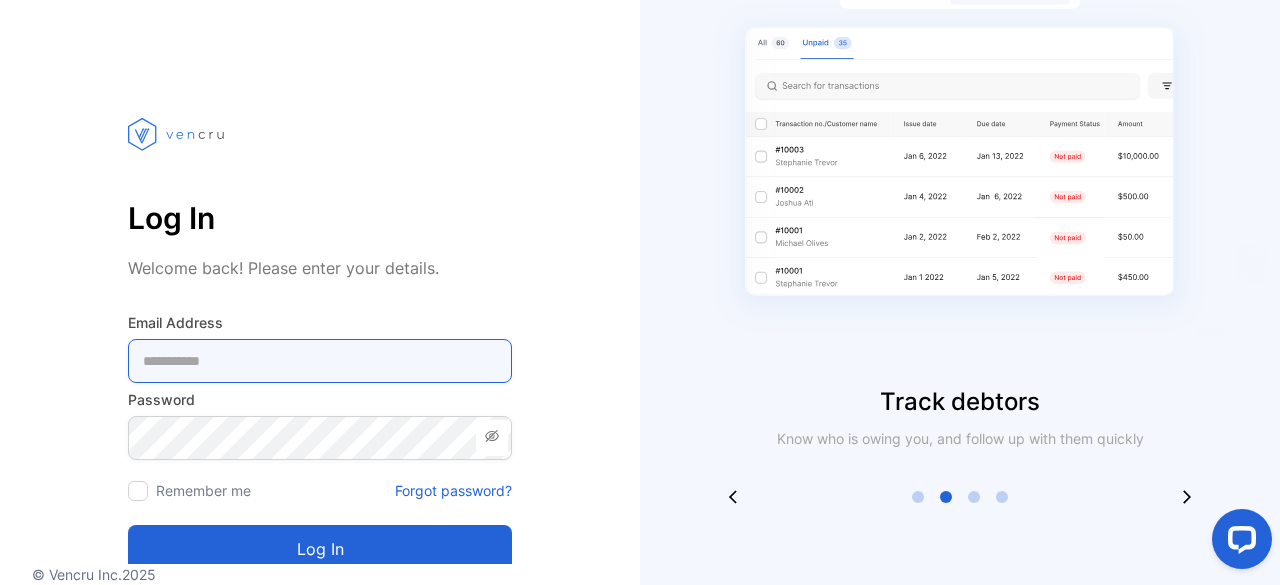 click at bounding box center [320, 361] 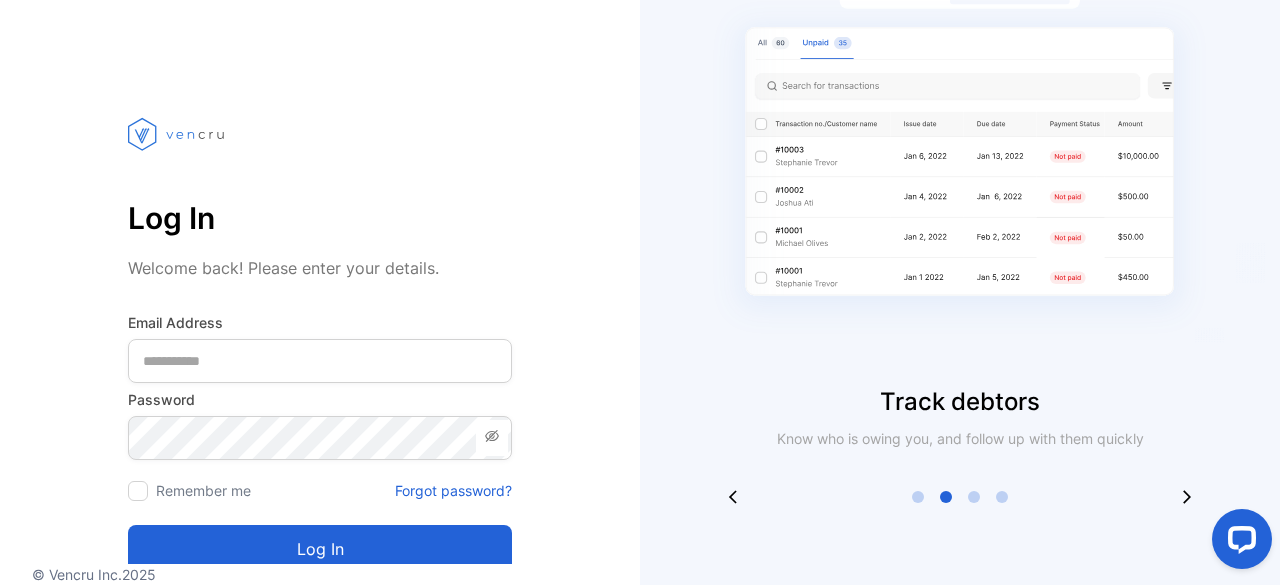 scroll, scrollTop: 166, scrollLeft: 0, axis: vertical 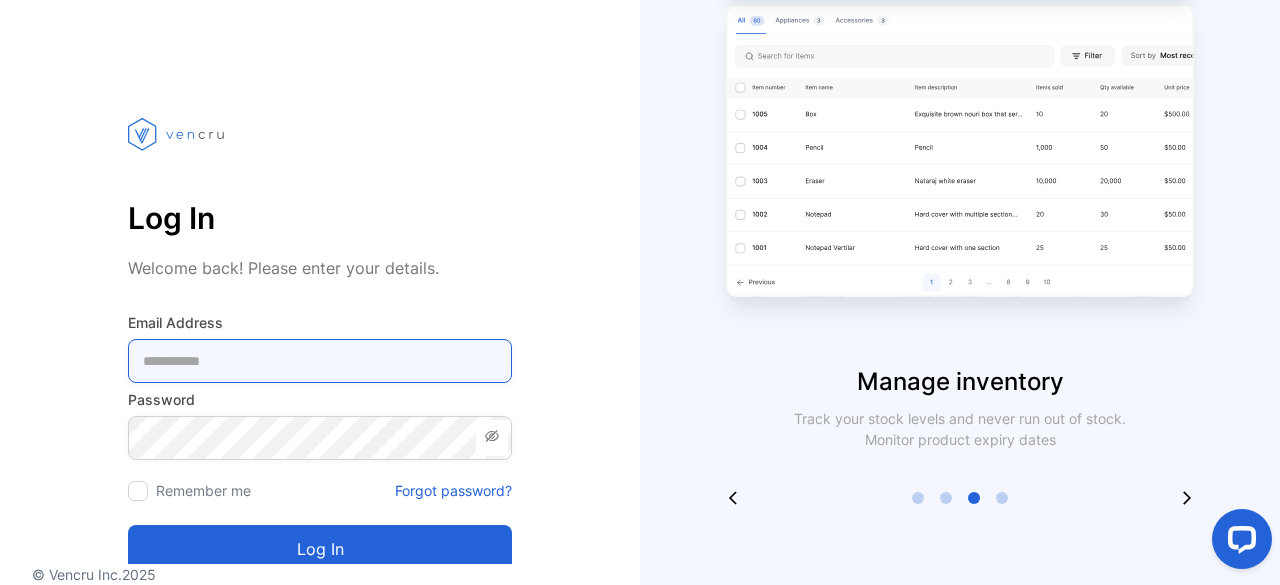 type on "**********" 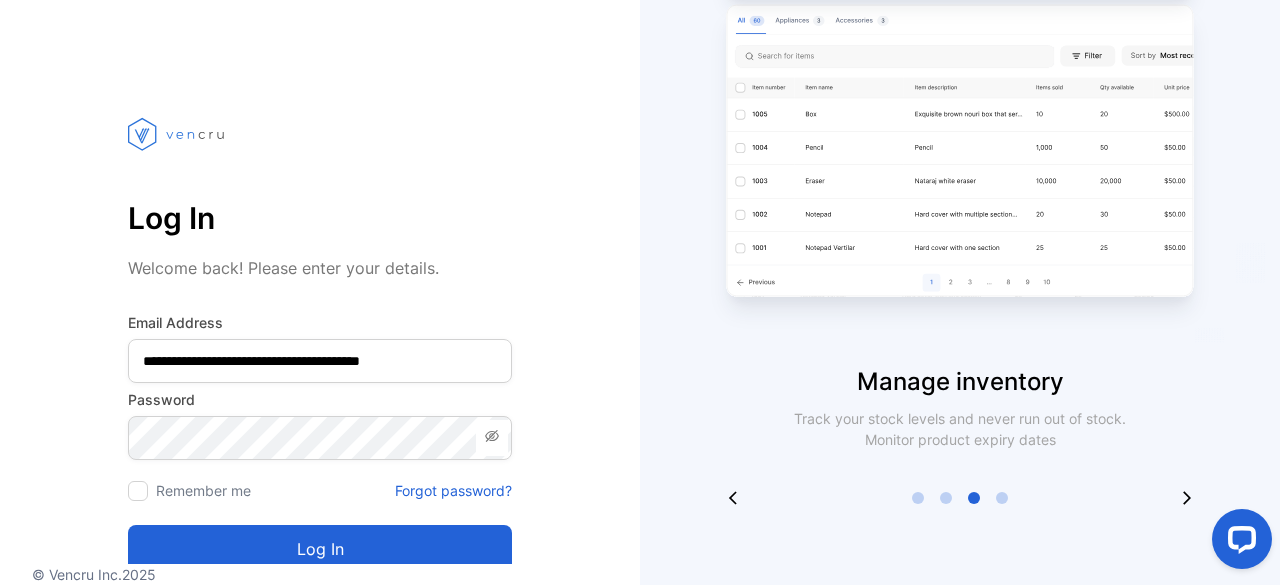 click at bounding box center (492, 438) 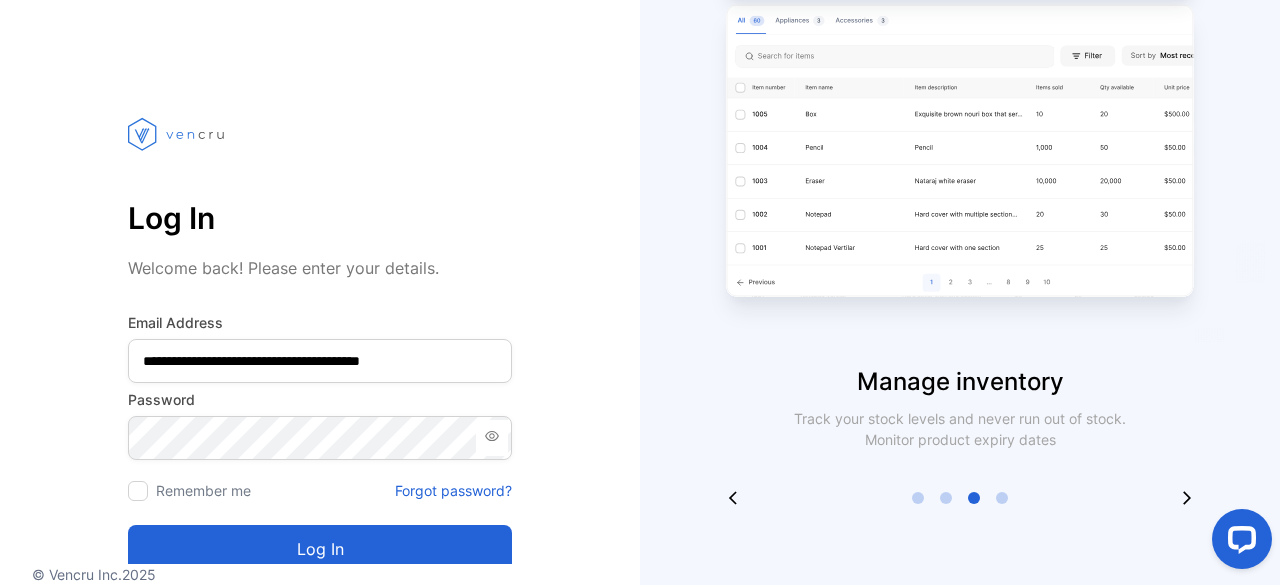 click on "Log in" at bounding box center (320, 549) 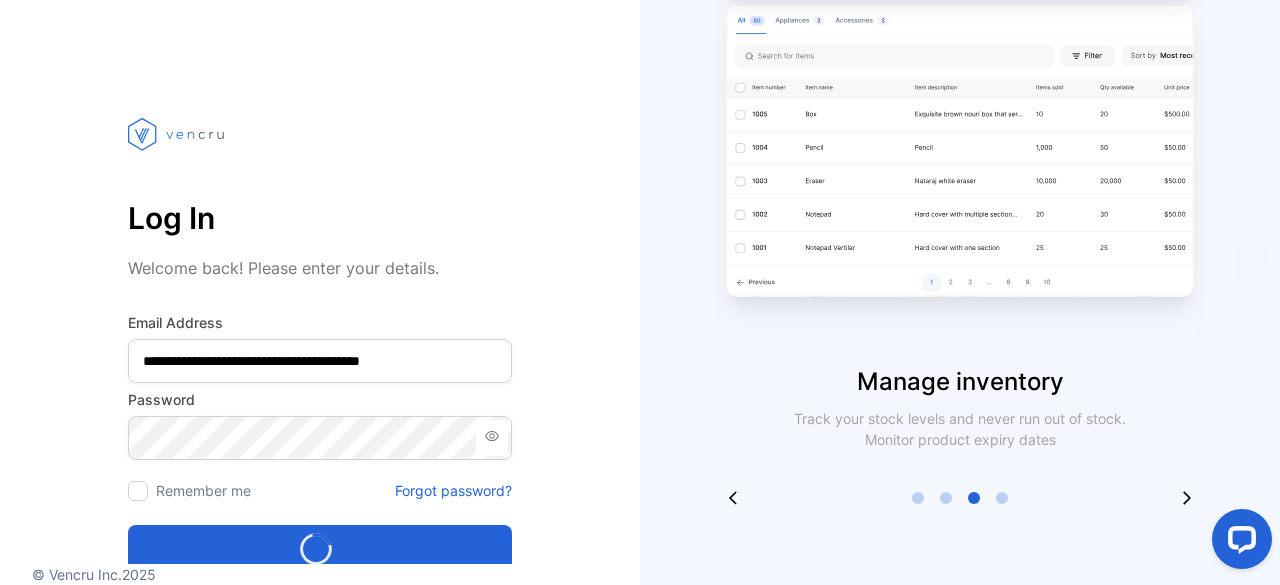 scroll, scrollTop: 146, scrollLeft: 0, axis: vertical 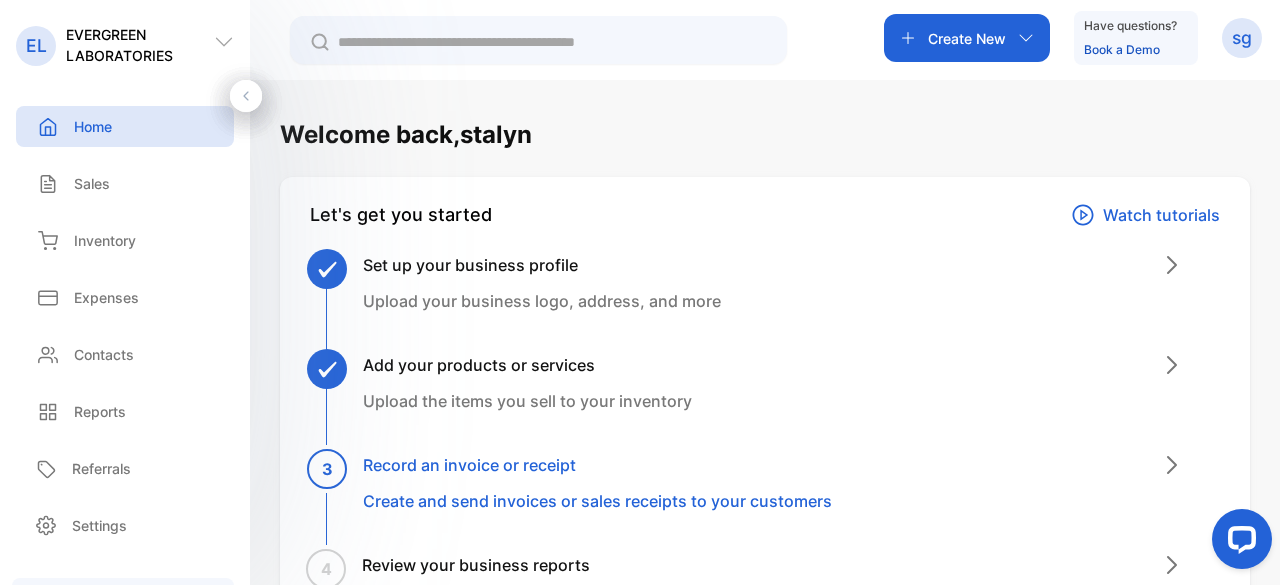 click on "Create New" at bounding box center [967, 38] 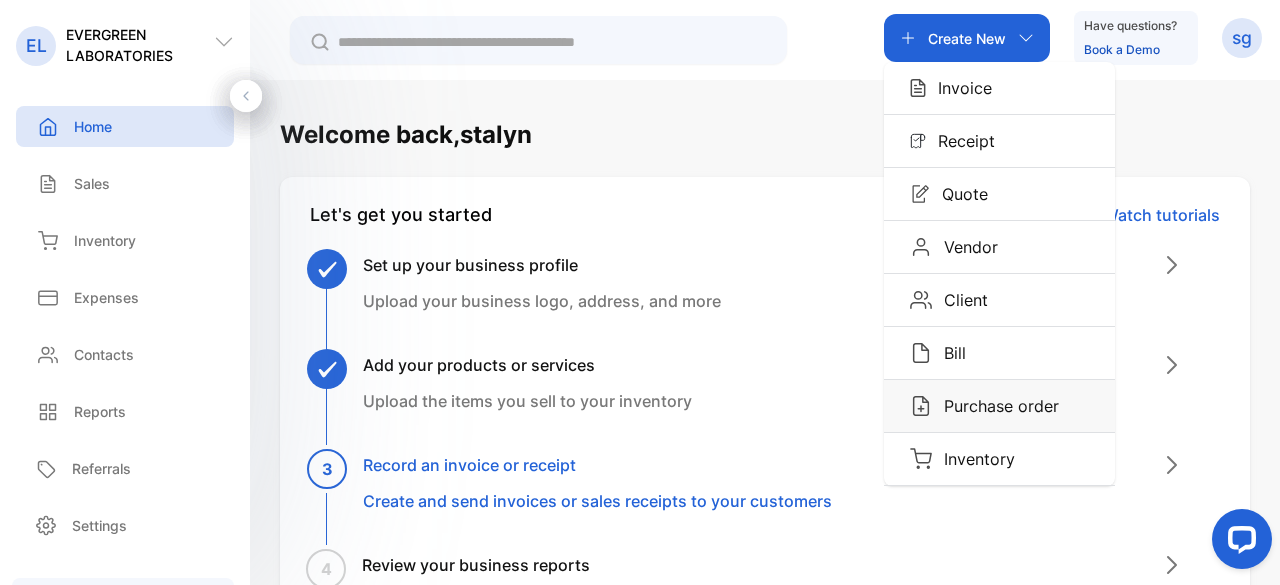 click on "Purchase order" at bounding box center (995, 406) 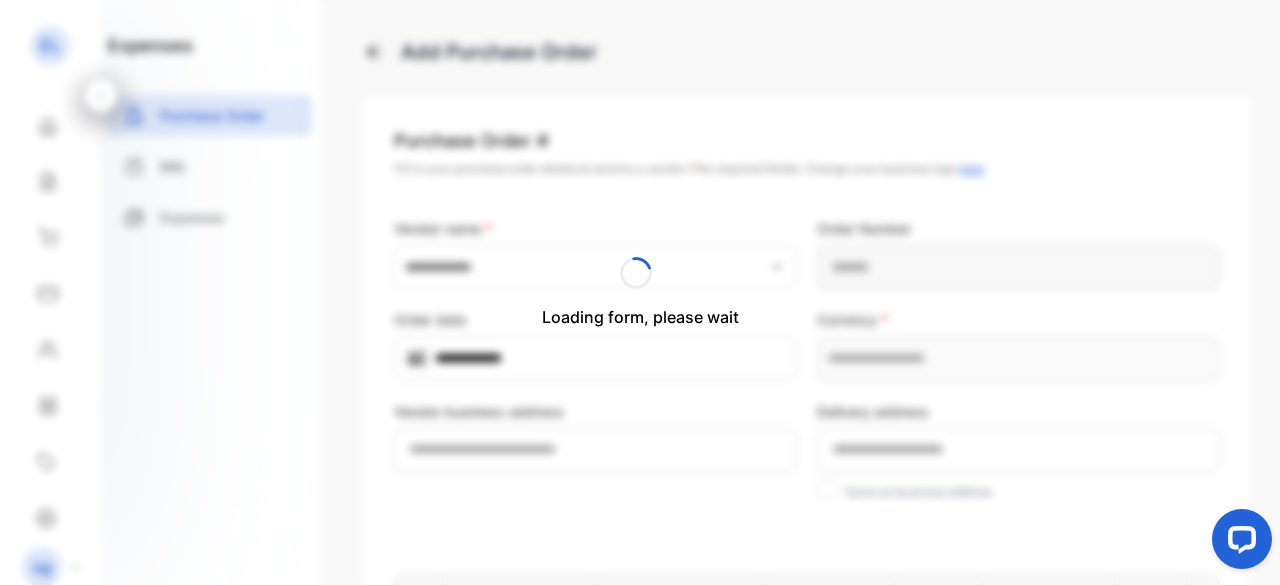 type on "**********" 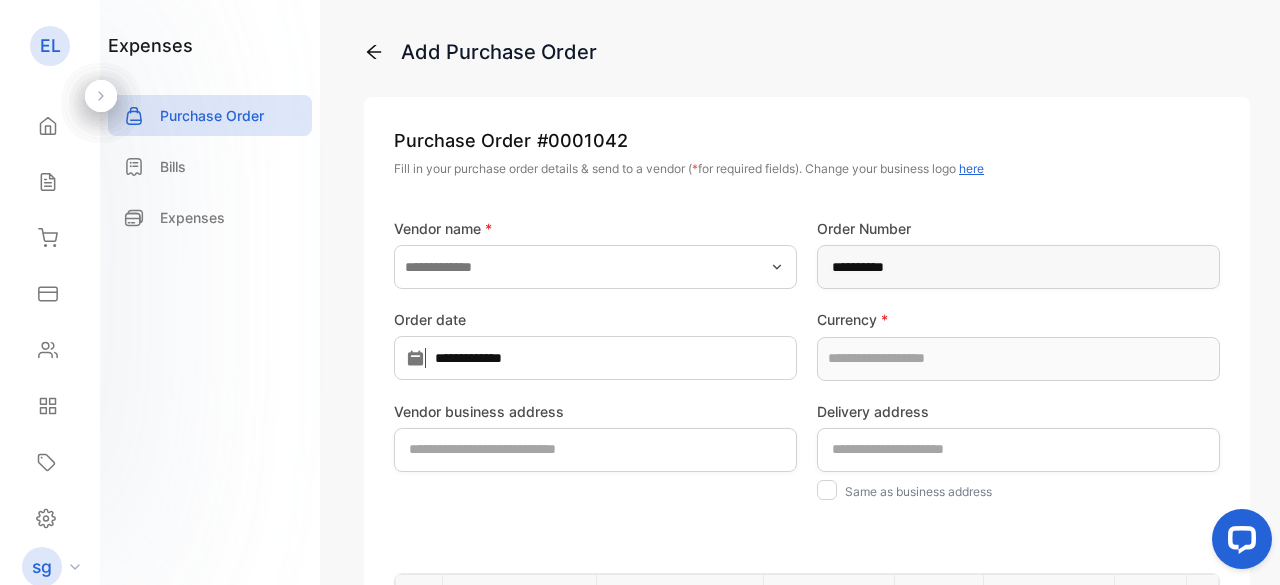 type on "**********" 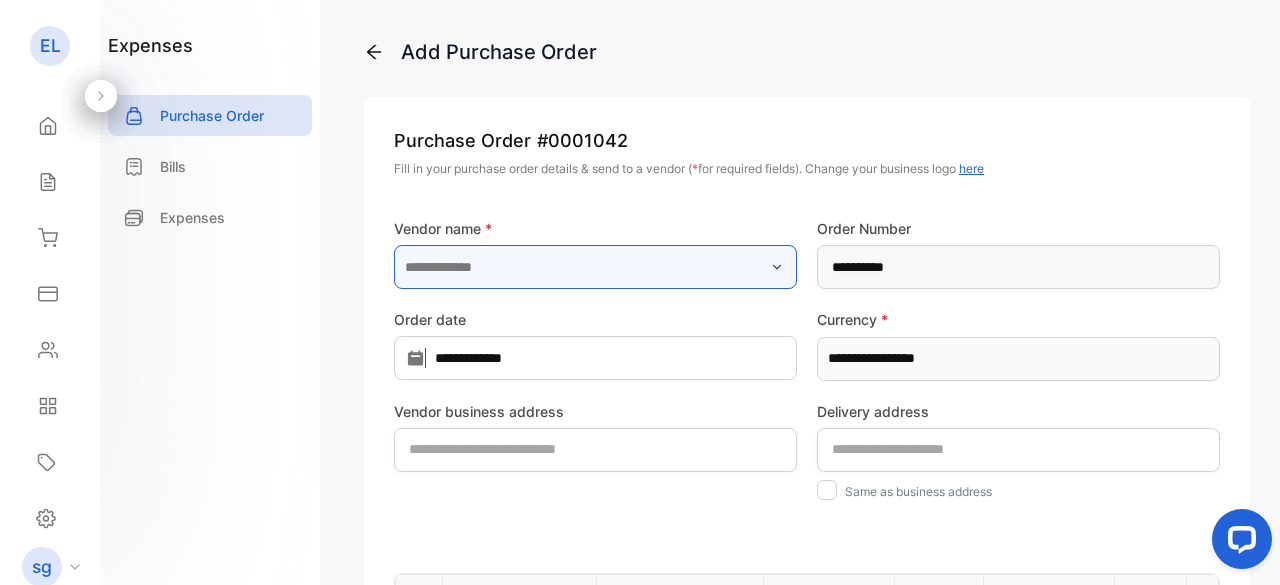click at bounding box center (595, 267) 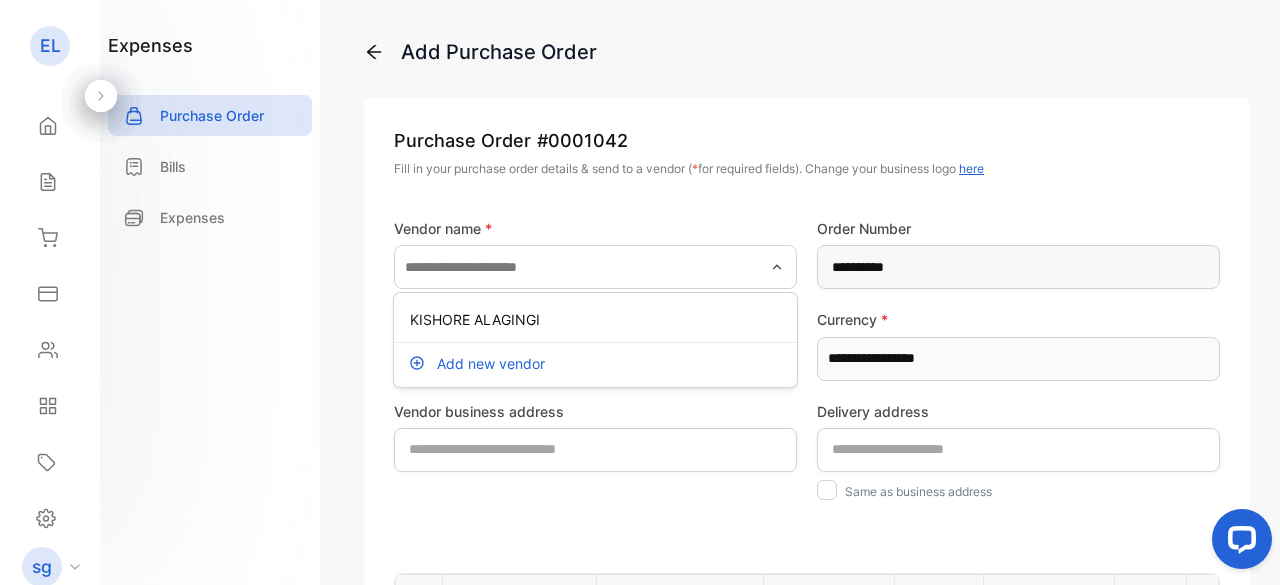 click on "Add new vendor" at bounding box center (491, 363) 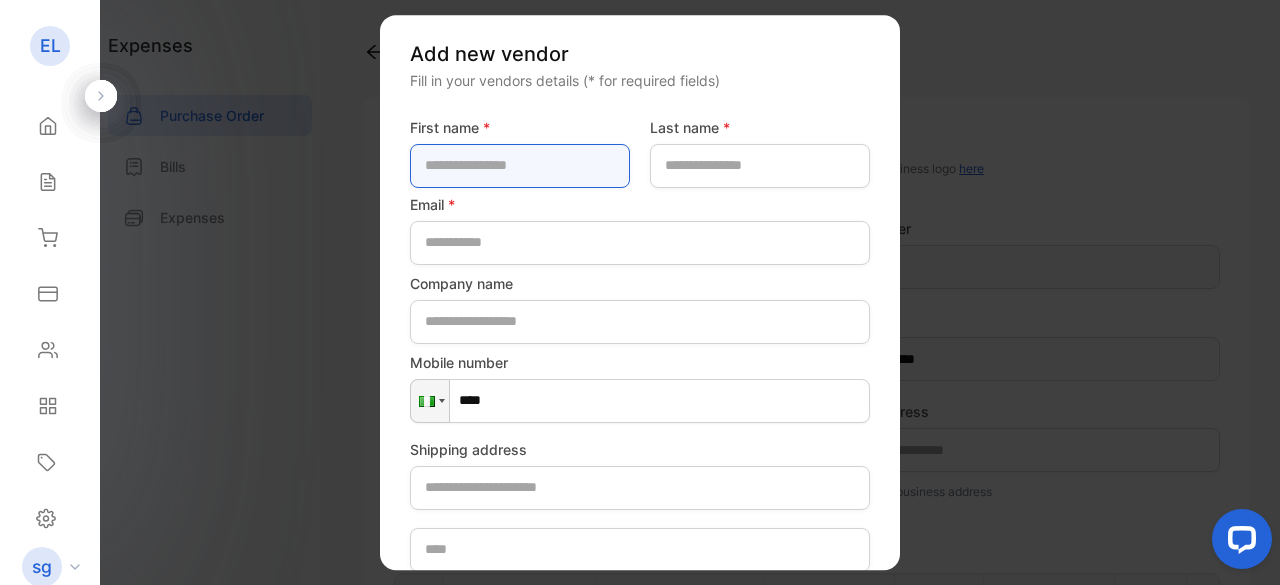 click at bounding box center (520, 166) 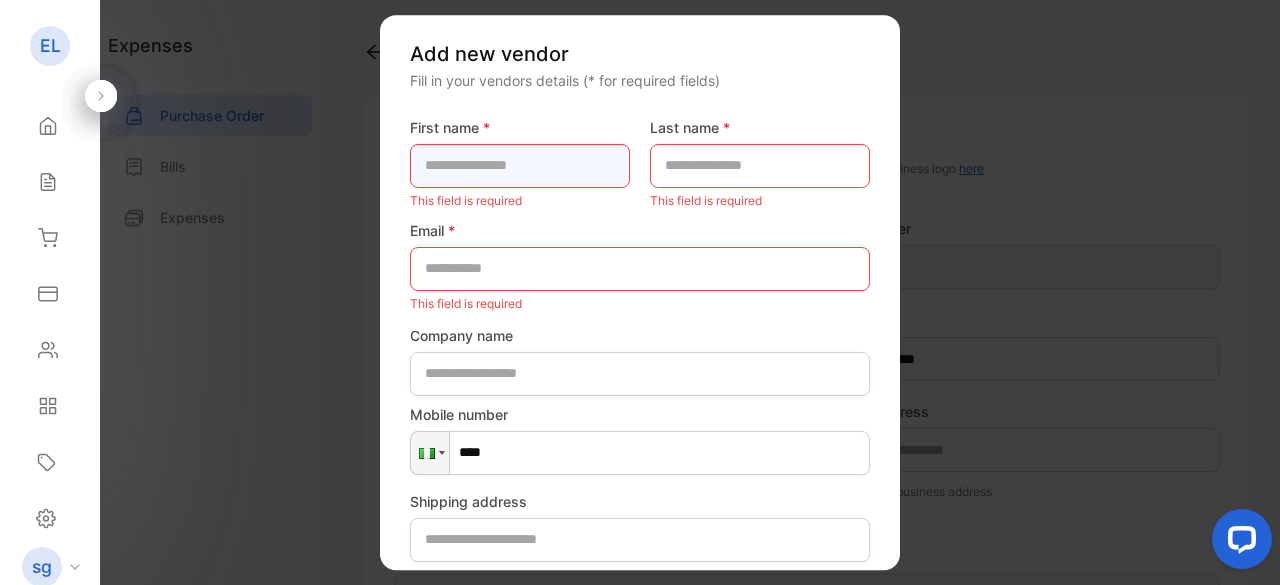 paste on "**********" 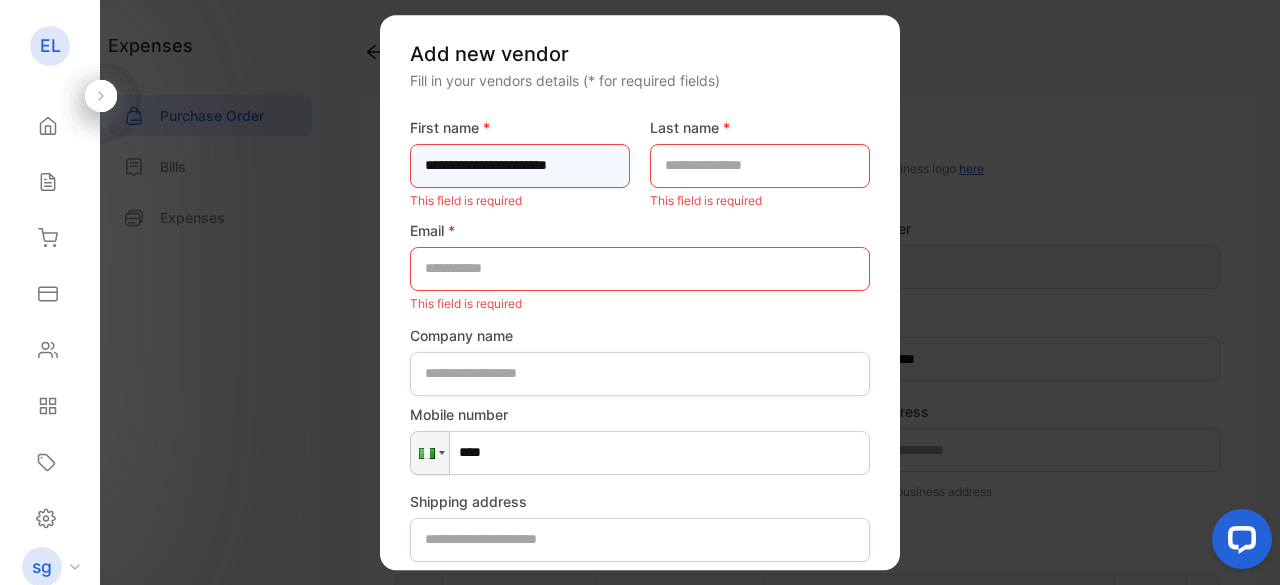 scroll, scrollTop: 0, scrollLeft: 4, axis: horizontal 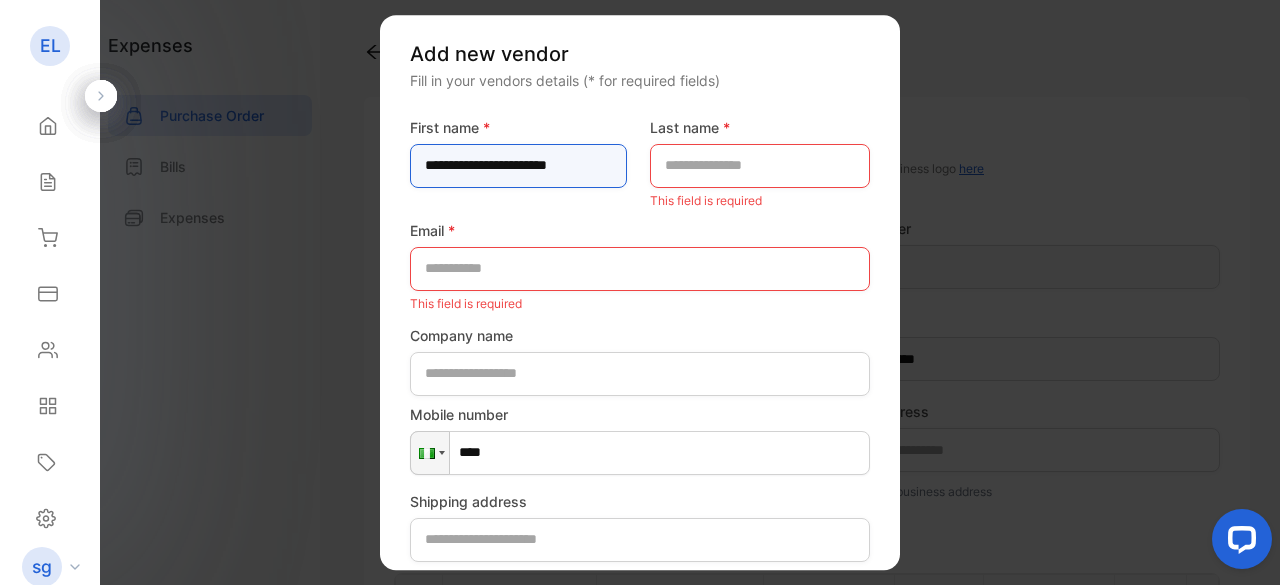 drag, startPoint x: 610, startPoint y: 167, endPoint x: 348, endPoint y: 170, distance: 262.01718 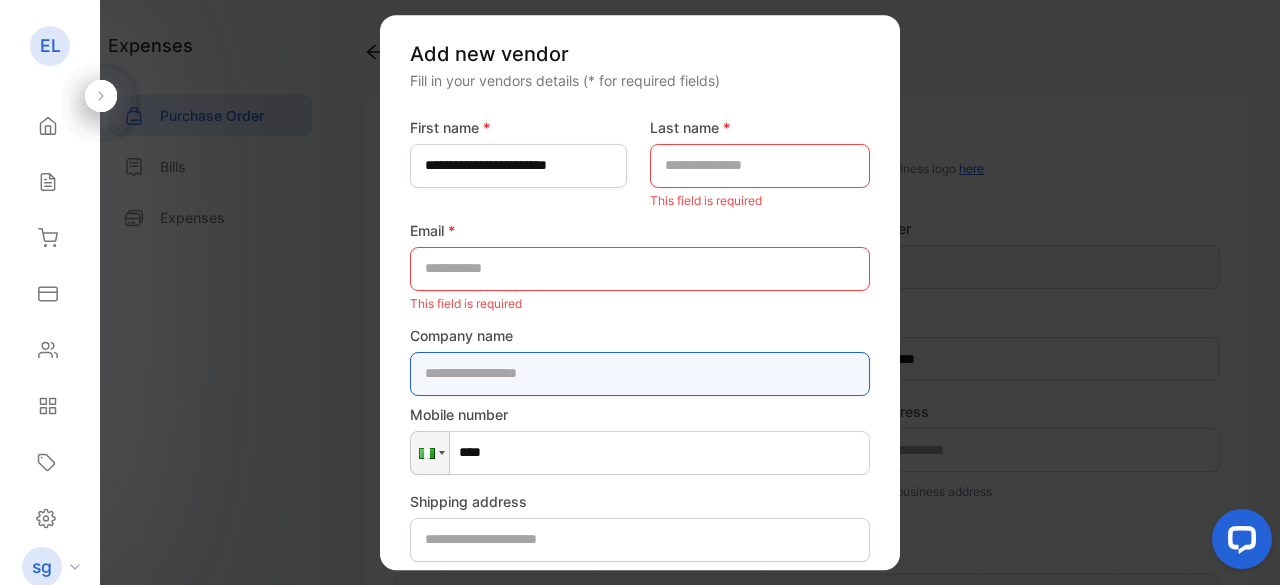 click at bounding box center (640, 374) 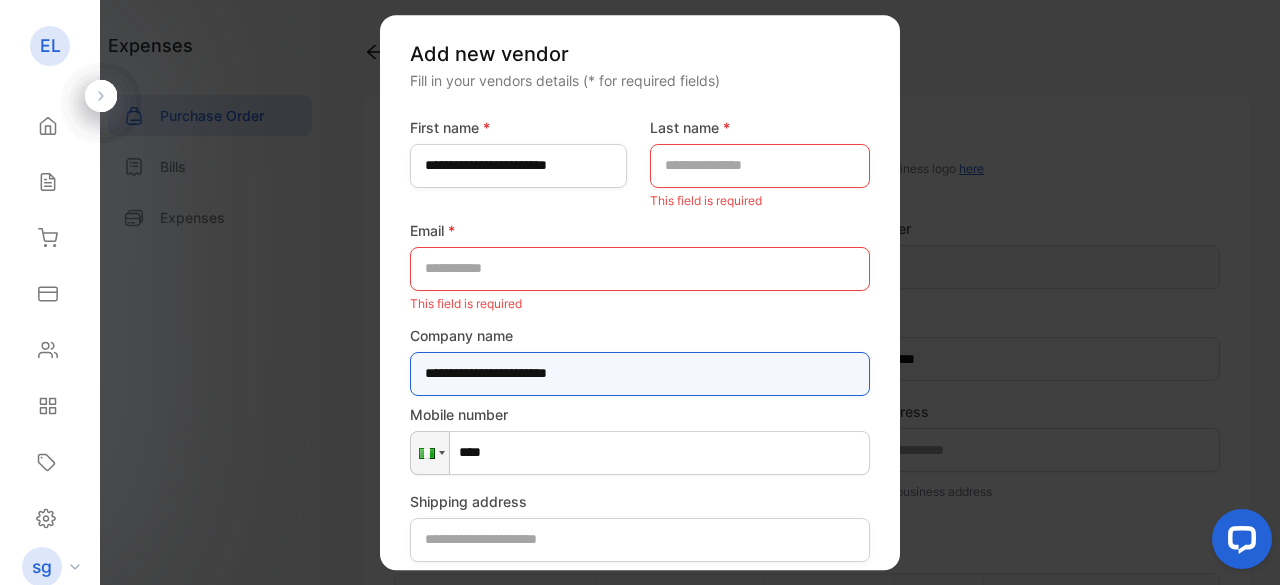 type on "**********" 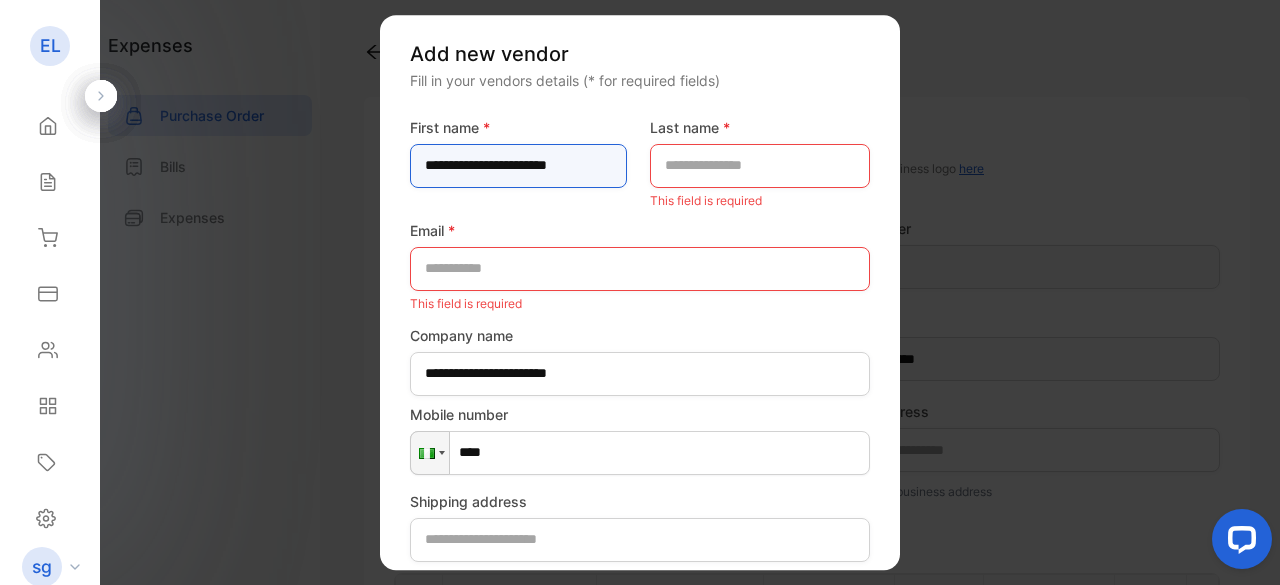 drag, startPoint x: 612, startPoint y: 169, endPoint x: 349, endPoint y: 169, distance: 263 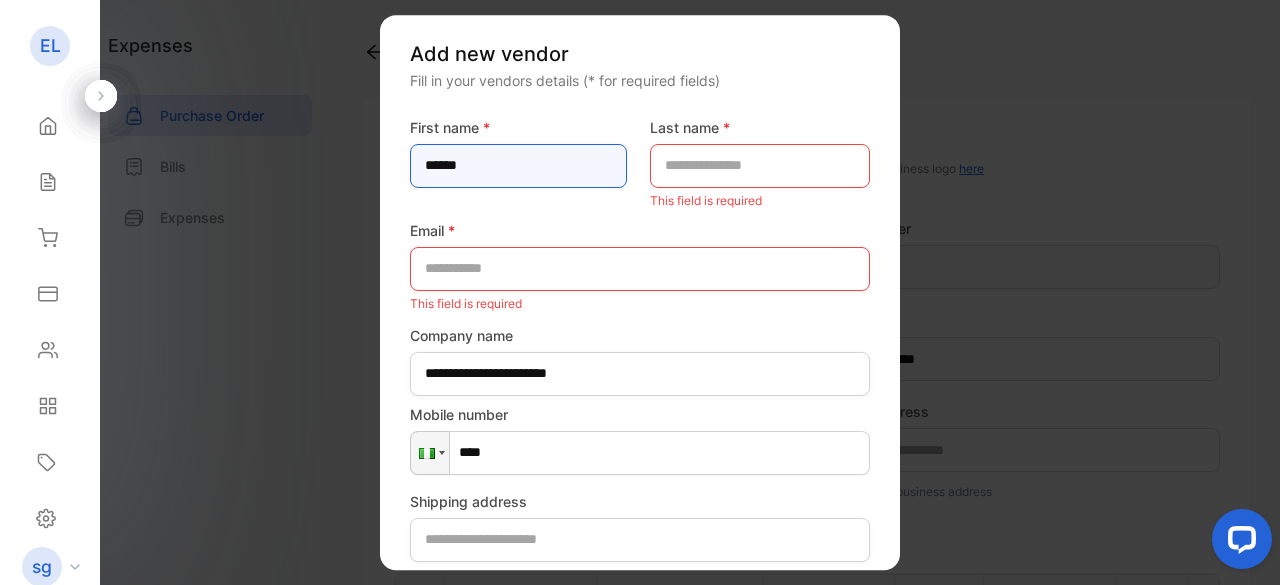 type on "******" 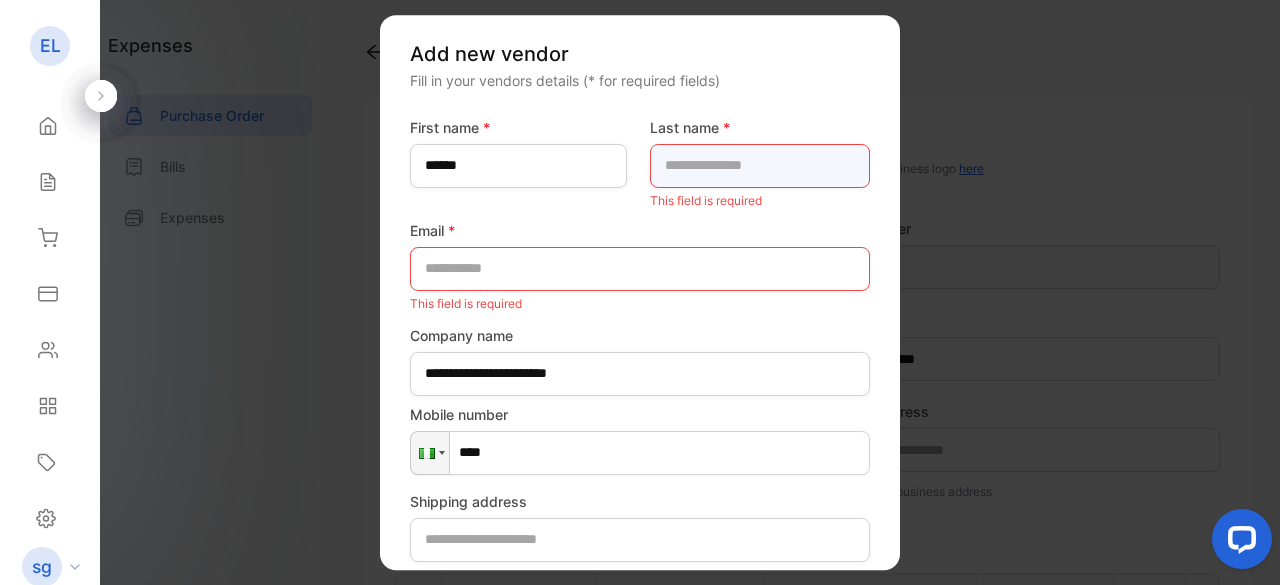 click at bounding box center (760, 166) 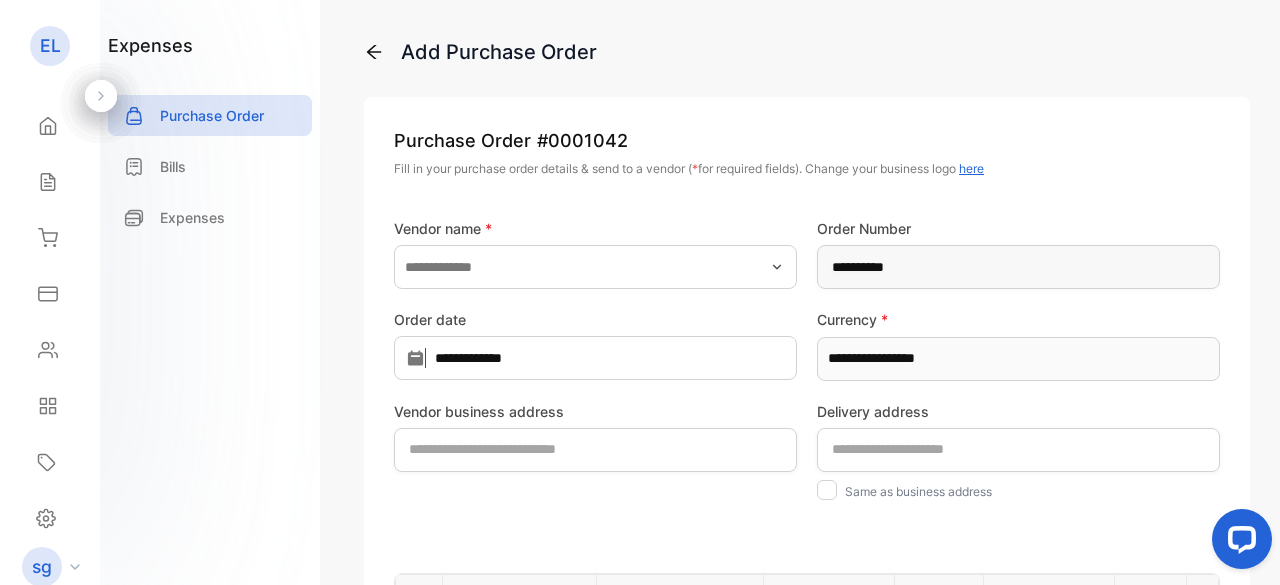 click 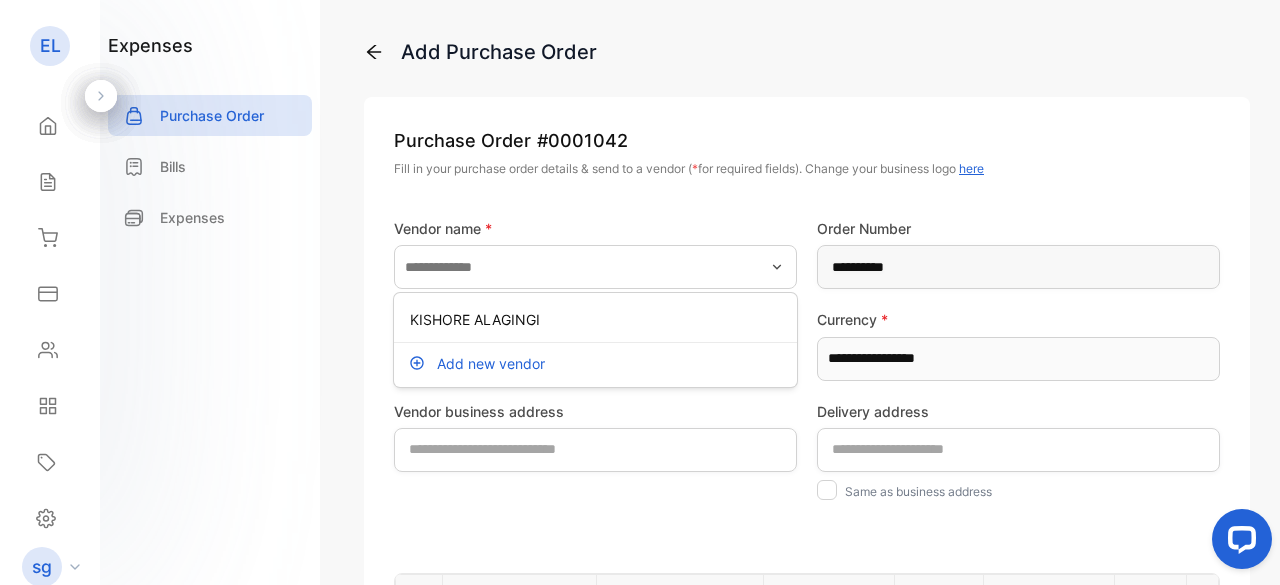 click on "Add new vendor" at bounding box center [491, 363] 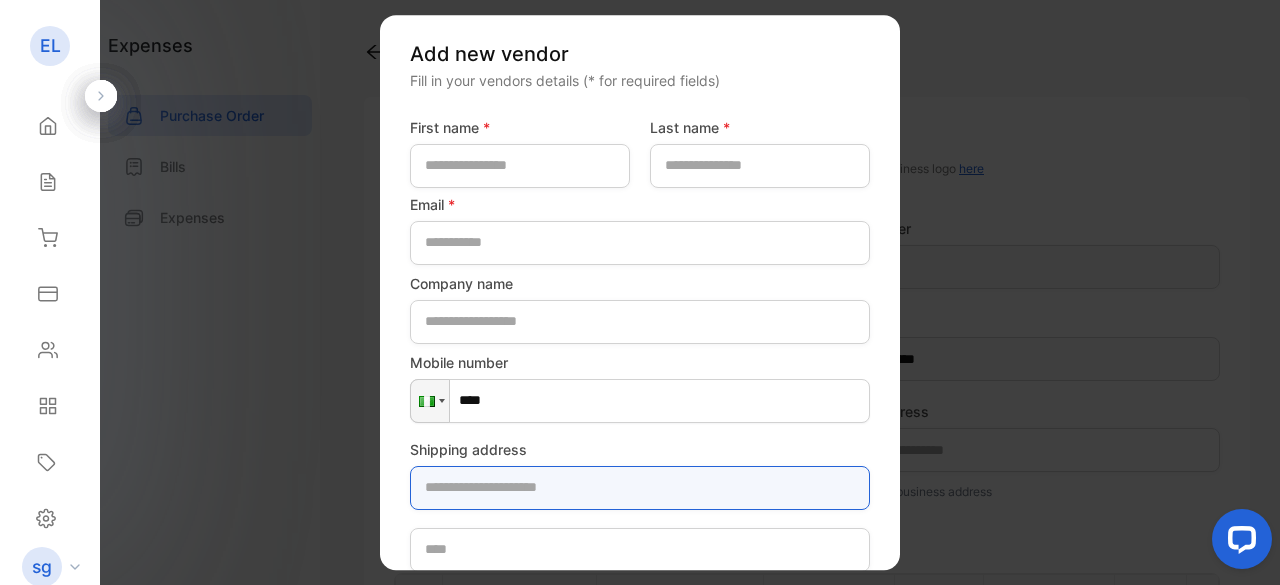click at bounding box center [640, 488] 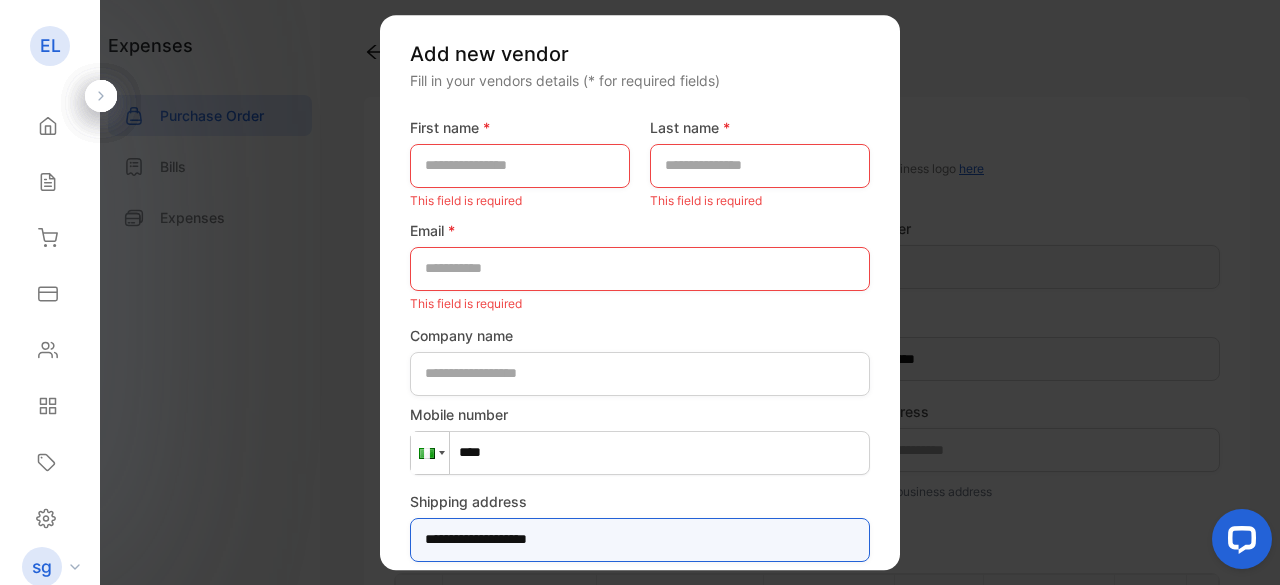 type on "**********" 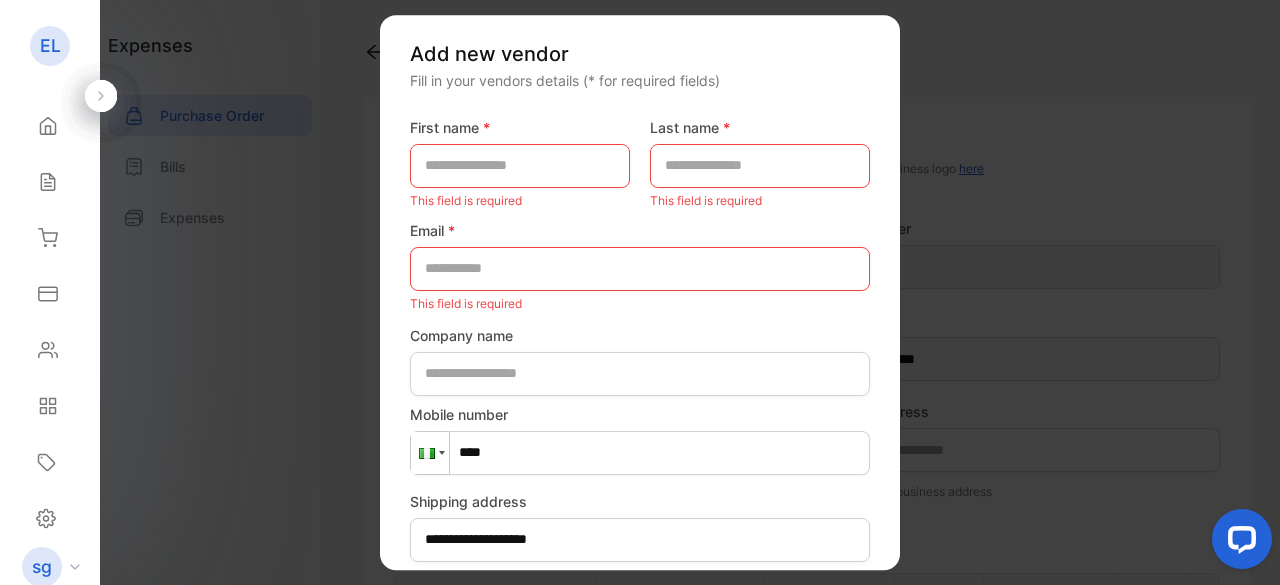 click at bounding box center (430, 453) 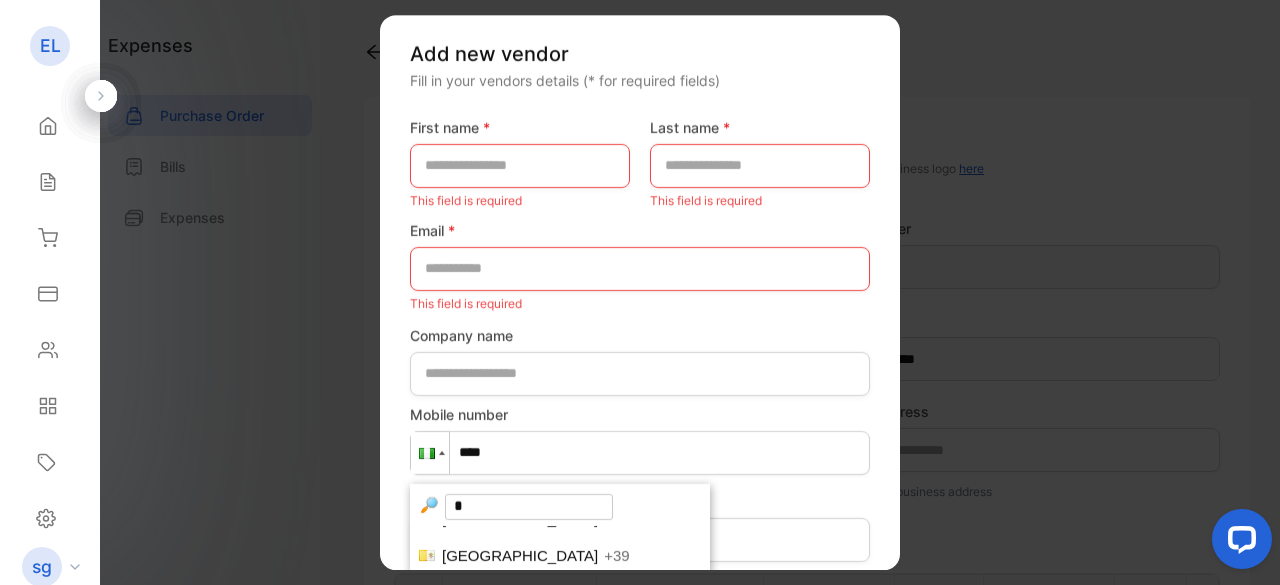 scroll, scrollTop: 0, scrollLeft: 0, axis: both 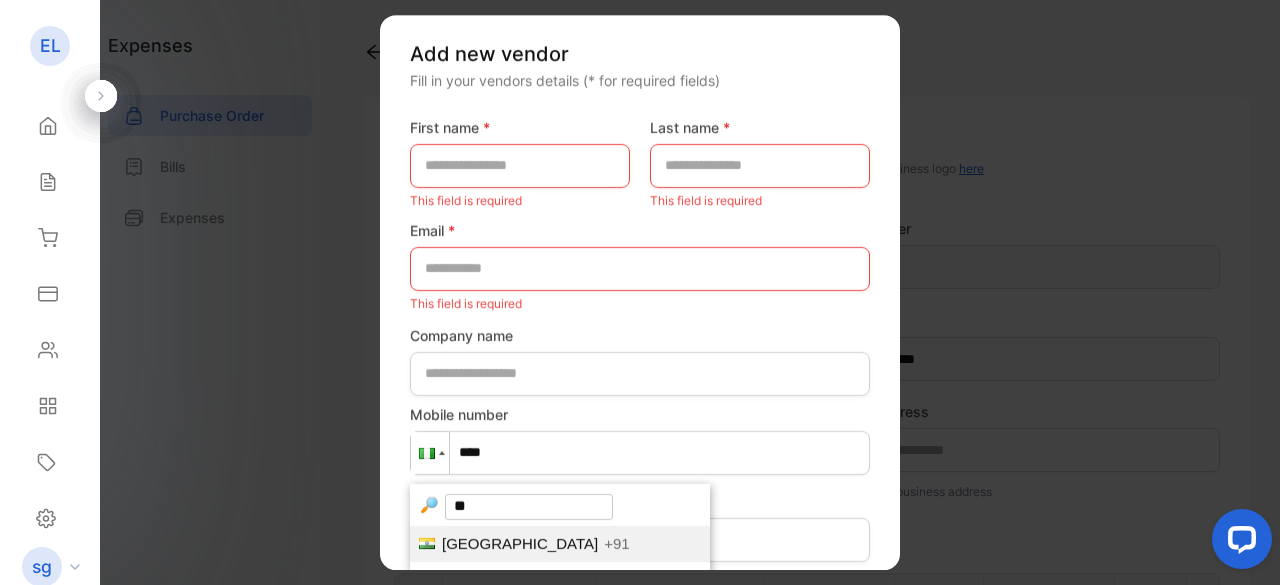 type on "*" 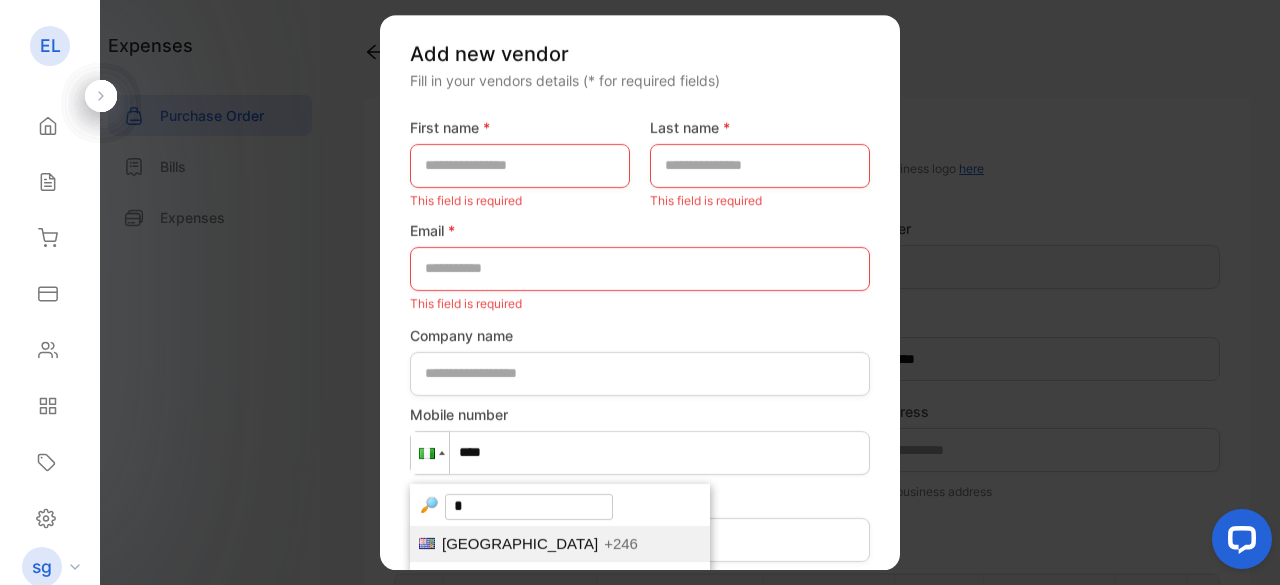 type 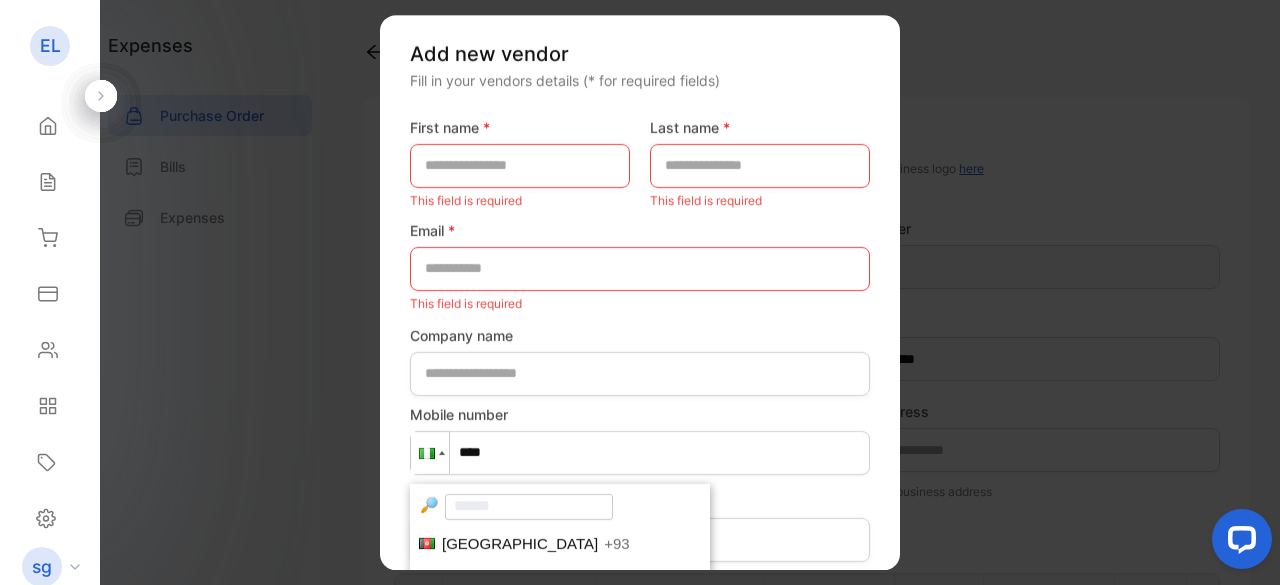 scroll, scrollTop: 4916, scrollLeft: 0, axis: vertical 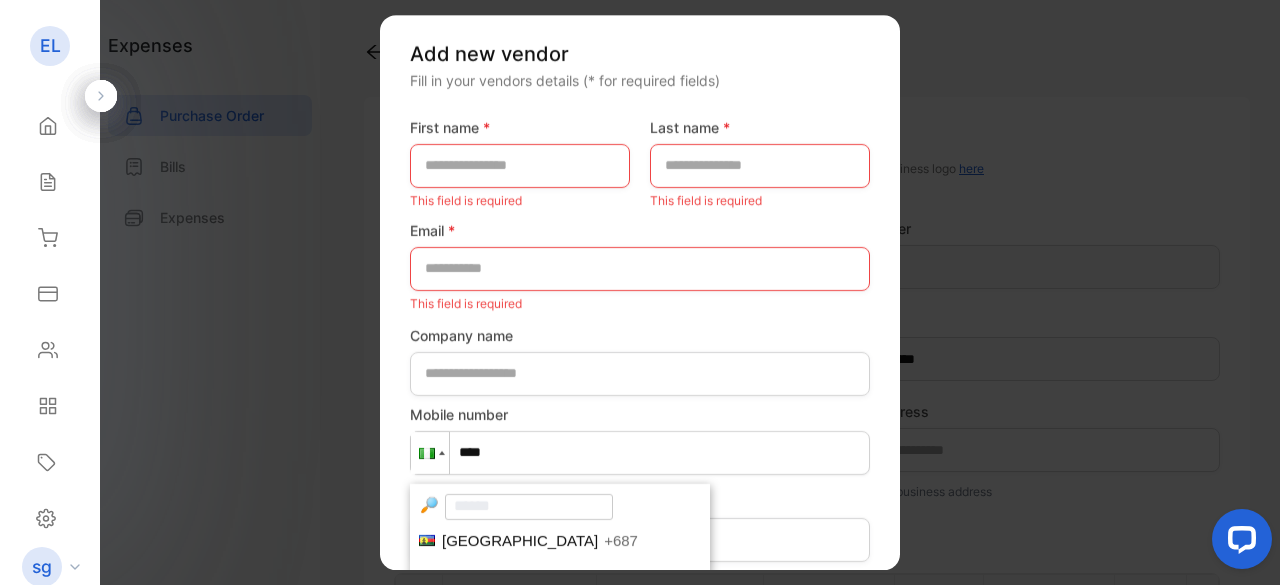 click at bounding box center (430, 453) 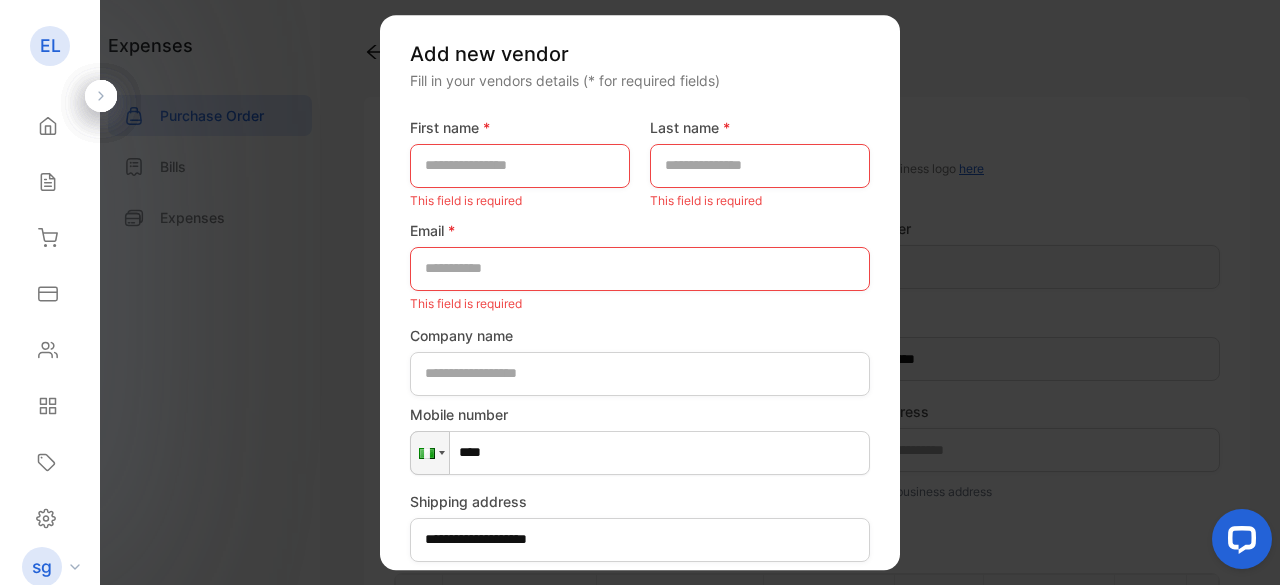 click on "****" at bounding box center [640, 453] 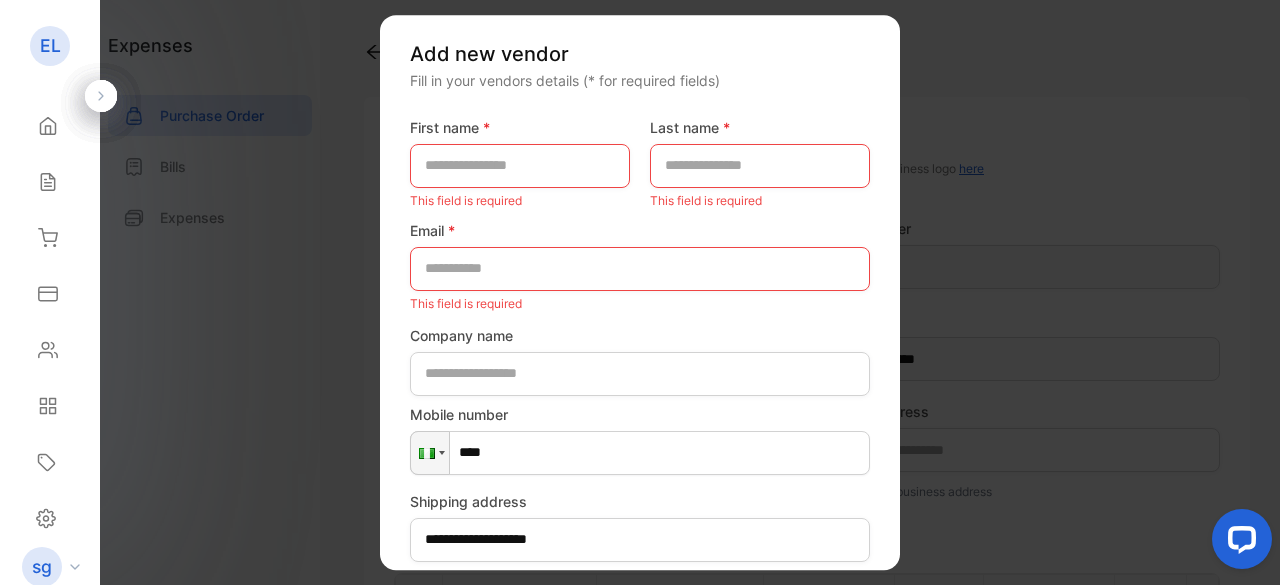 type on "****" 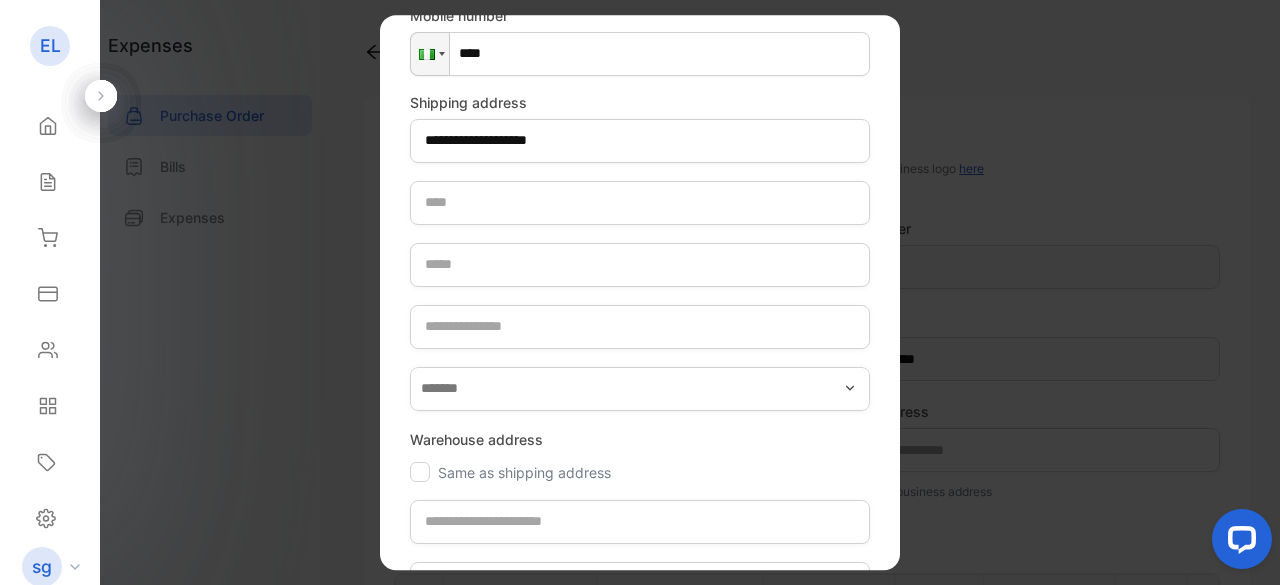 scroll, scrollTop: 400, scrollLeft: 0, axis: vertical 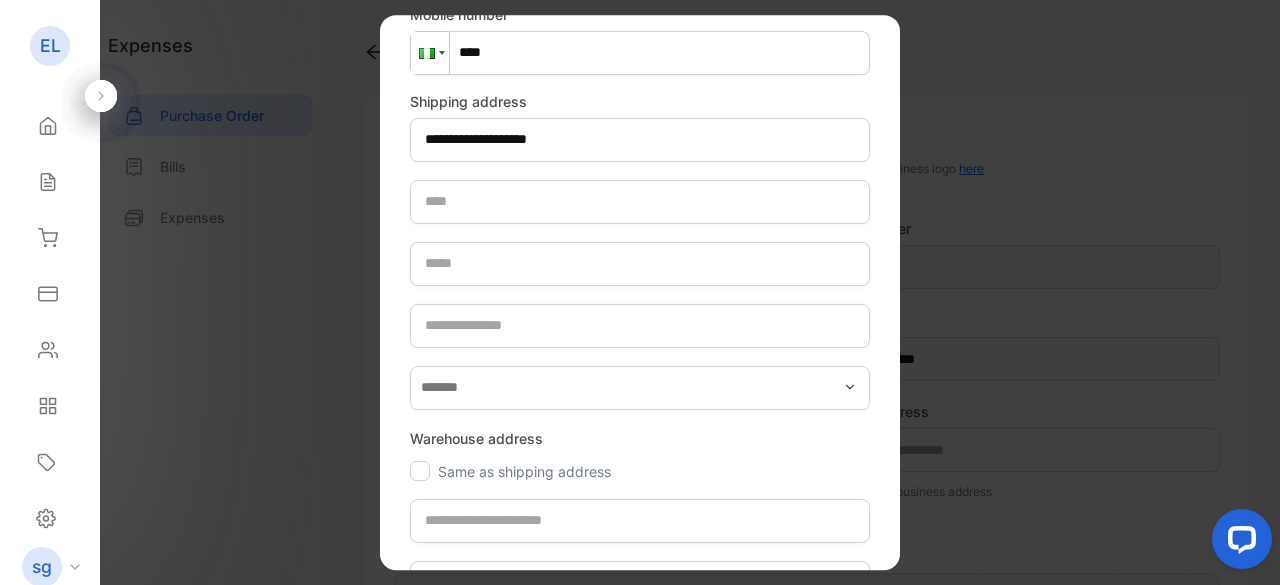 click at bounding box center (430, 53) 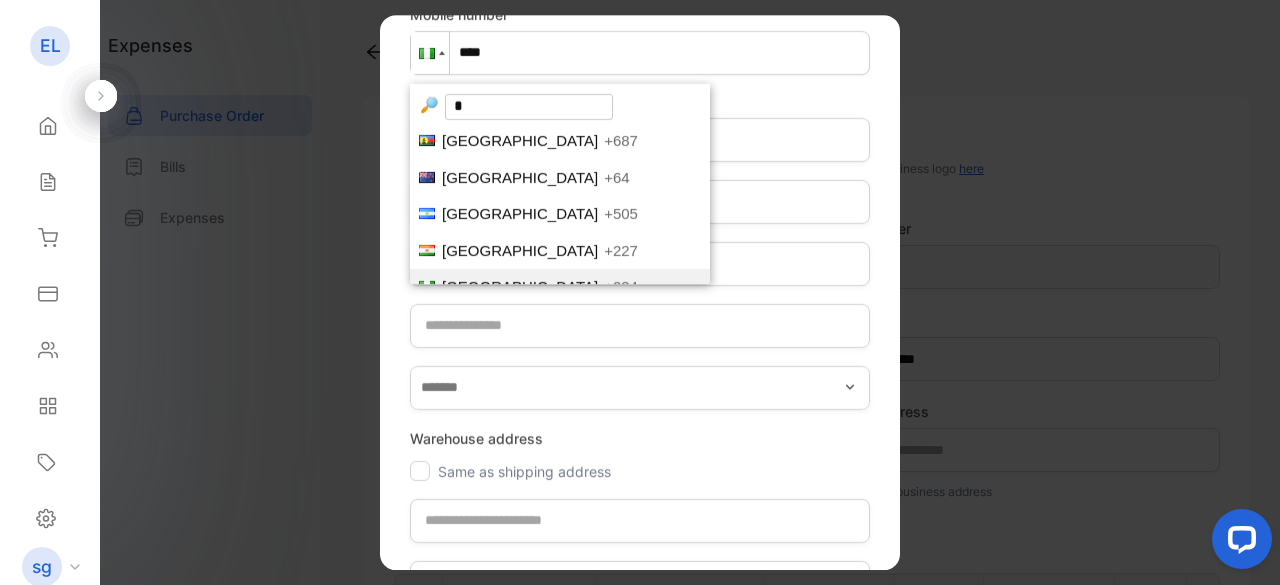 scroll, scrollTop: 0, scrollLeft: 0, axis: both 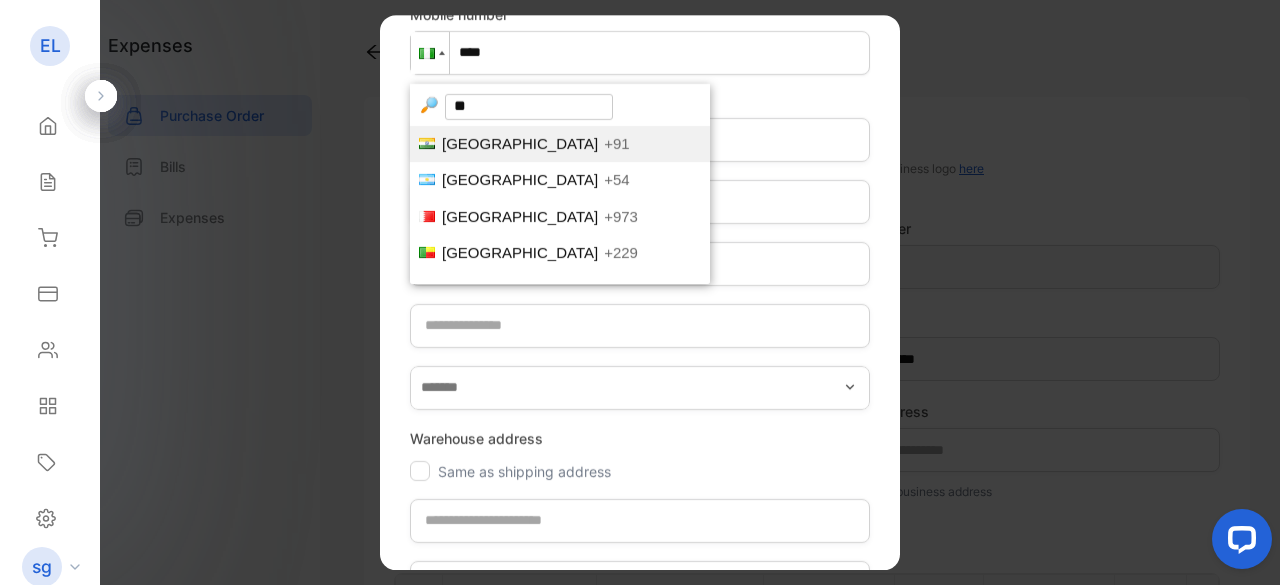 type on "**" 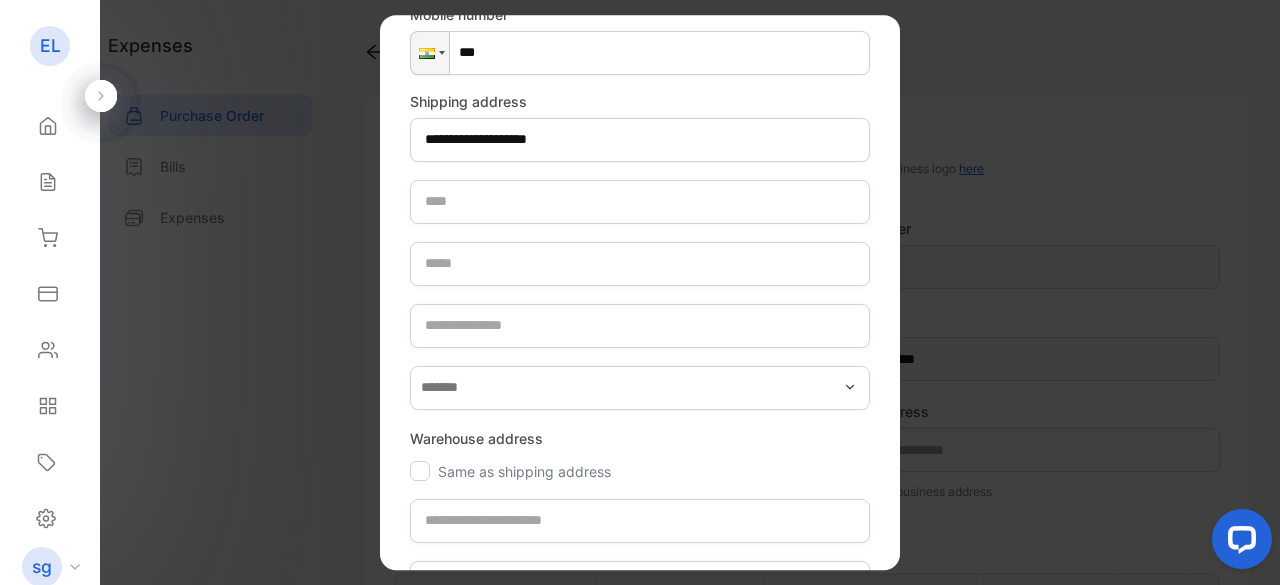 click on "**********" at bounding box center [640, 285] 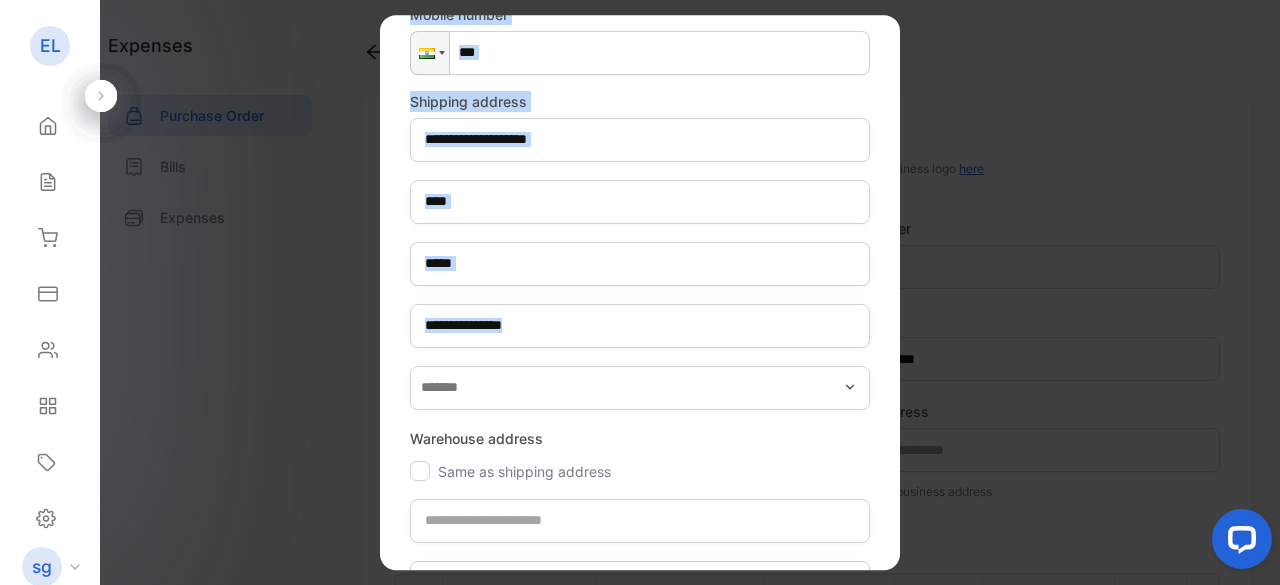 drag, startPoint x: 893, startPoint y: 381, endPoint x: 904, endPoint y: 269, distance: 112.53888 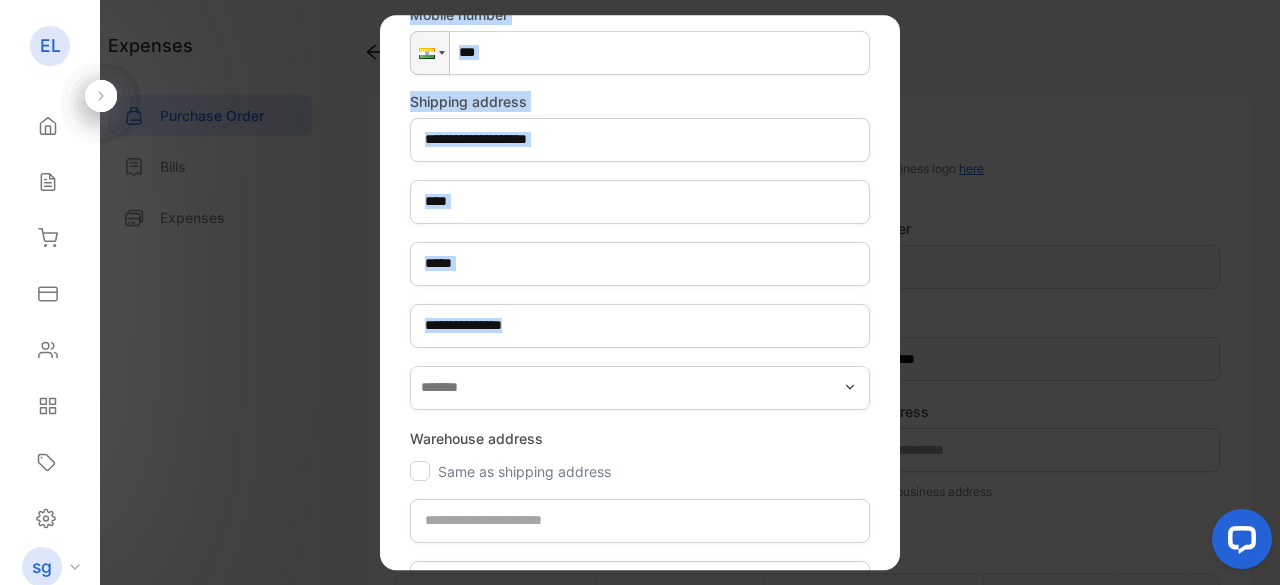 click on "**********" at bounding box center (807, 513) 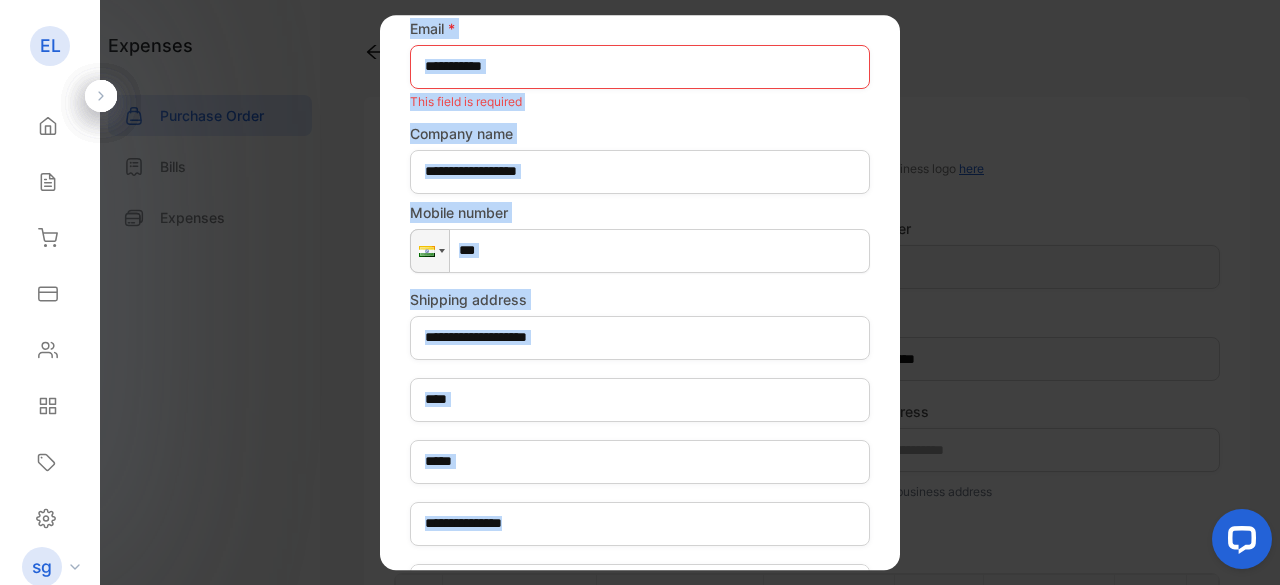 scroll, scrollTop: 200, scrollLeft: 0, axis: vertical 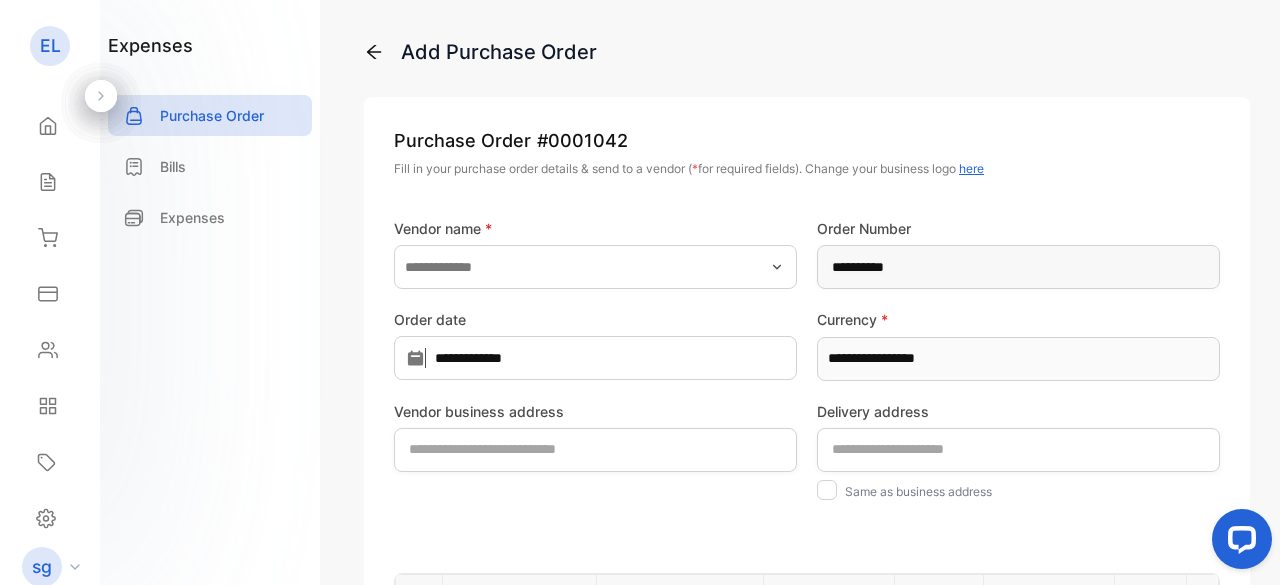 click 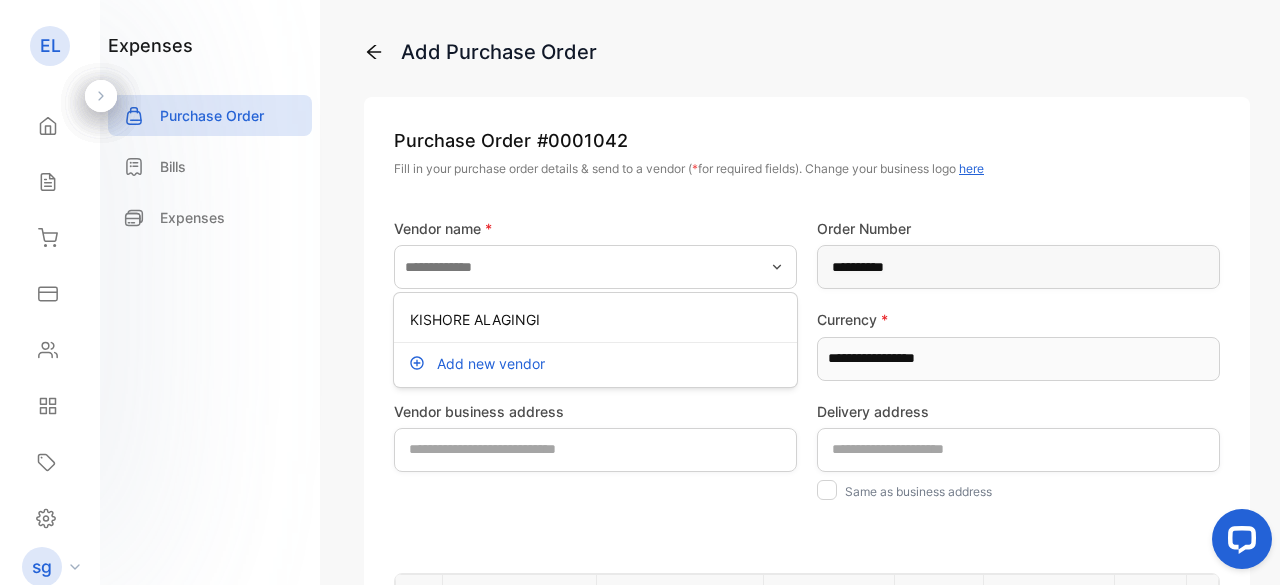 click on "Add new vendor" at bounding box center [491, 363] 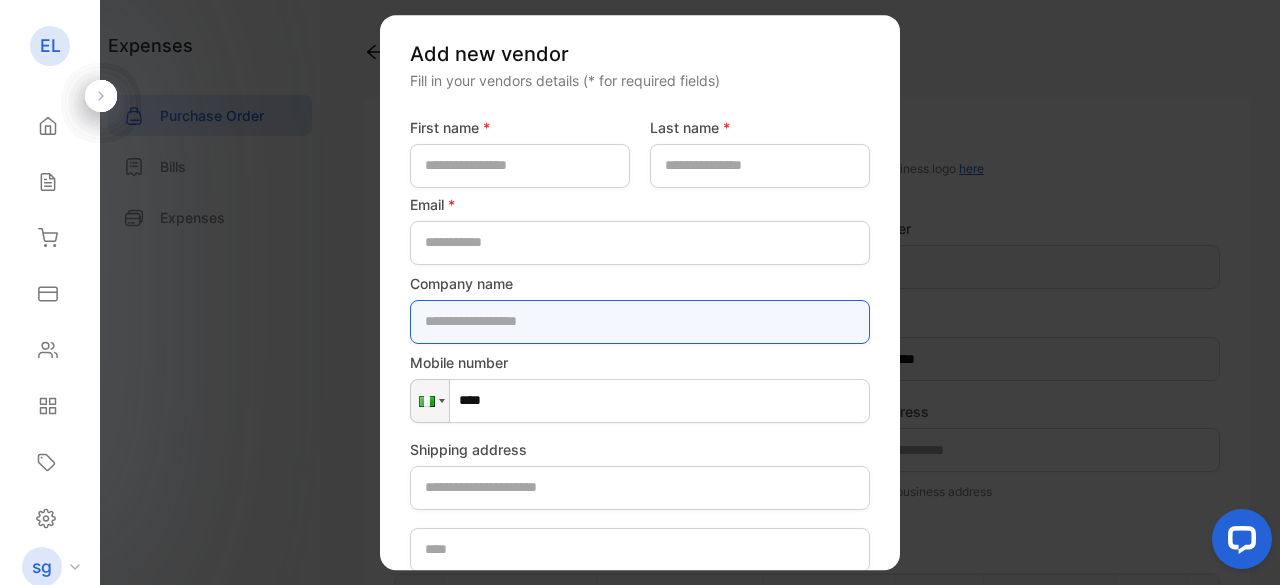click at bounding box center [640, 322] 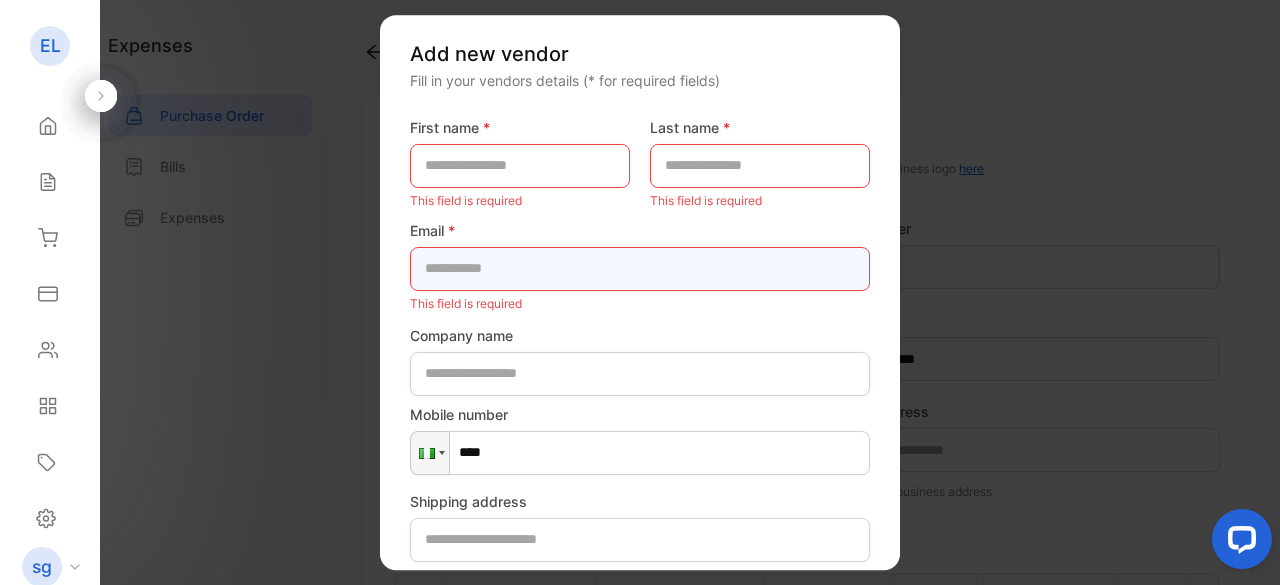 click at bounding box center [640, 269] 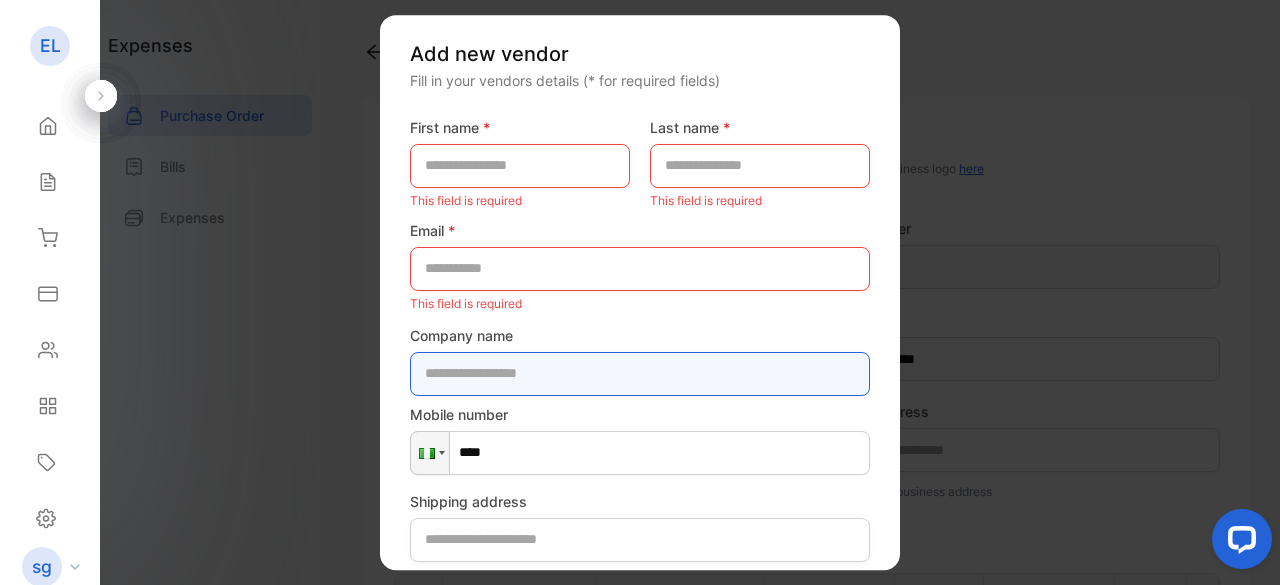click at bounding box center (640, 374) 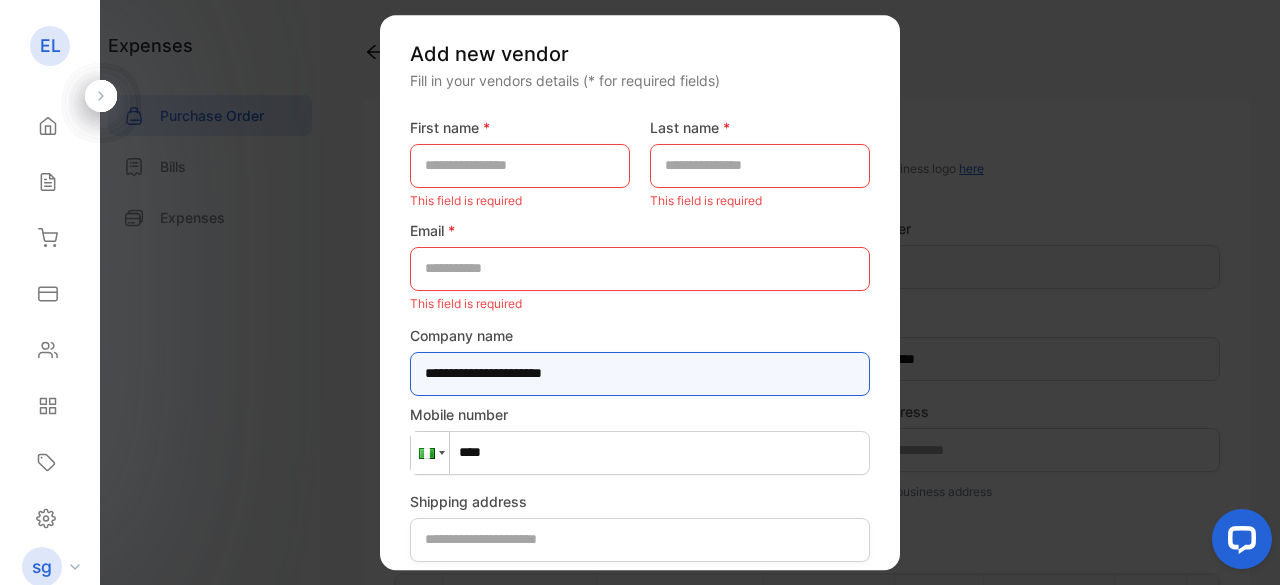 type on "**********" 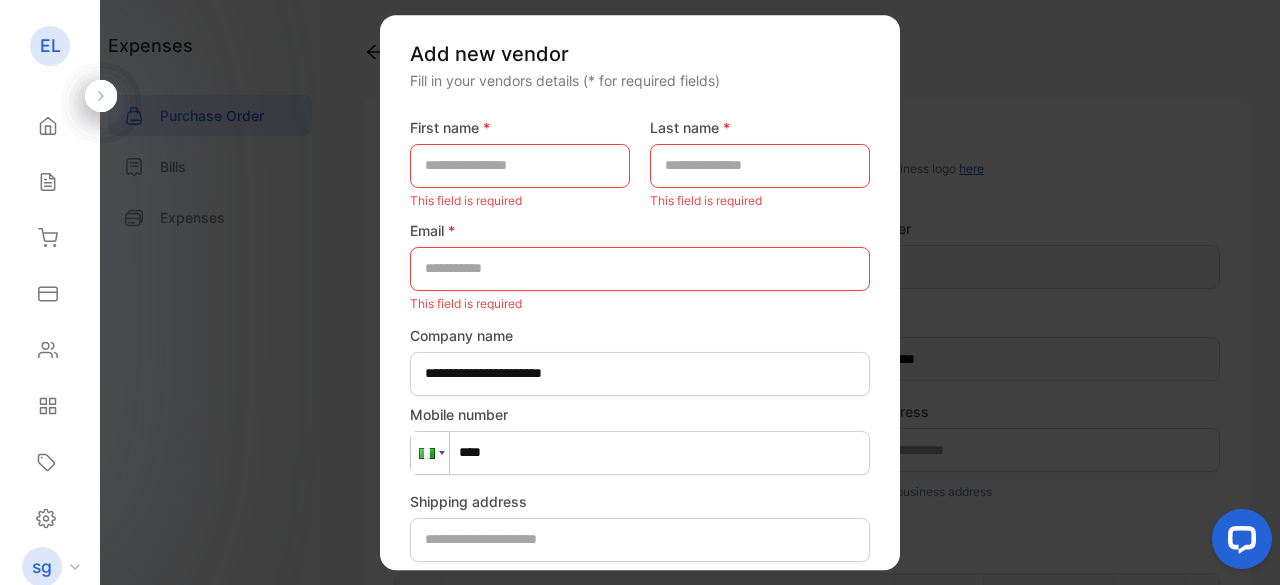 click at bounding box center (442, 453) 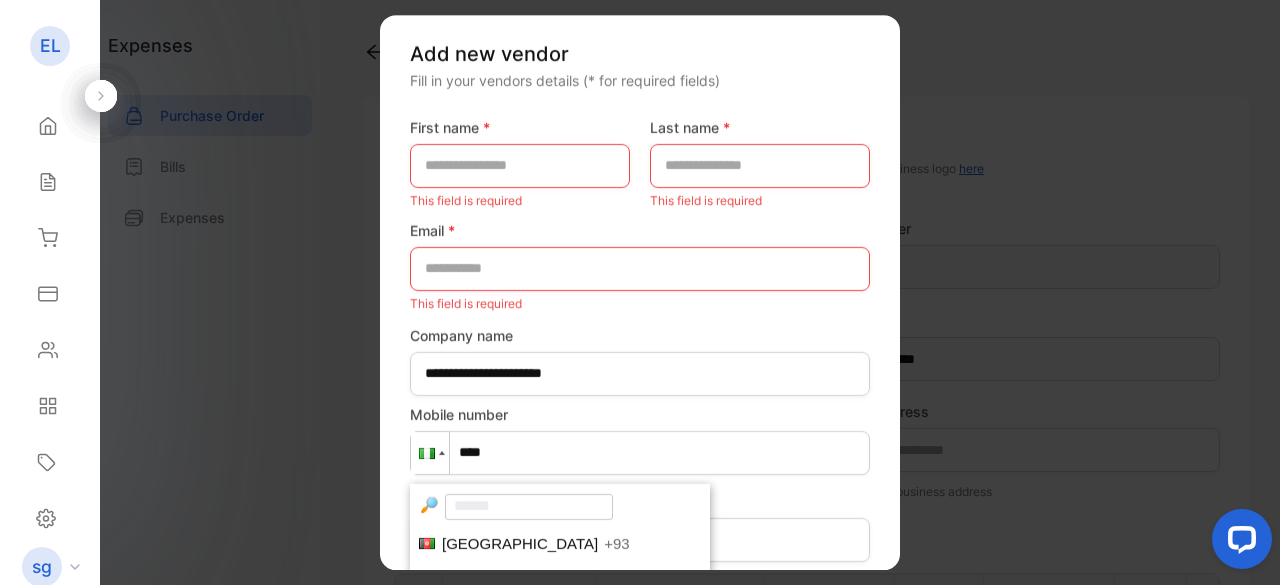 scroll, scrollTop: 4916, scrollLeft: 0, axis: vertical 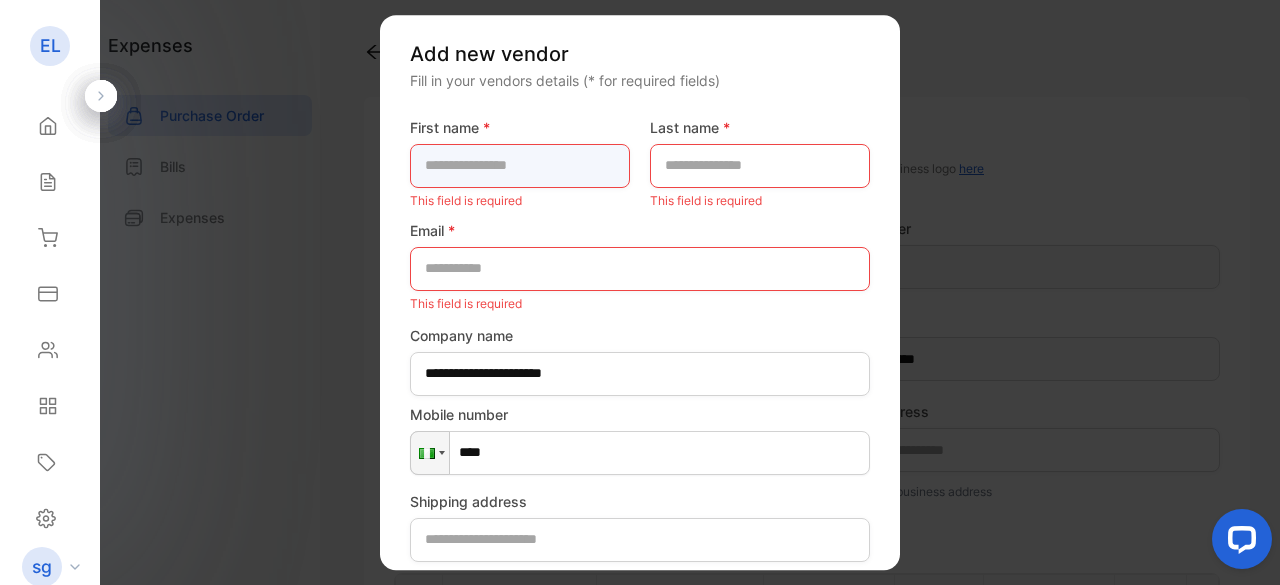 click at bounding box center (520, 166) 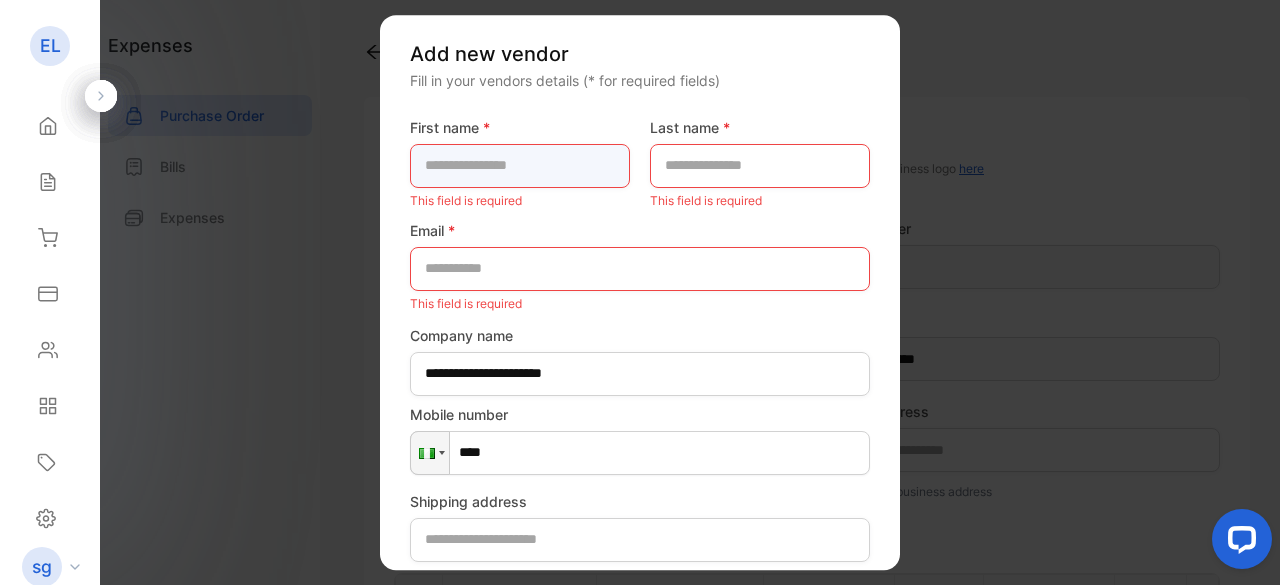 type on "*******" 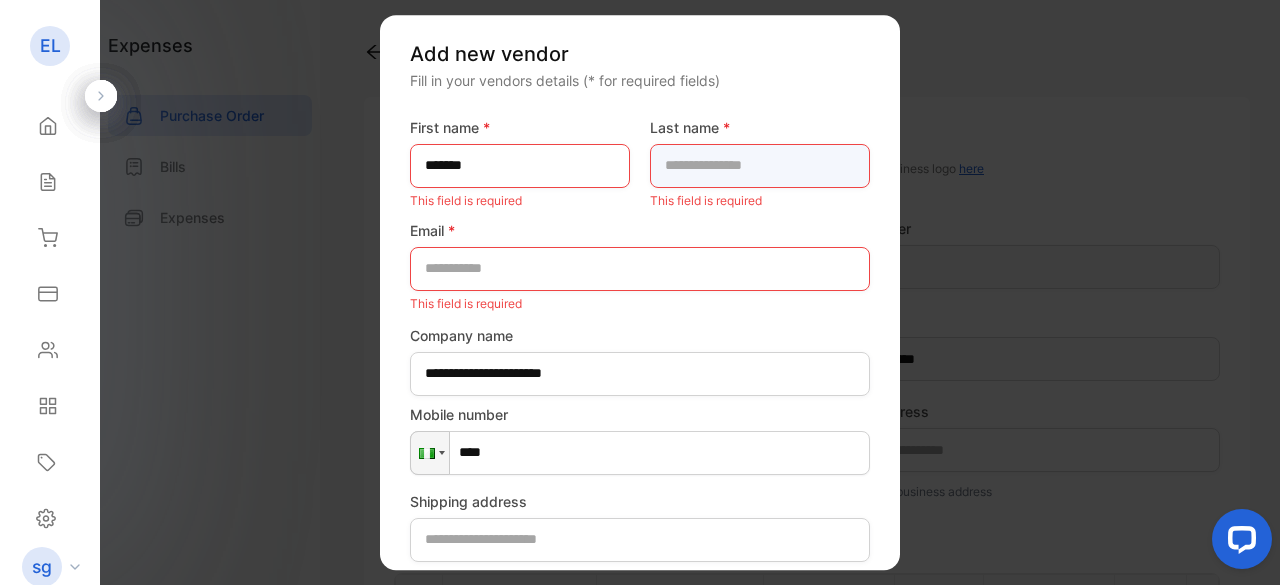 type on "********" 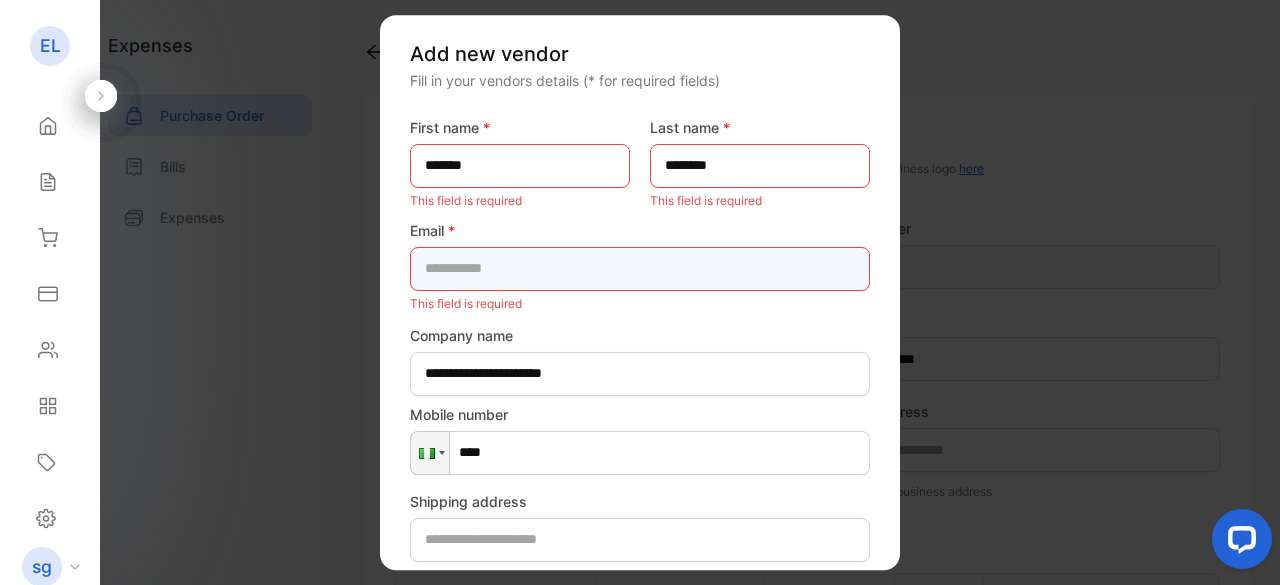 type on "**********" 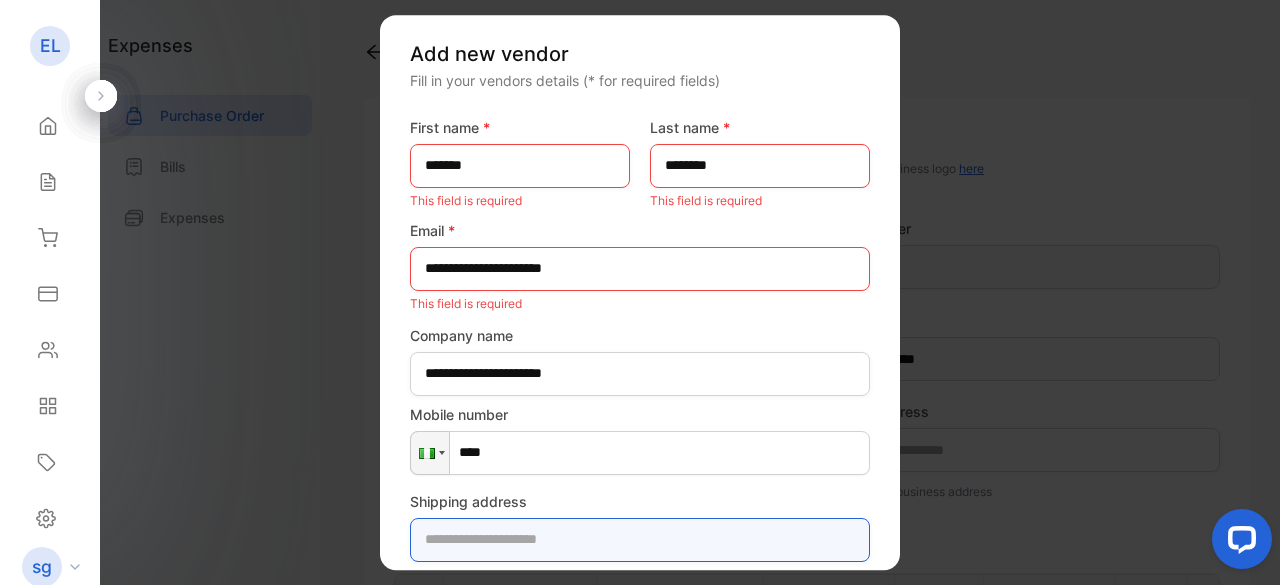 type on "**********" 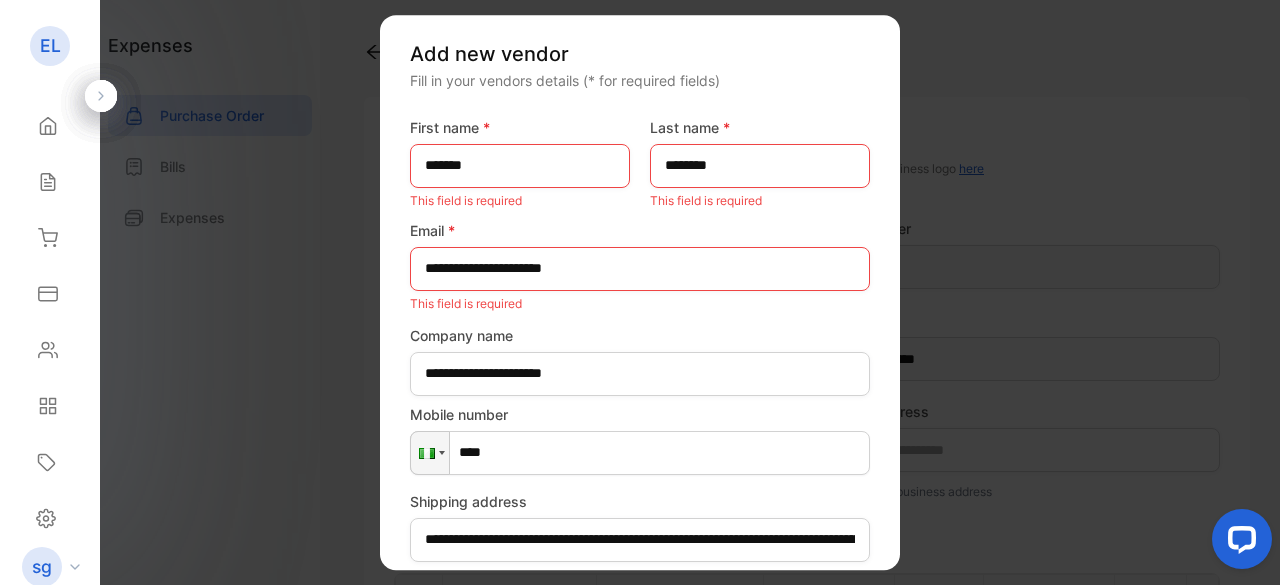 type on "*********" 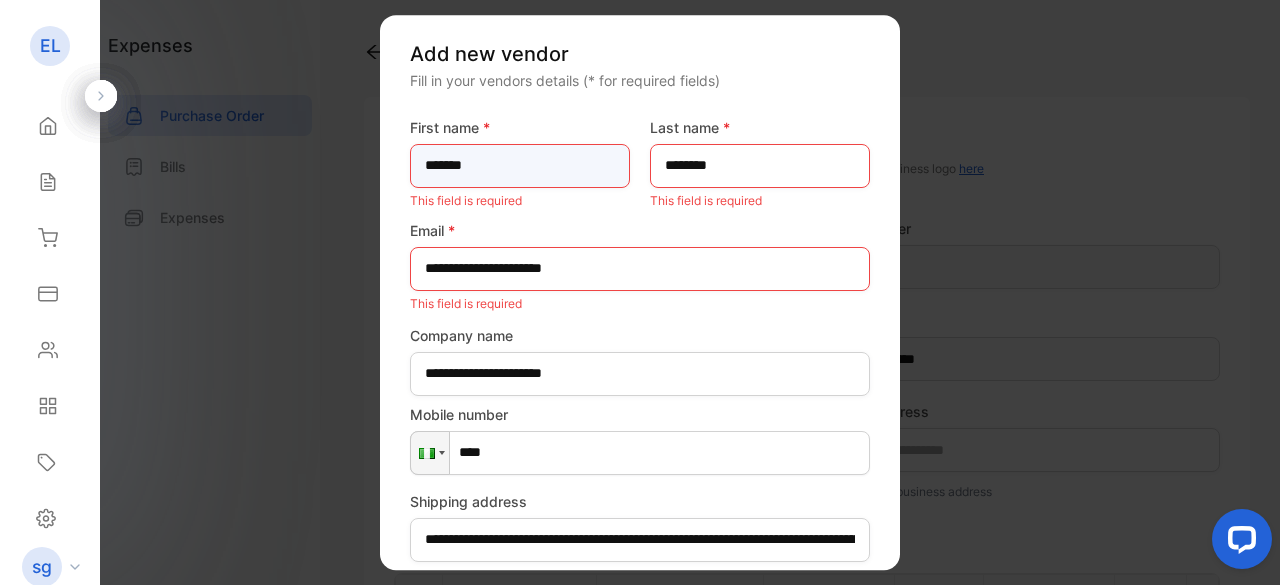 scroll, scrollTop: 240, scrollLeft: 0, axis: vertical 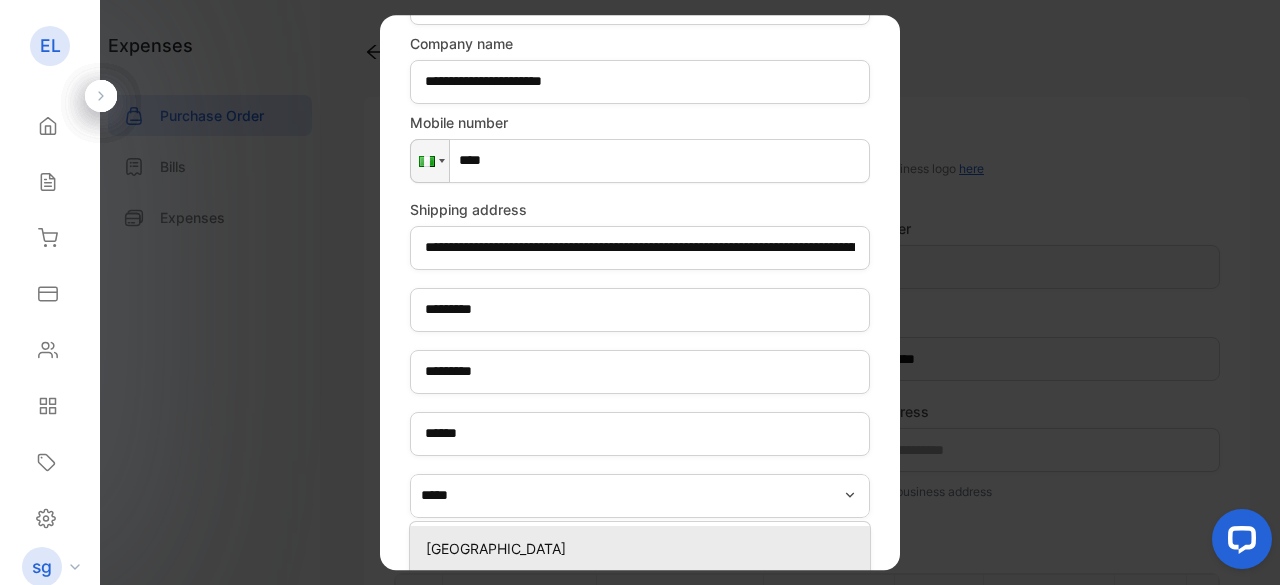 drag, startPoint x: 468, startPoint y: 155, endPoint x: 407, endPoint y: 155, distance: 61 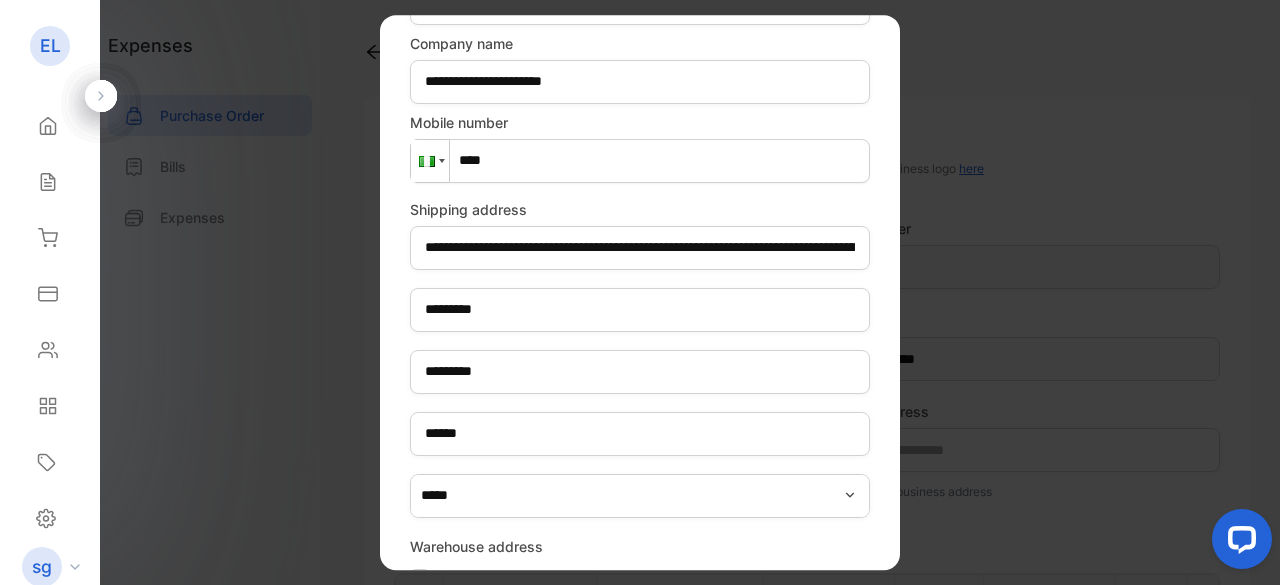 click at bounding box center [430, 161] 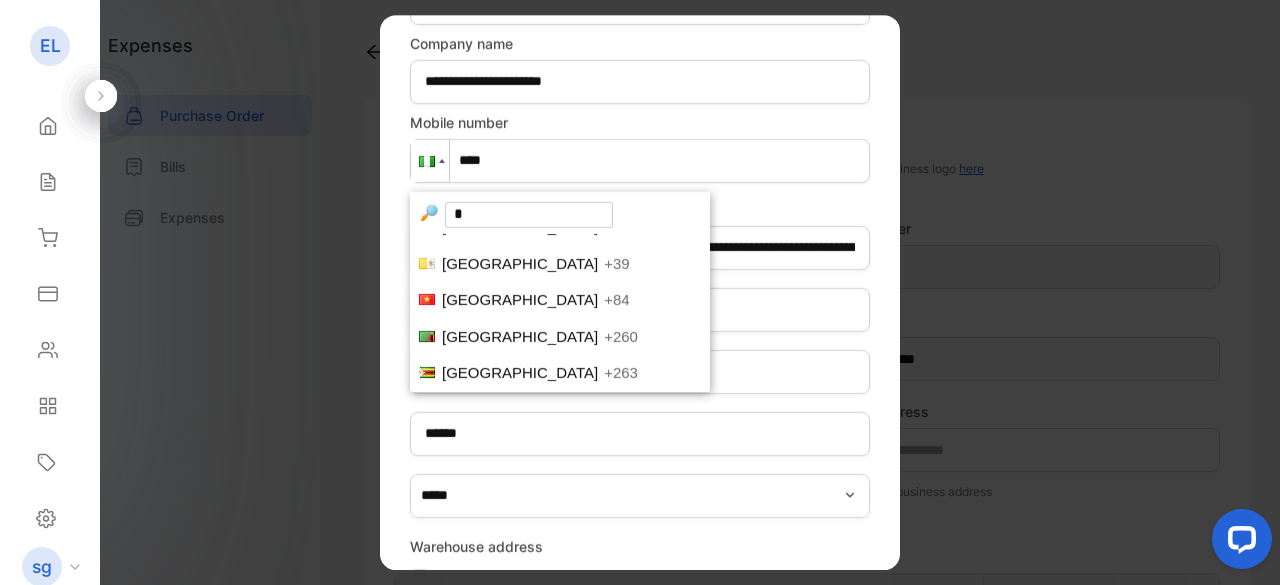 scroll, scrollTop: 0, scrollLeft: 0, axis: both 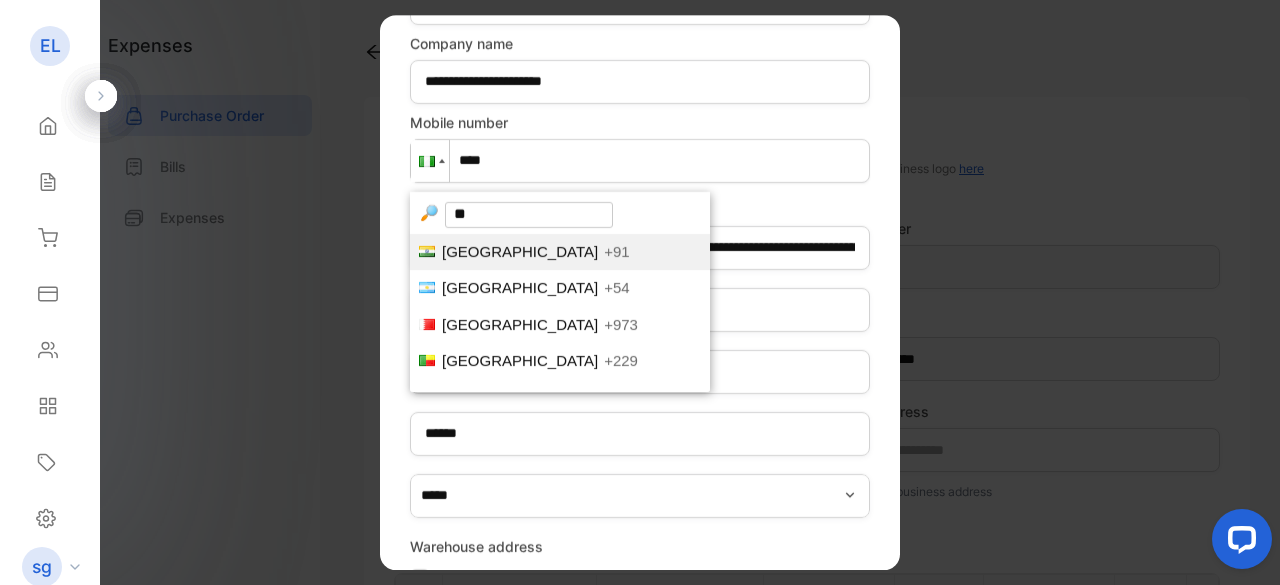 type on "**" 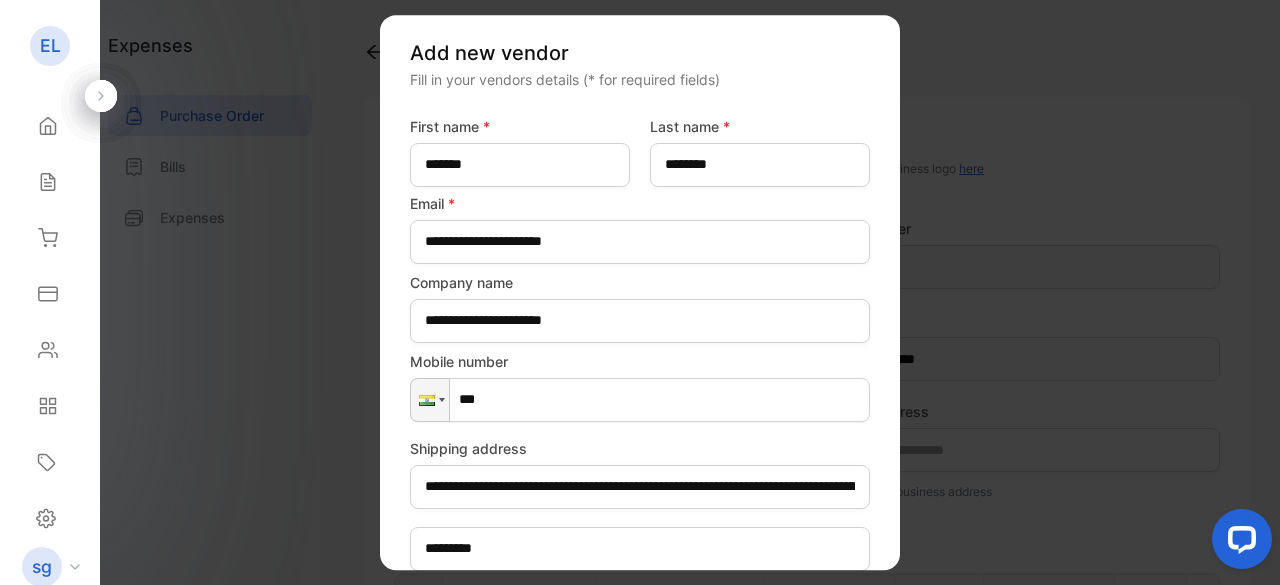scroll, scrollTop: 0, scrollLeft: 0, axis: both 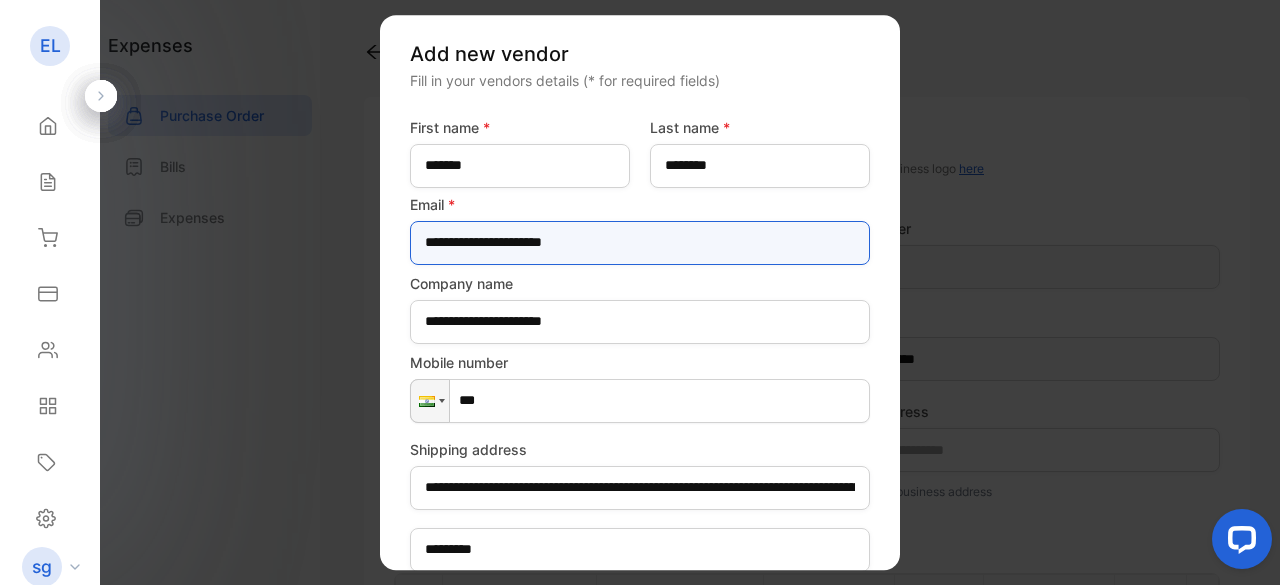 drag, startPoint x: 636, startPoint y: 237, endPoint x: 300, endPoint y: 234, distance: 336.0134 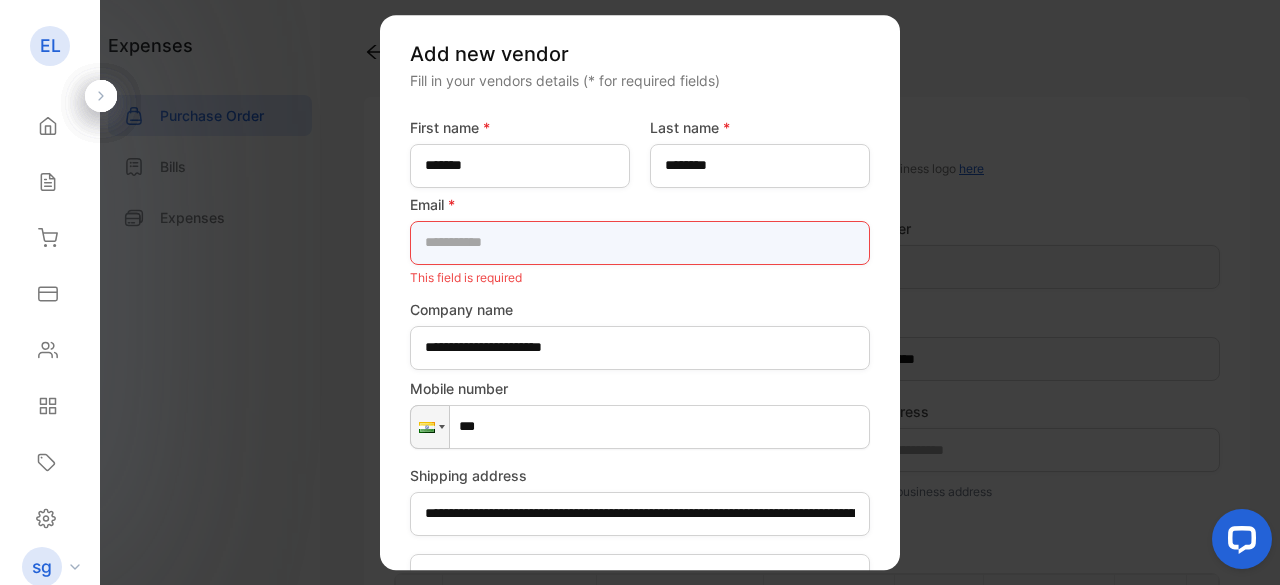 type 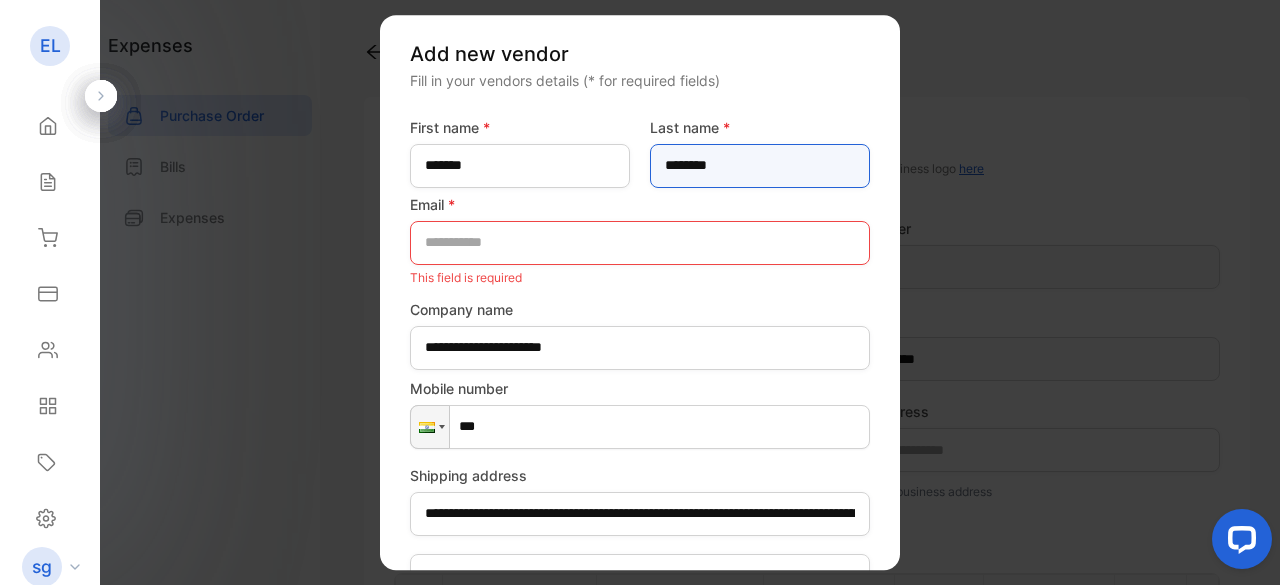 drag, startPoint x: 786, startPoint y: 172, endPoint x: 610, endPoint y: 172, distance: 176 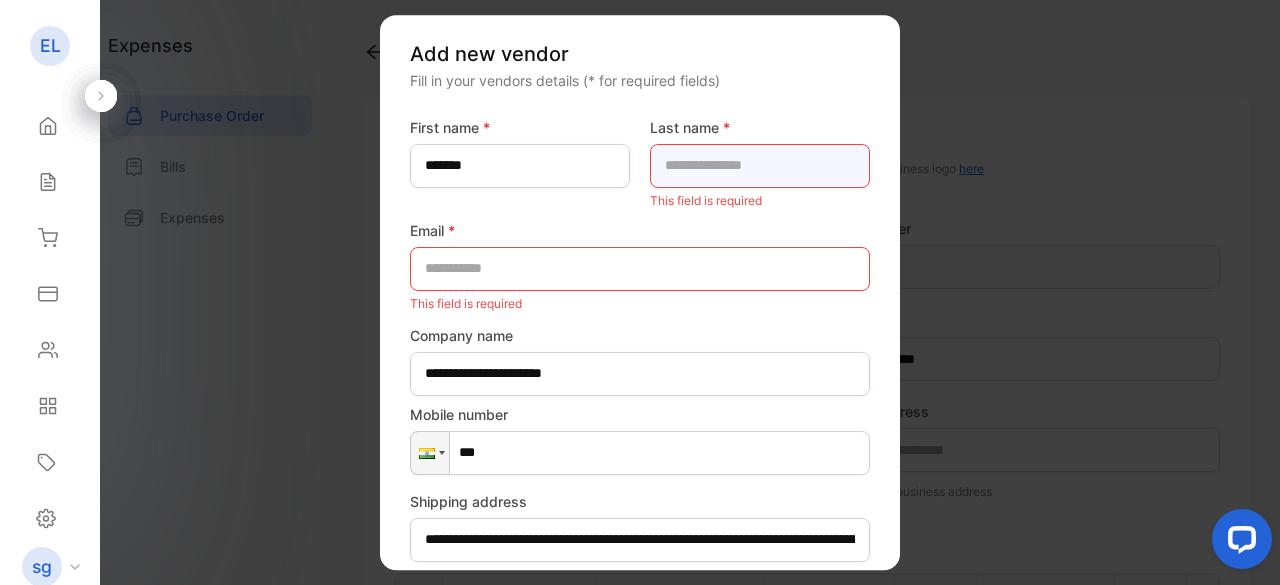 type 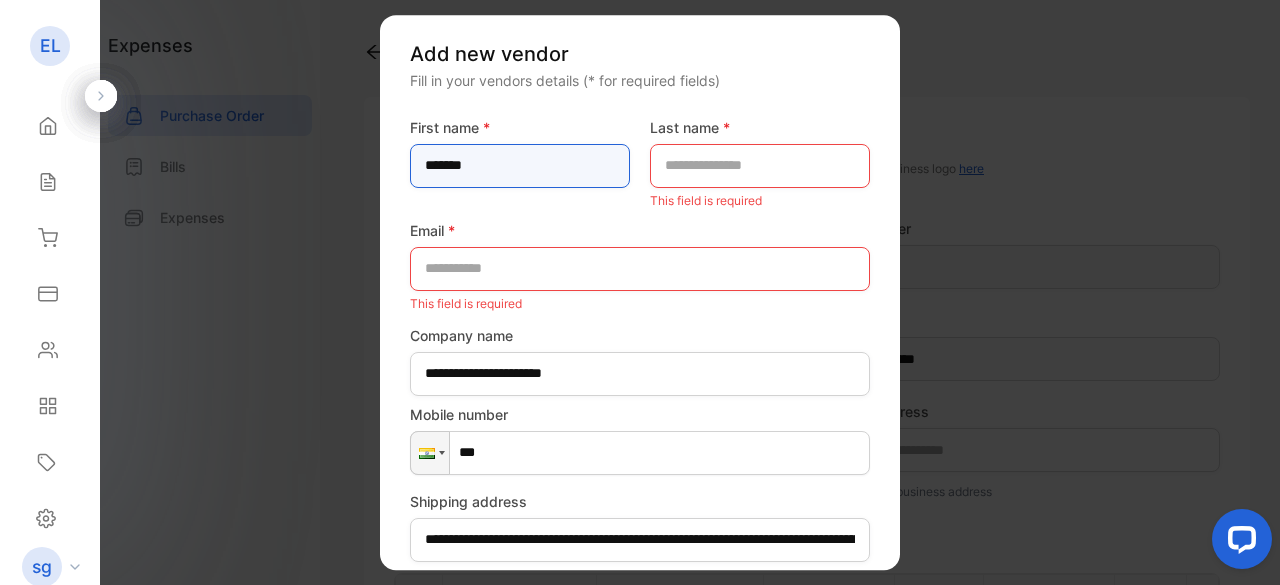 drag, startPoint x: 527, startPoint y: 166, endPoint x: 262, endPoint y: 157, distance: 265.15277 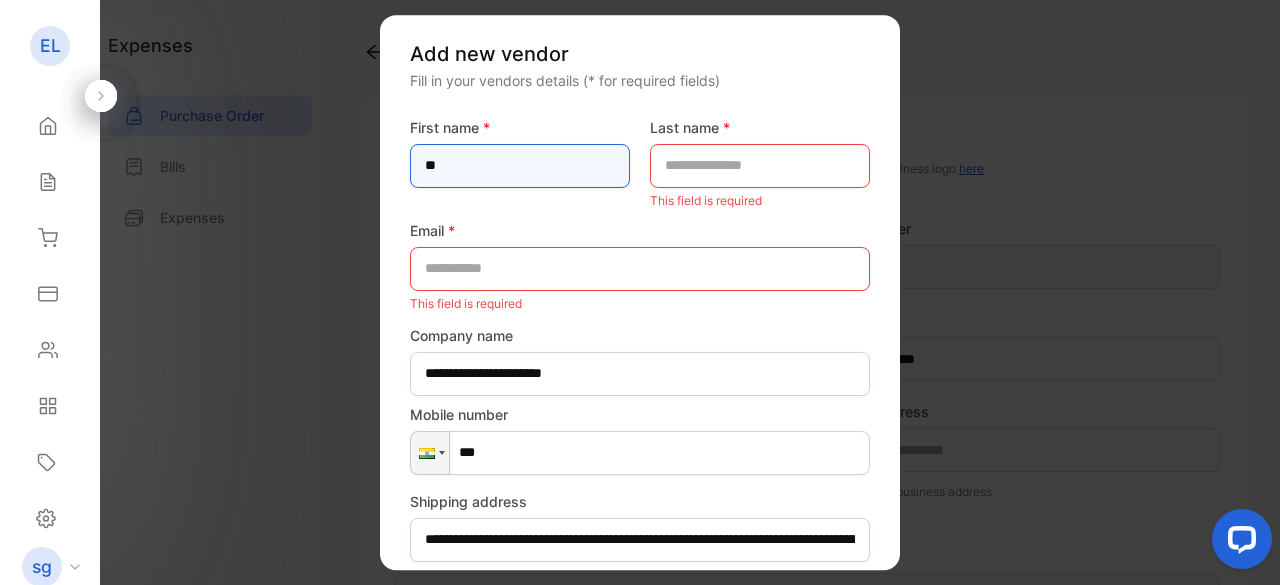 type on "*" 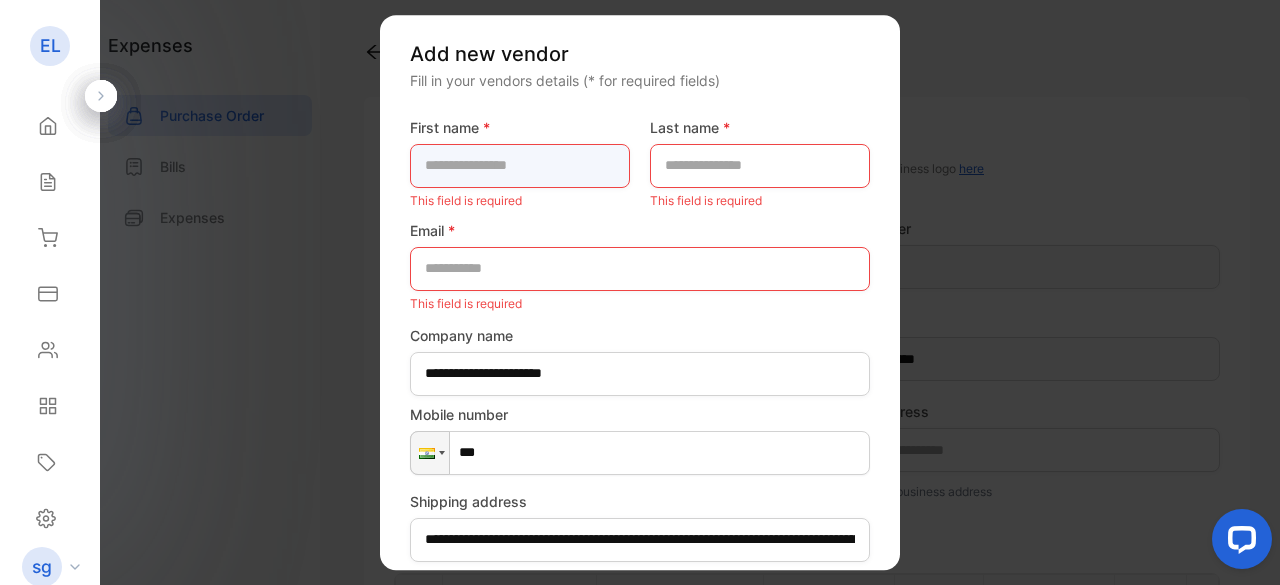 type on "*" 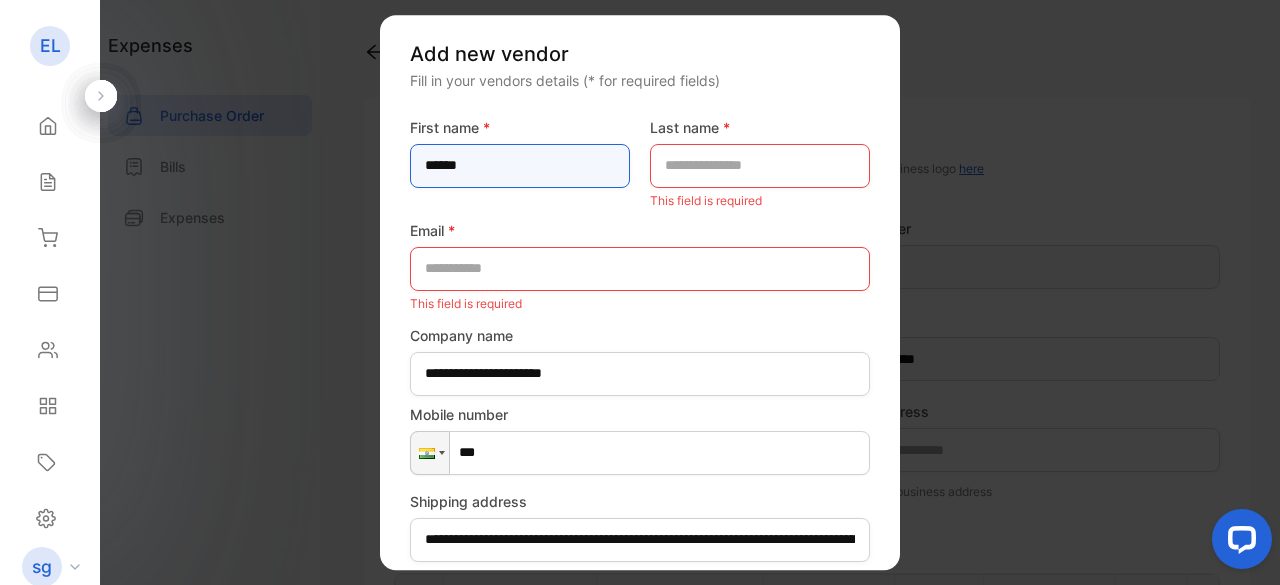 type on "******" 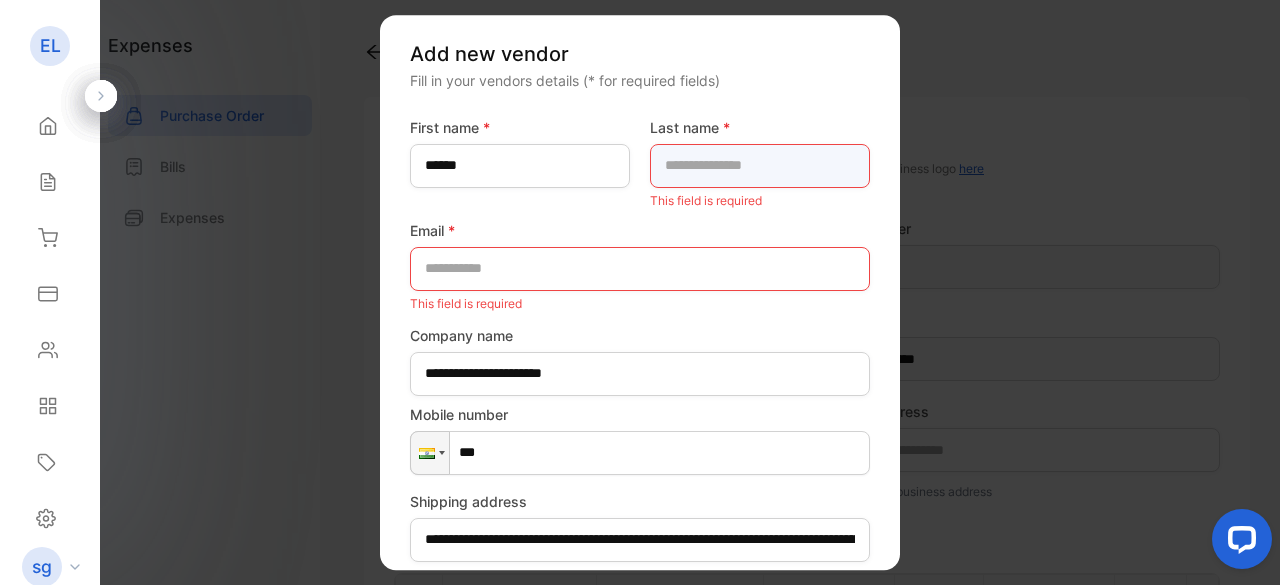 click at bounding box center (760, 166) 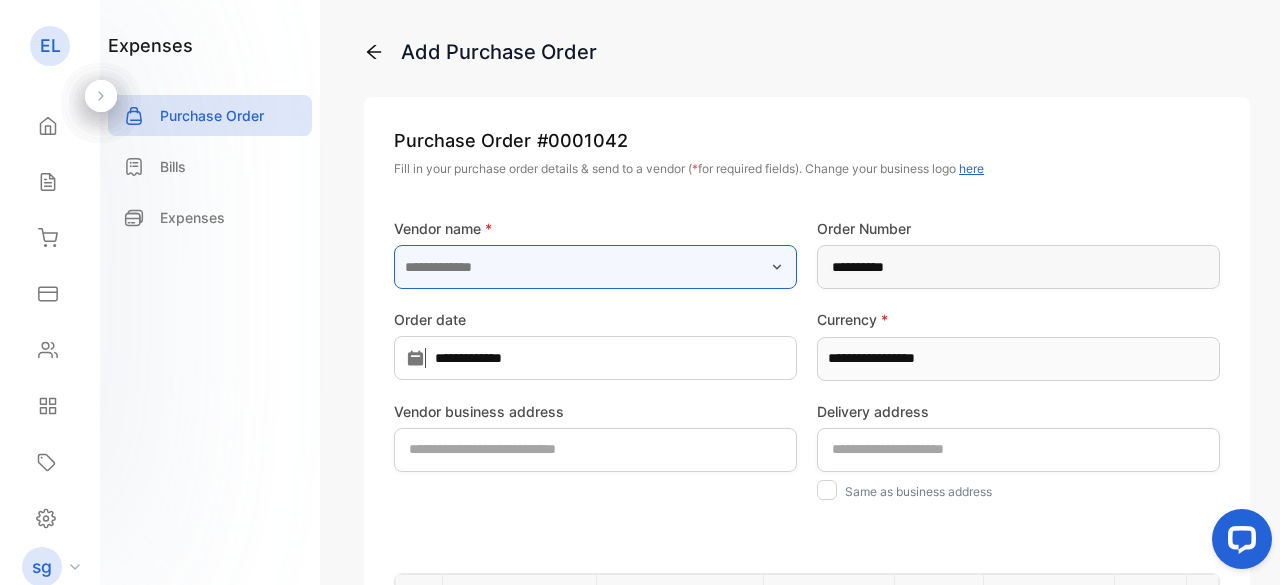 click at bounding box center [595, 267] 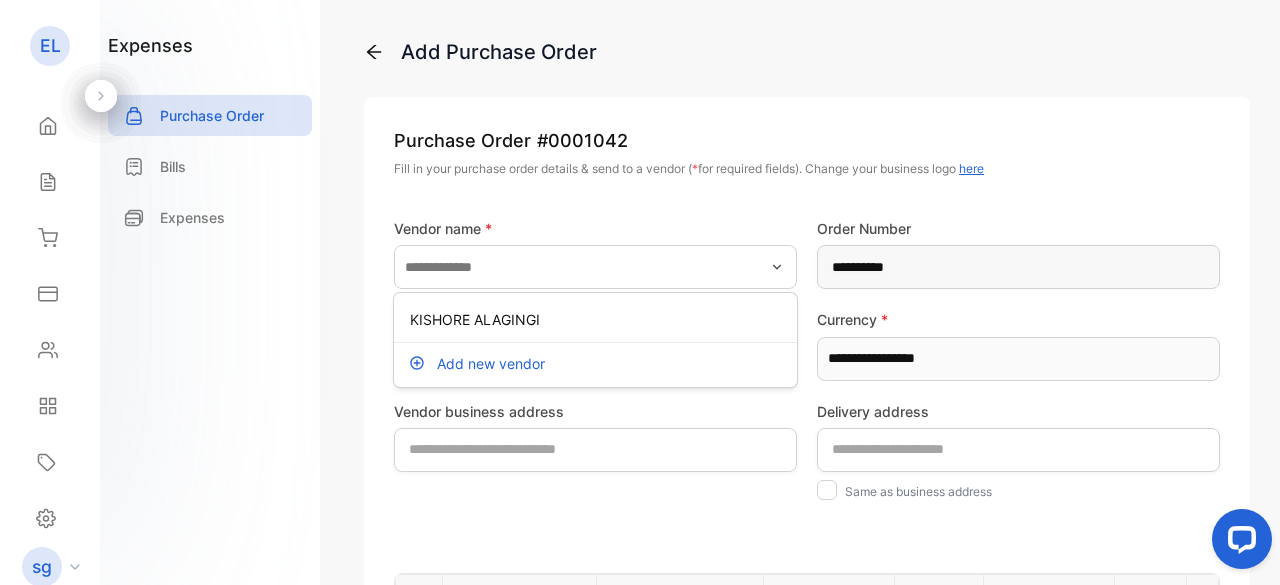 click on "Add new vendor" at bounding box center (491, 363) 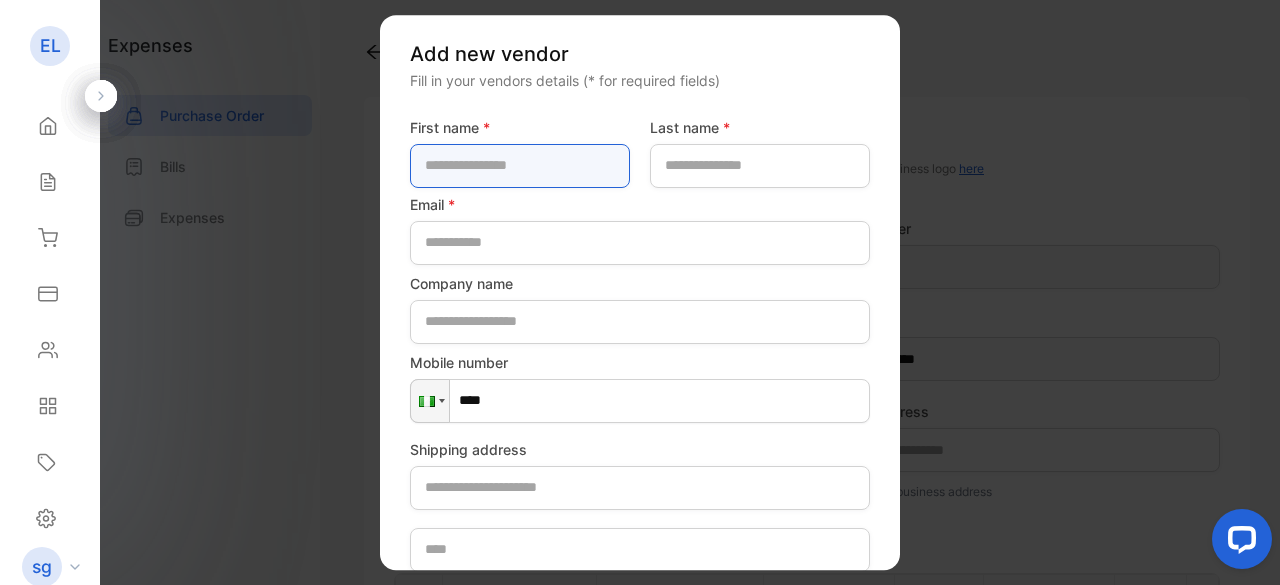 click at bounding box center (520, 166) 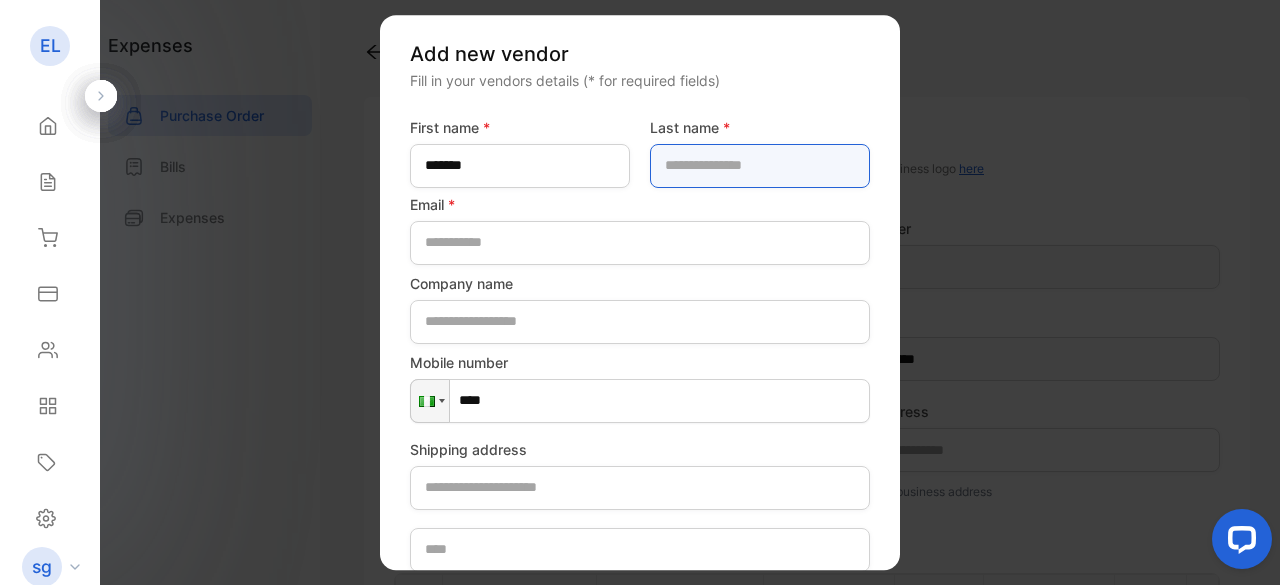 type on "********" 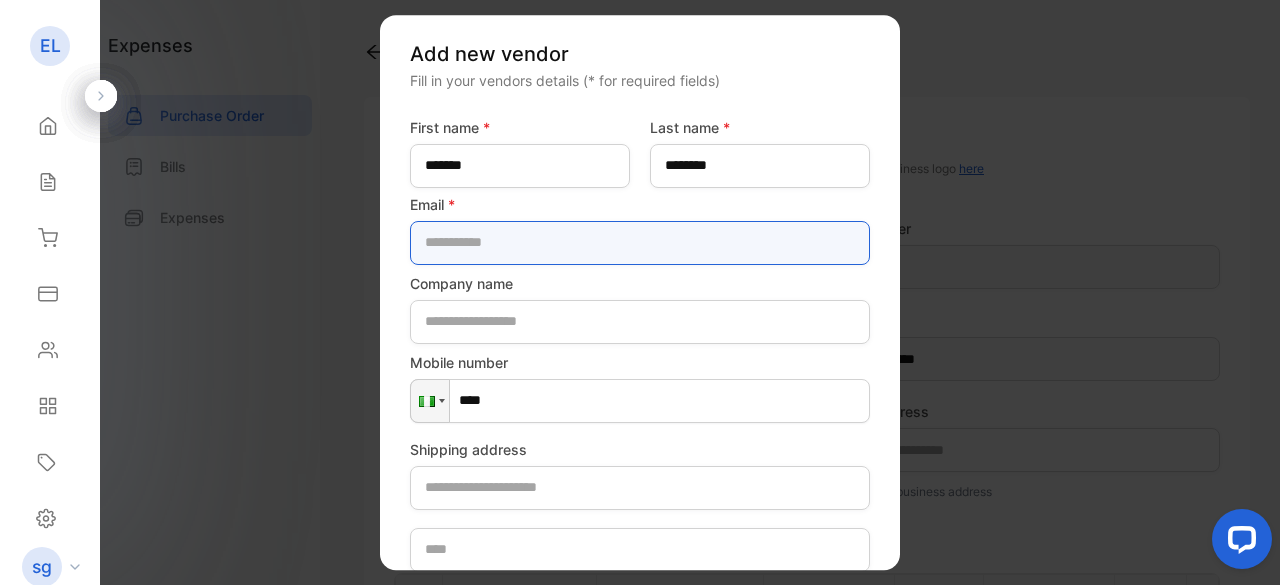 type on "**********" 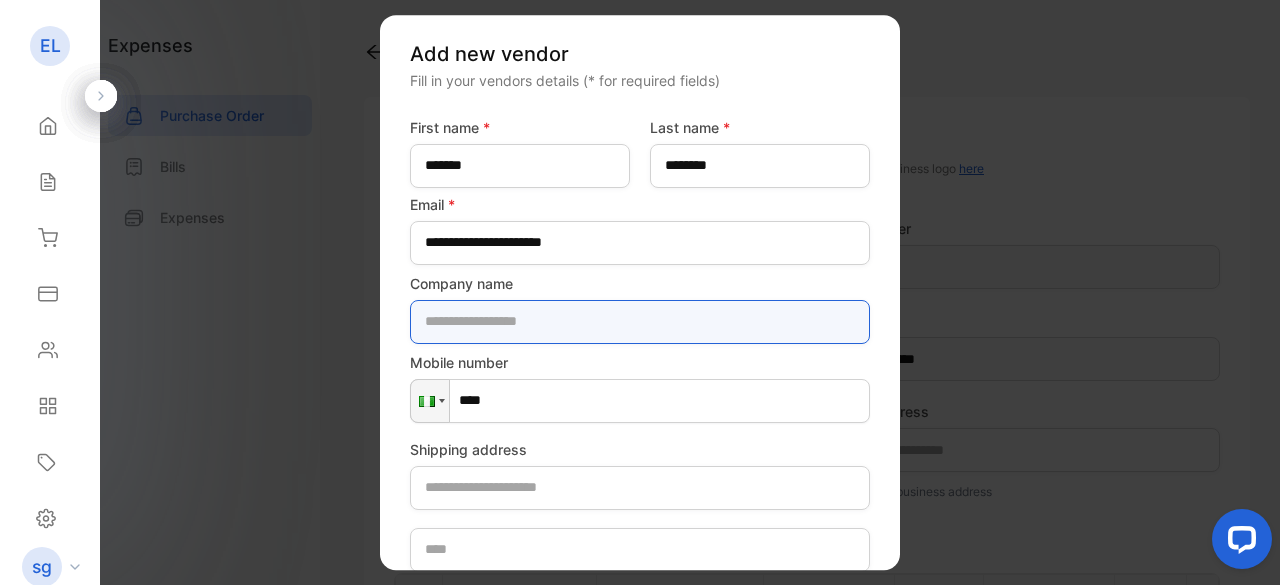 type on "**********" 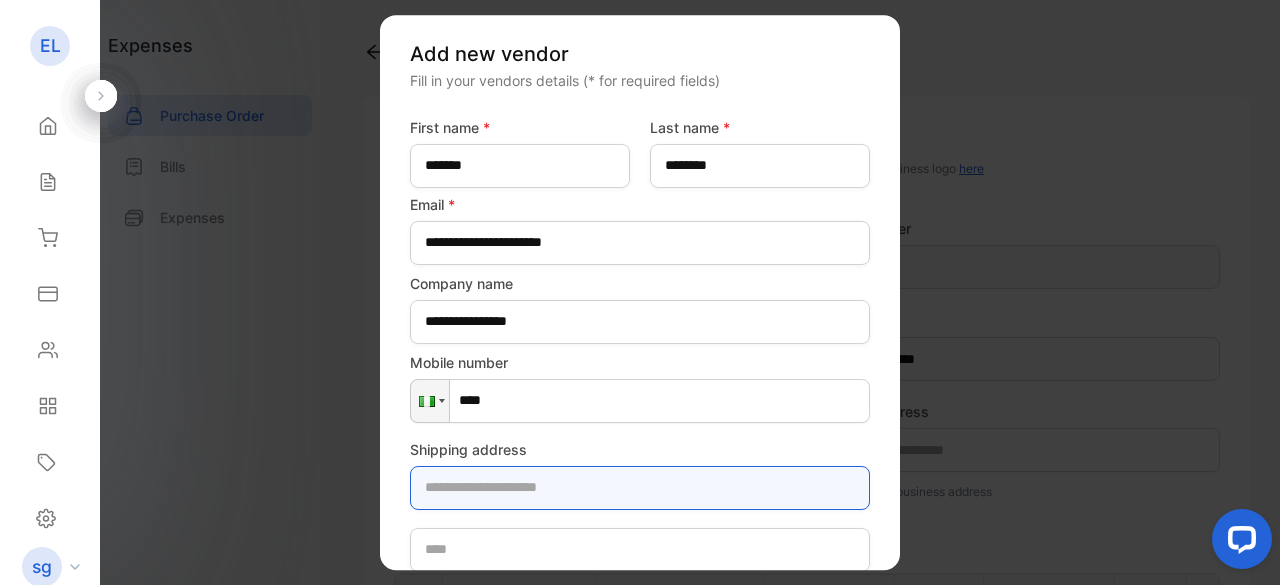 type on "**********" 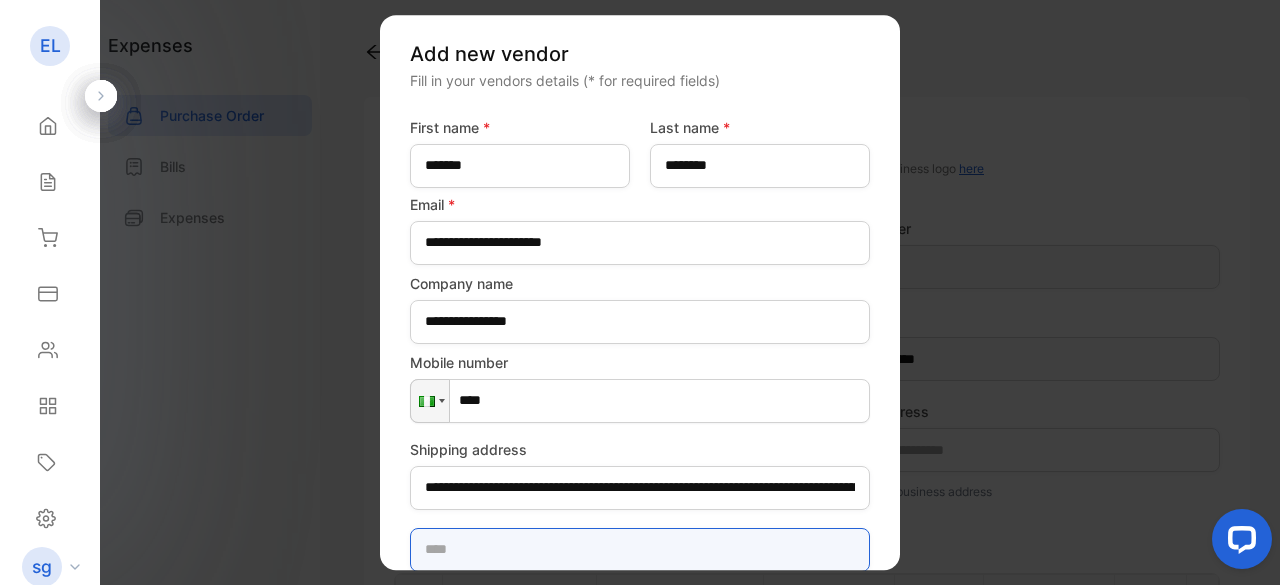type on "*********" 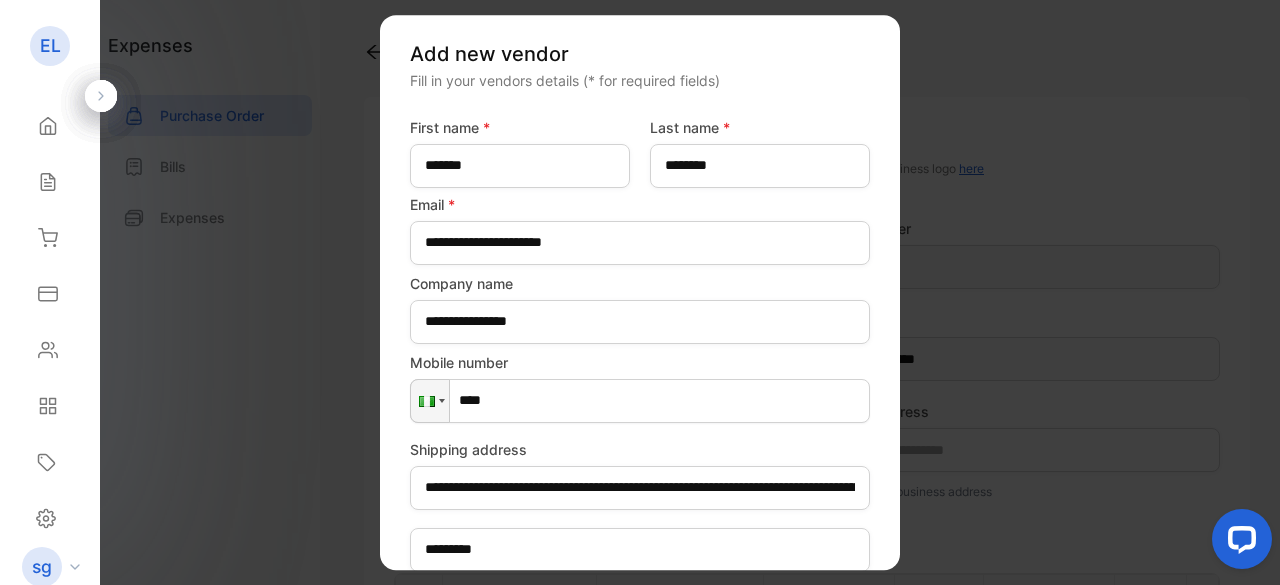 type on "*********" 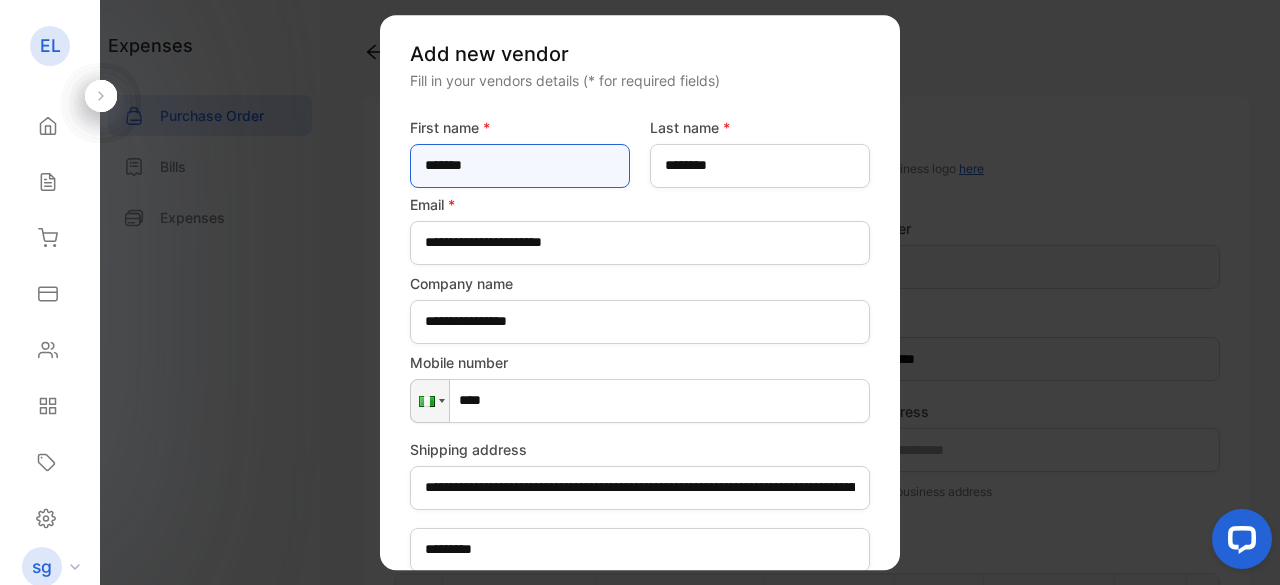 scroll, scrollTop: 240, scrollLeft: 0, axis: vertical 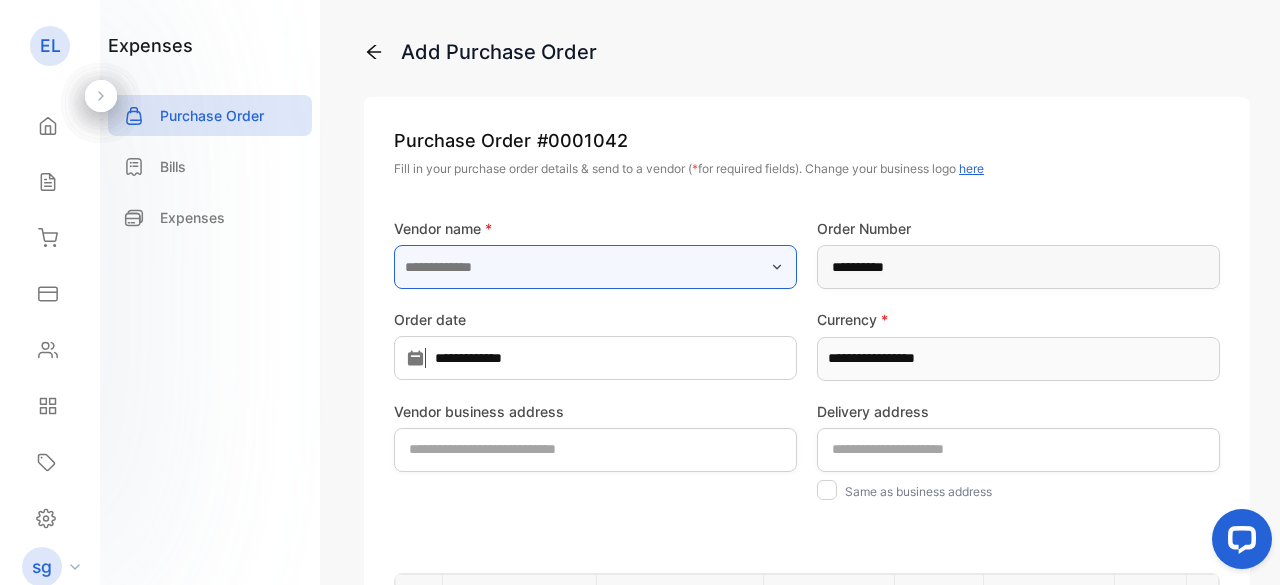 click at bounding box center [595, 267] 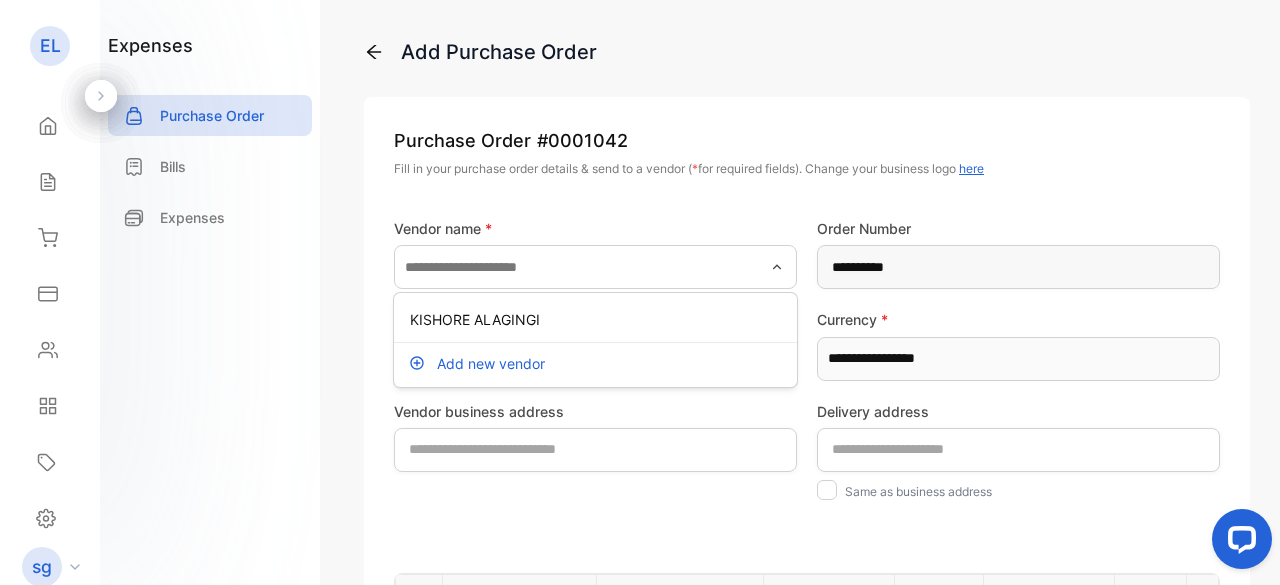 click on "Add new vendor" at bounding box center [491, 363] 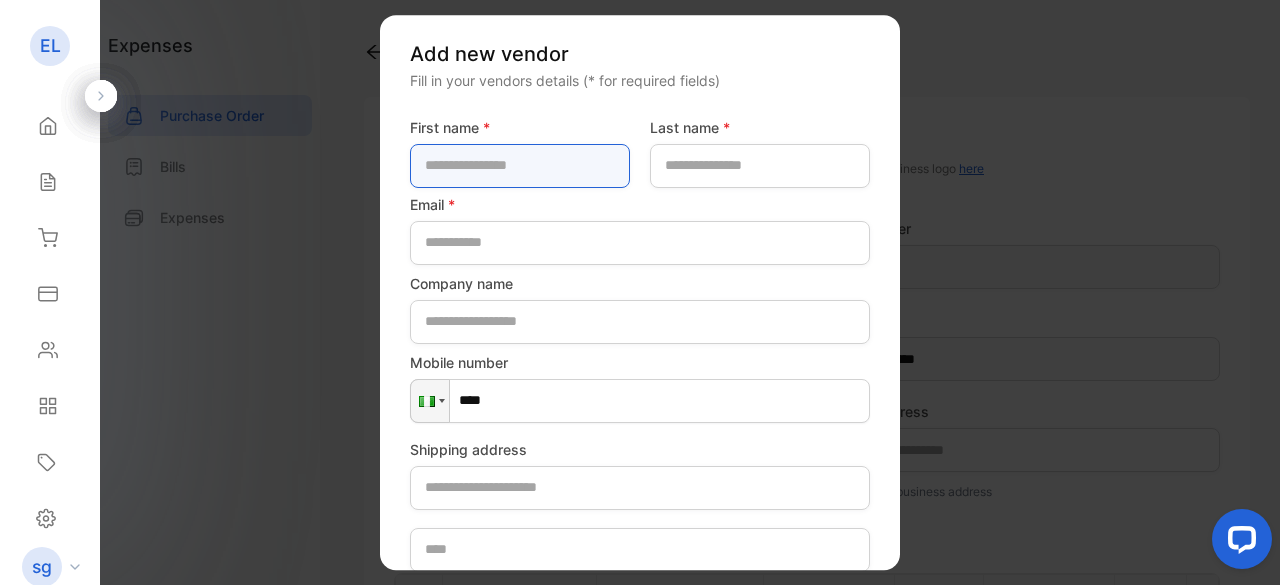 click at bounding box center [520, 166] 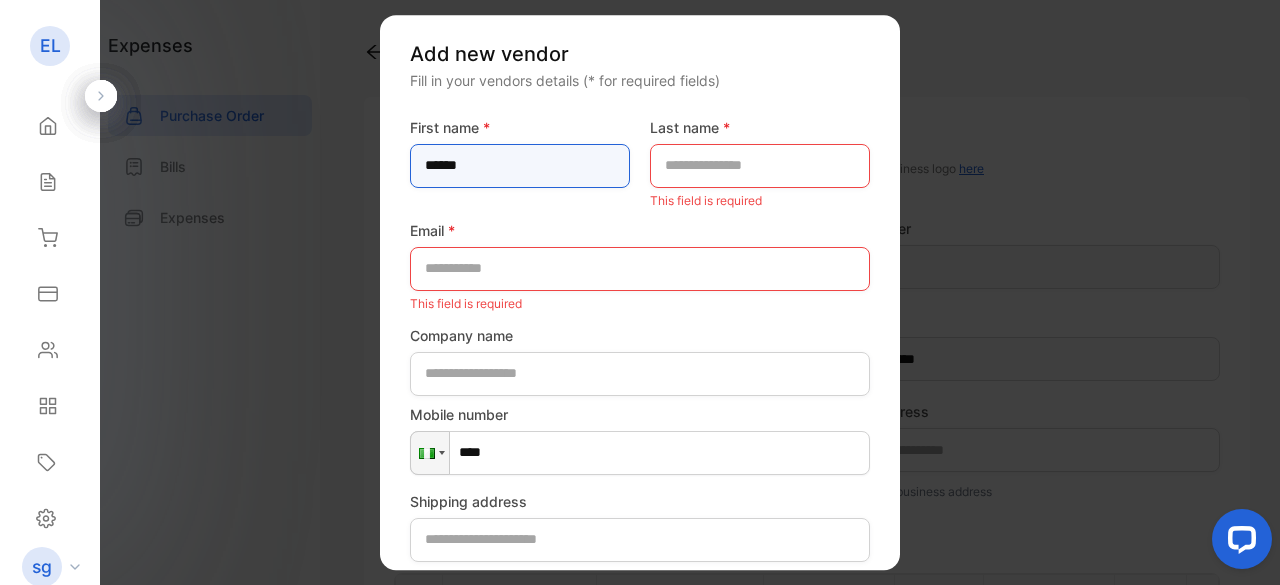 type on "******" 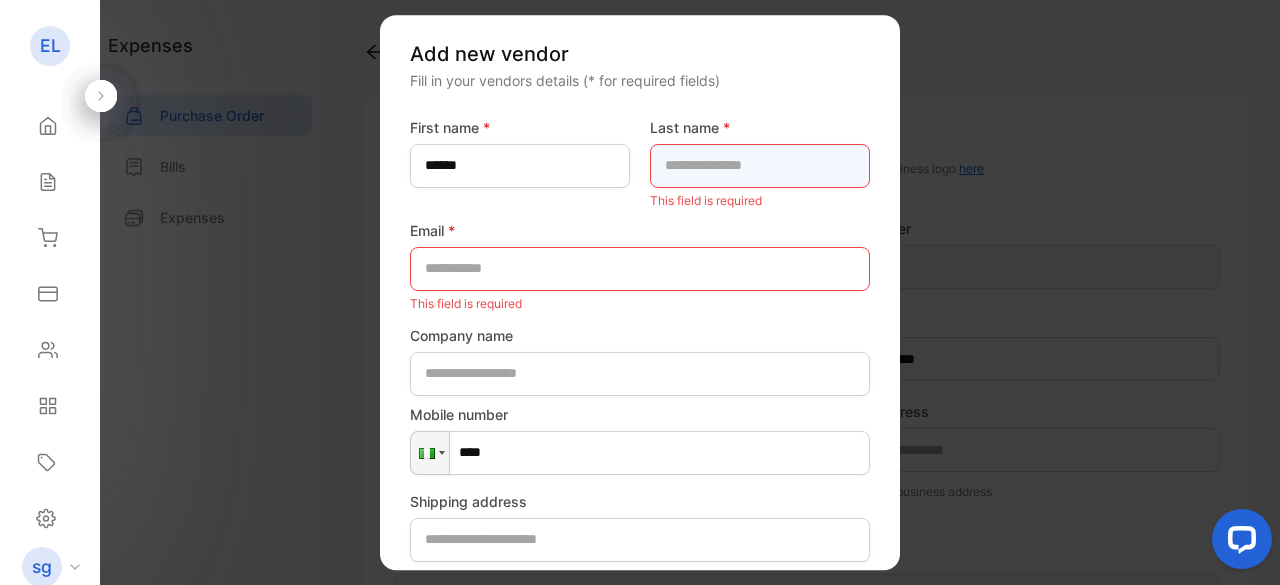click at bounding box center (760, 166) 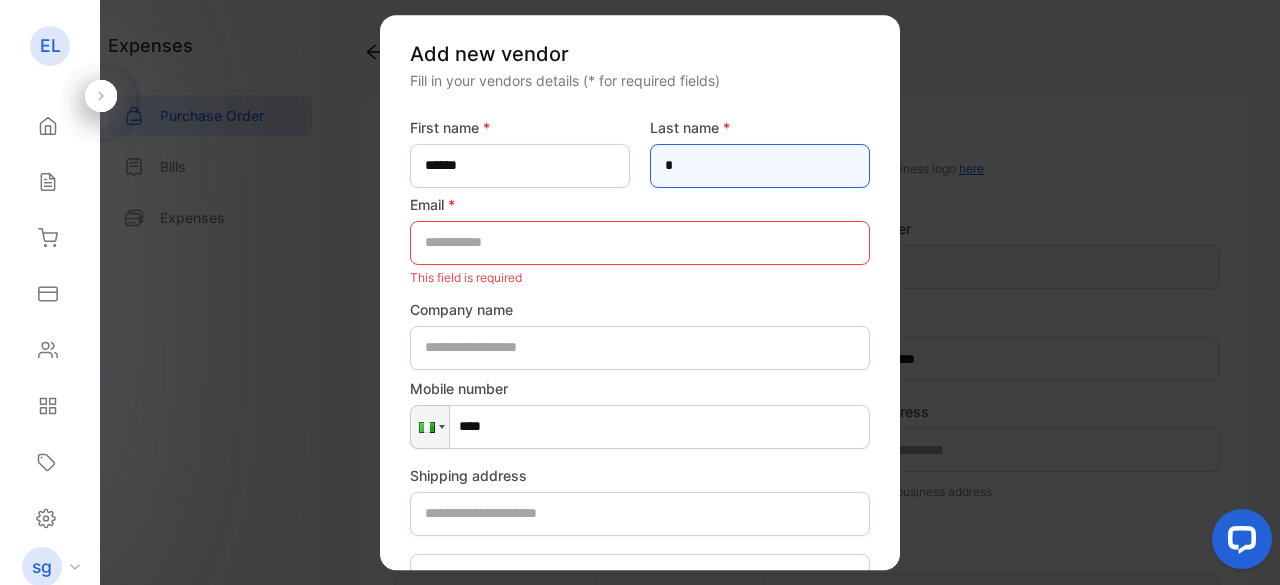 type on "*" 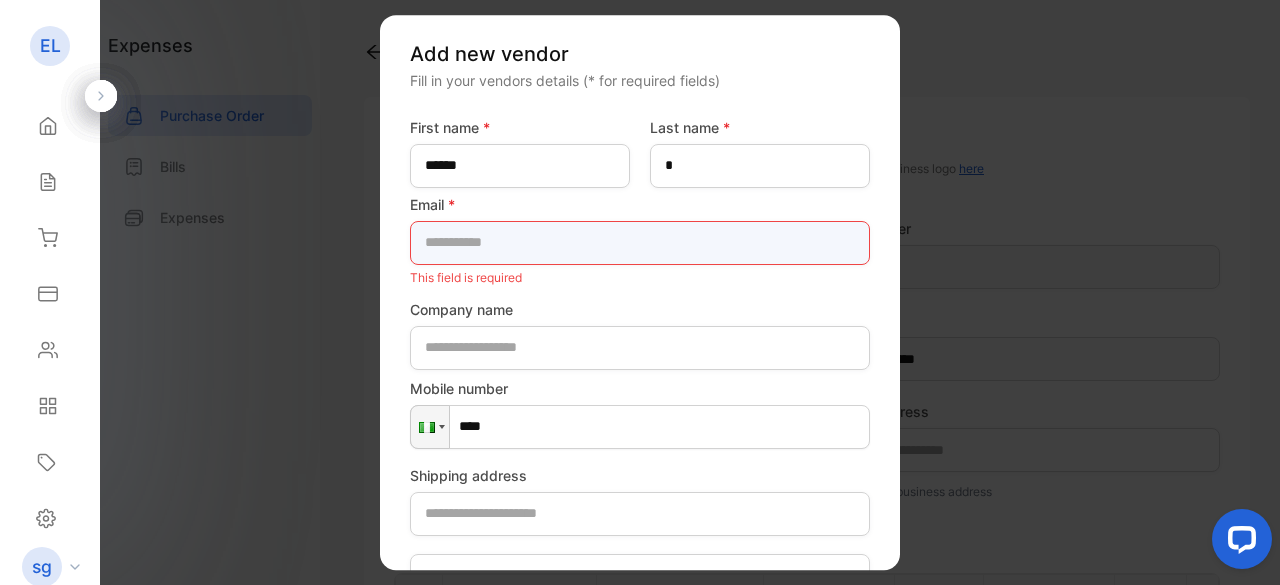 click at bounding box center [640, 243] 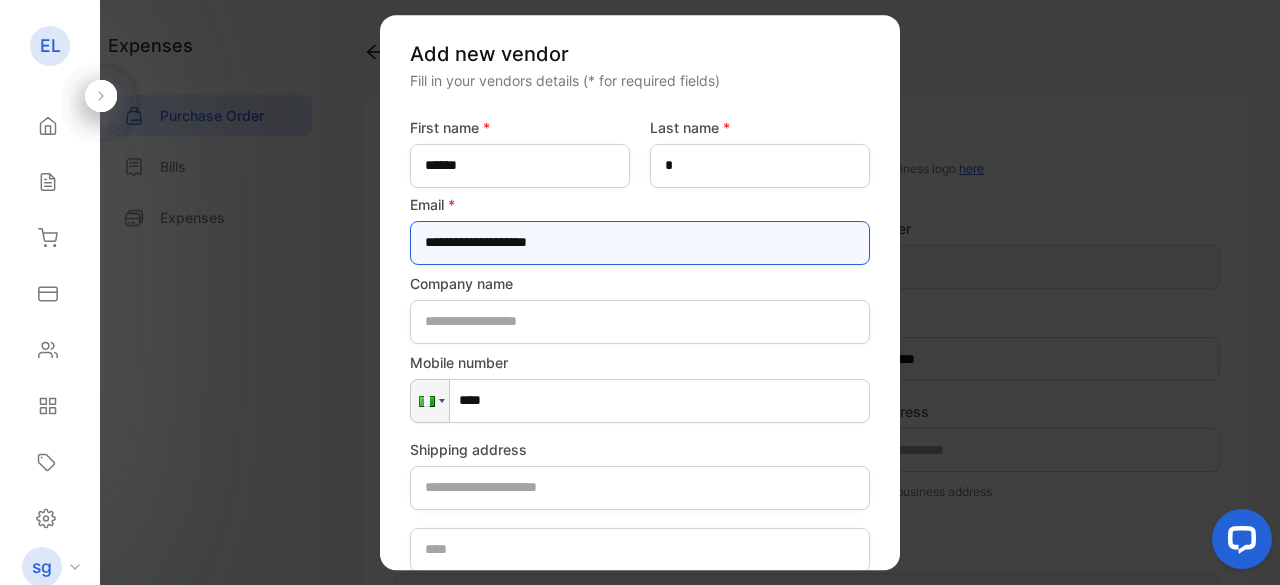 type on "**********" 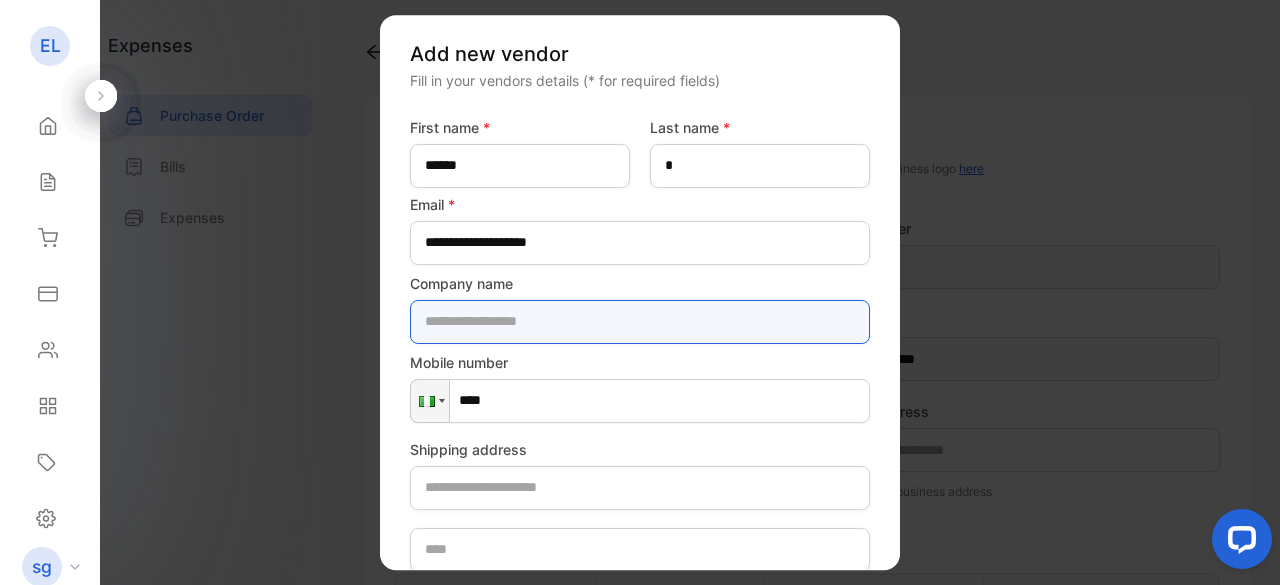 click at bounding box center (640, 322) 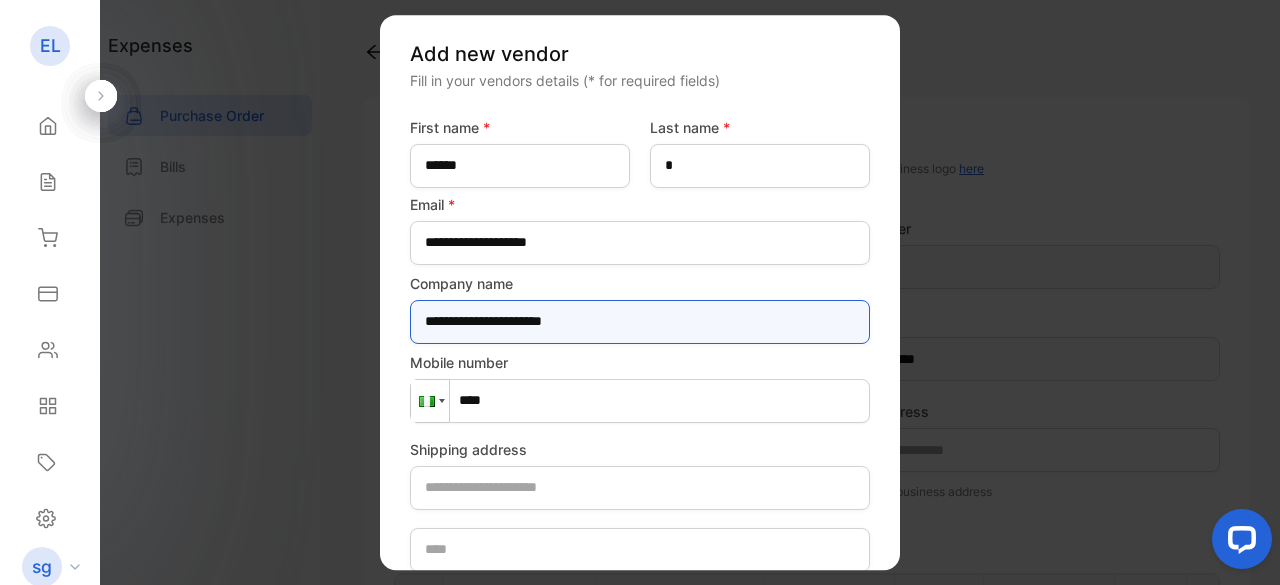 type on "**********" 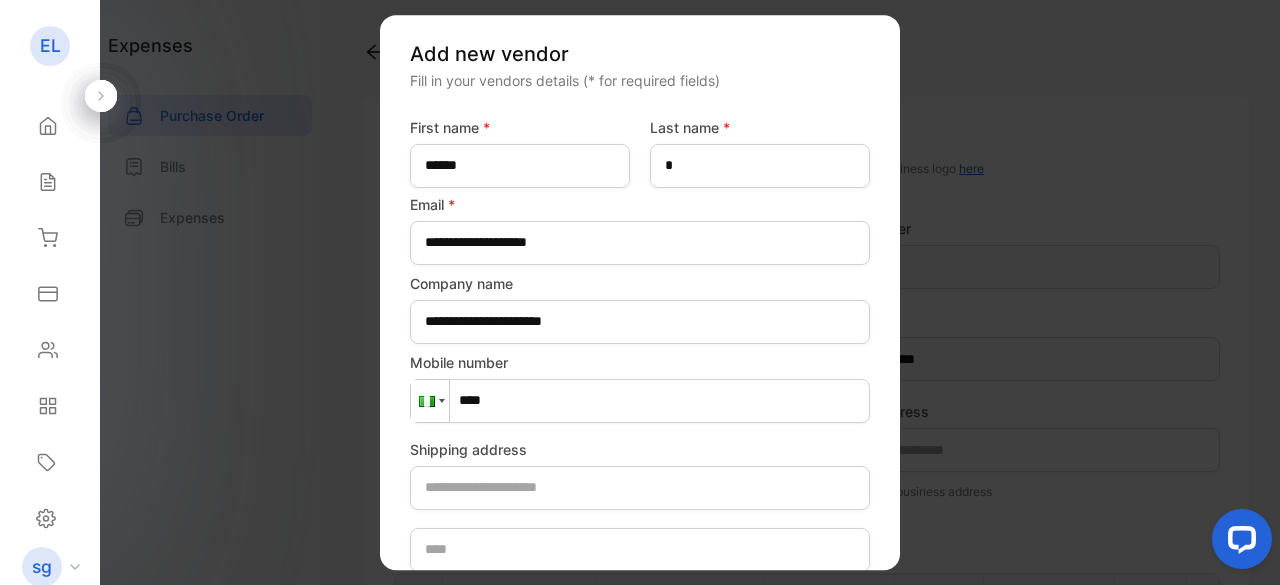 click at bounding box center (430, 401) 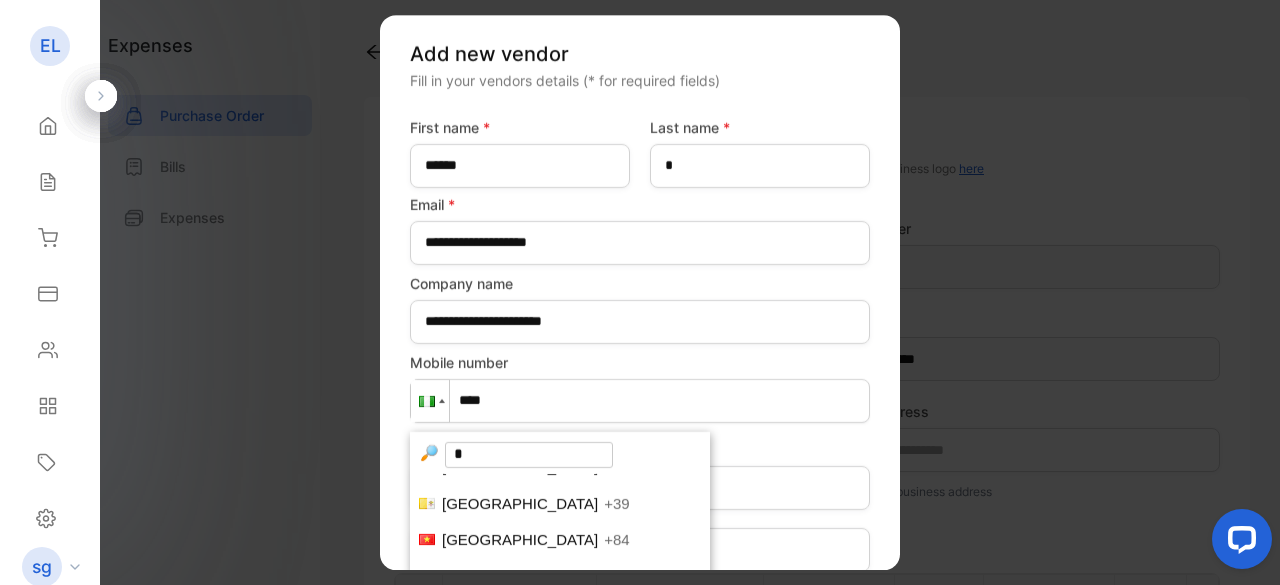 scroll, scrollTop: 0, scrollLeft: 0, axis: both 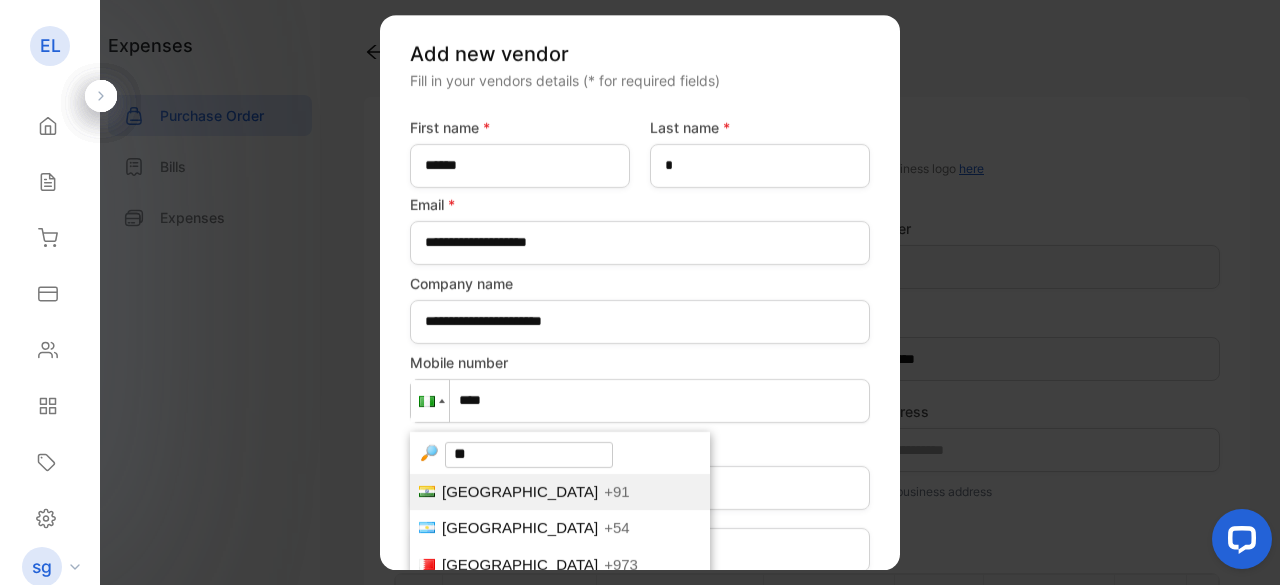 type on "**" 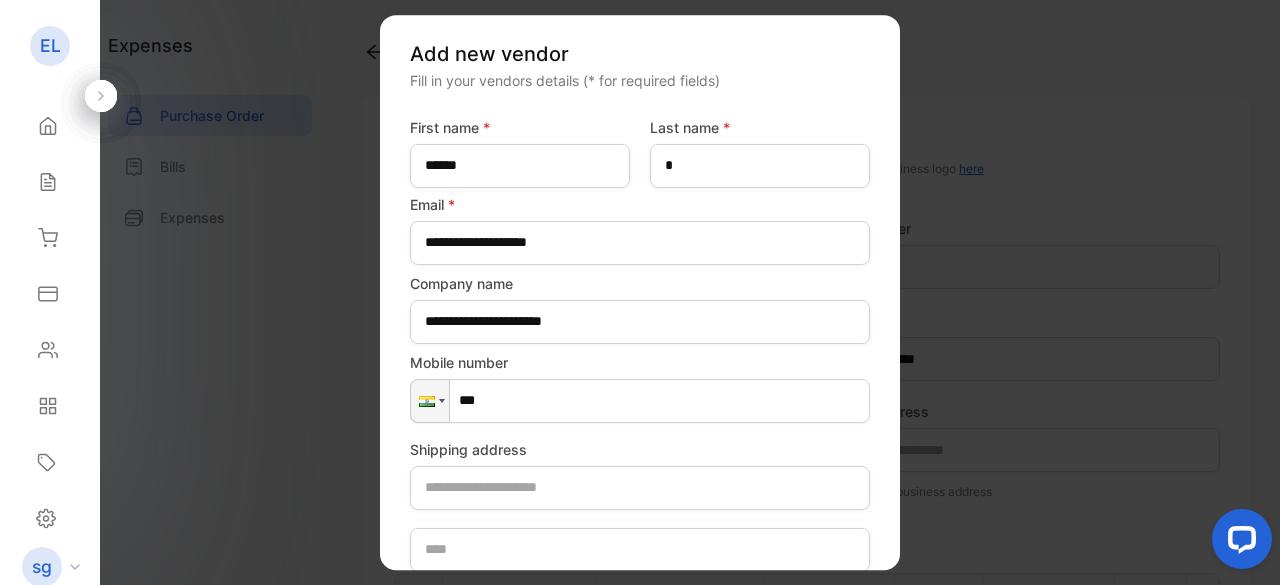 click on "***" at bounding box center [640, 401] 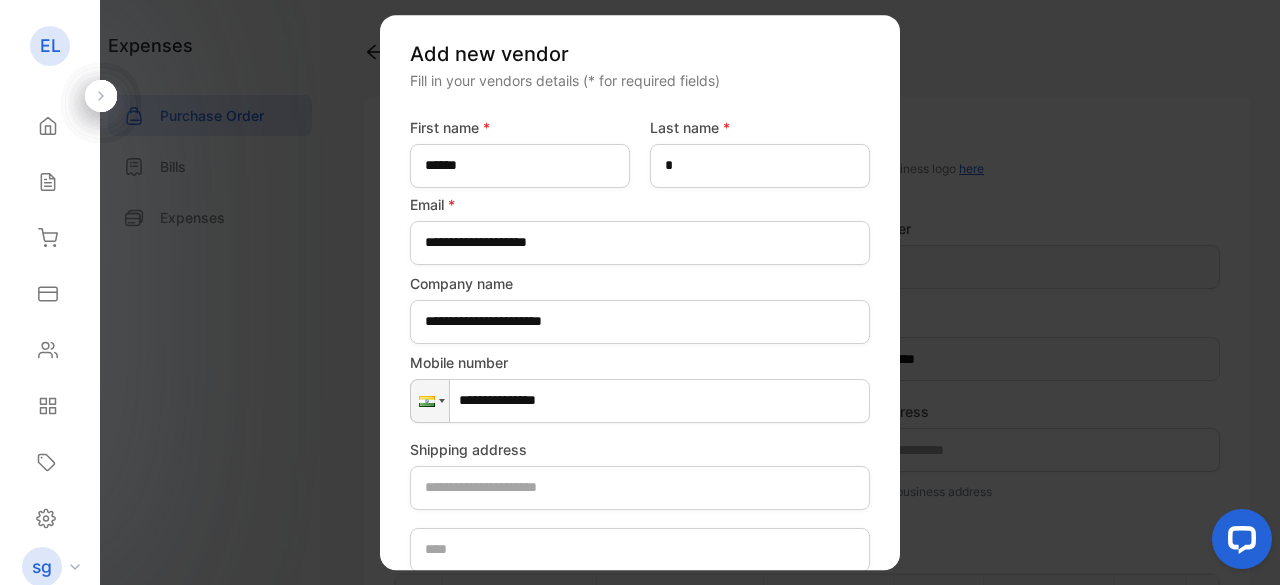 type on "**********" 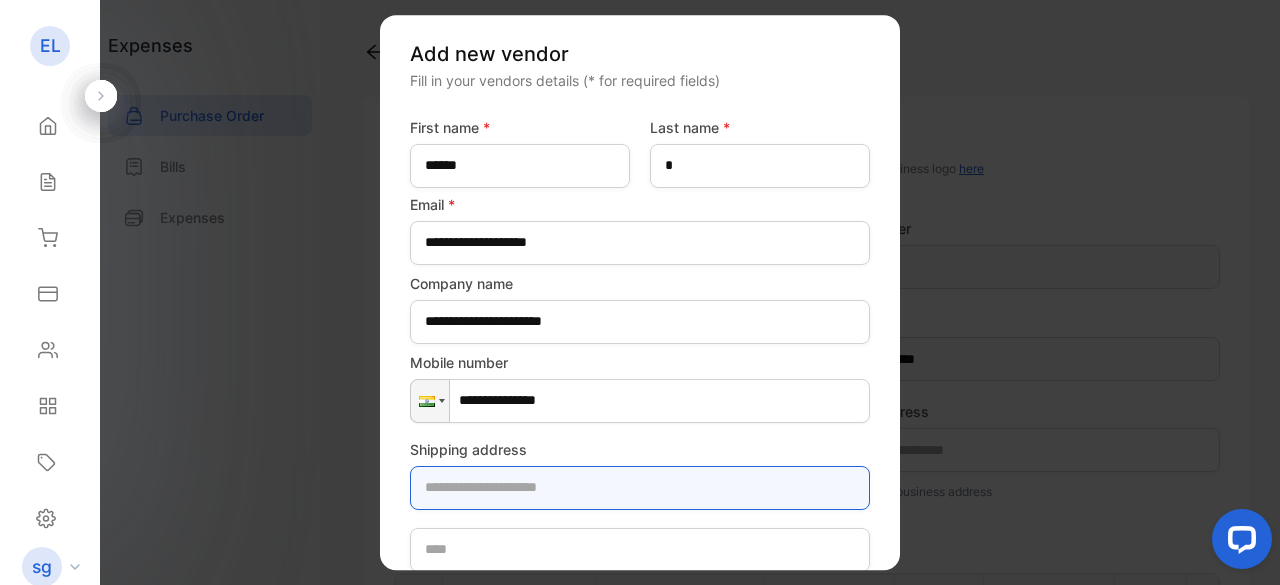 click at bounding box center (640, 488) 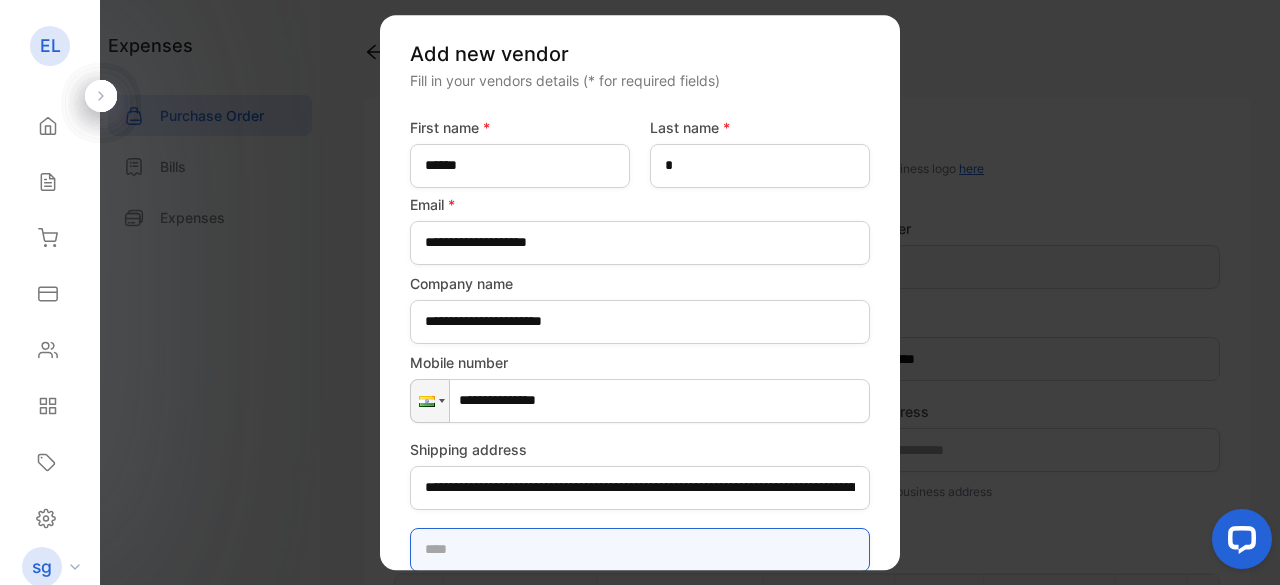 type on "*********" 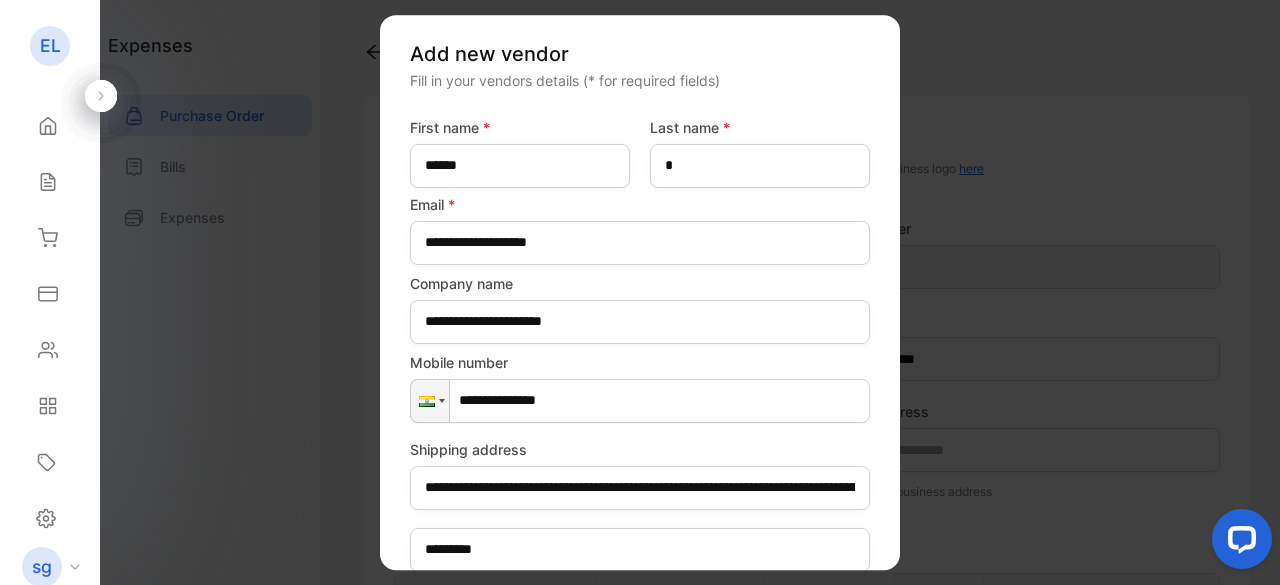 type on "*********" 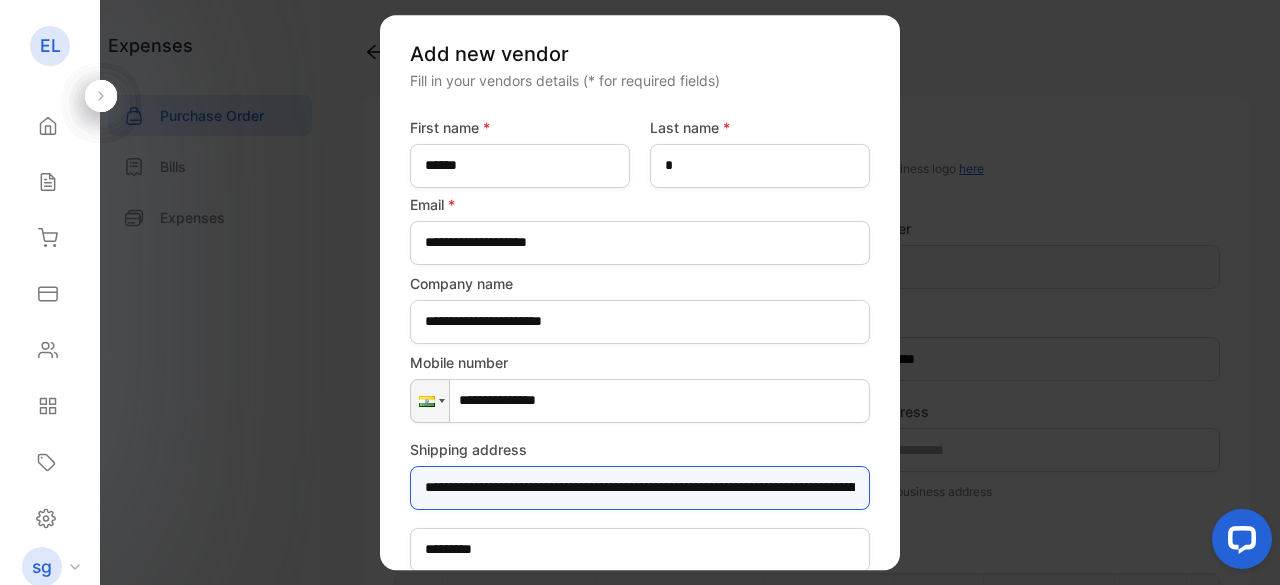 scroll, scrollTop: 240, scrollLeft: 0, axis: vertical 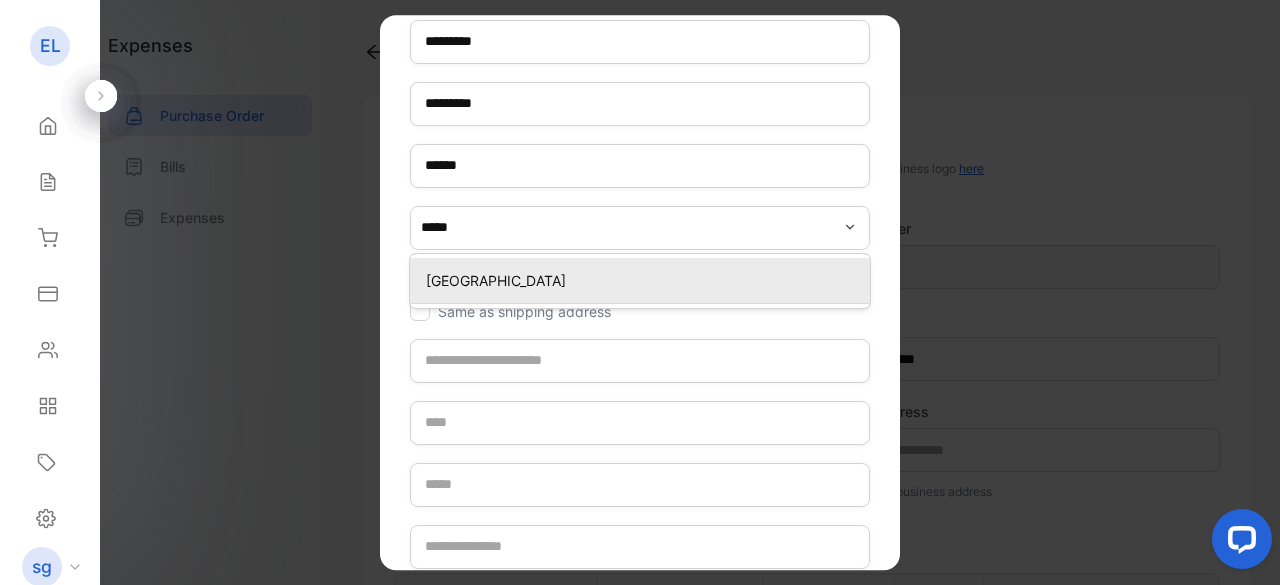 click on "[GEOGRAPHIC_DATA]" at bounding box center (640, 280) 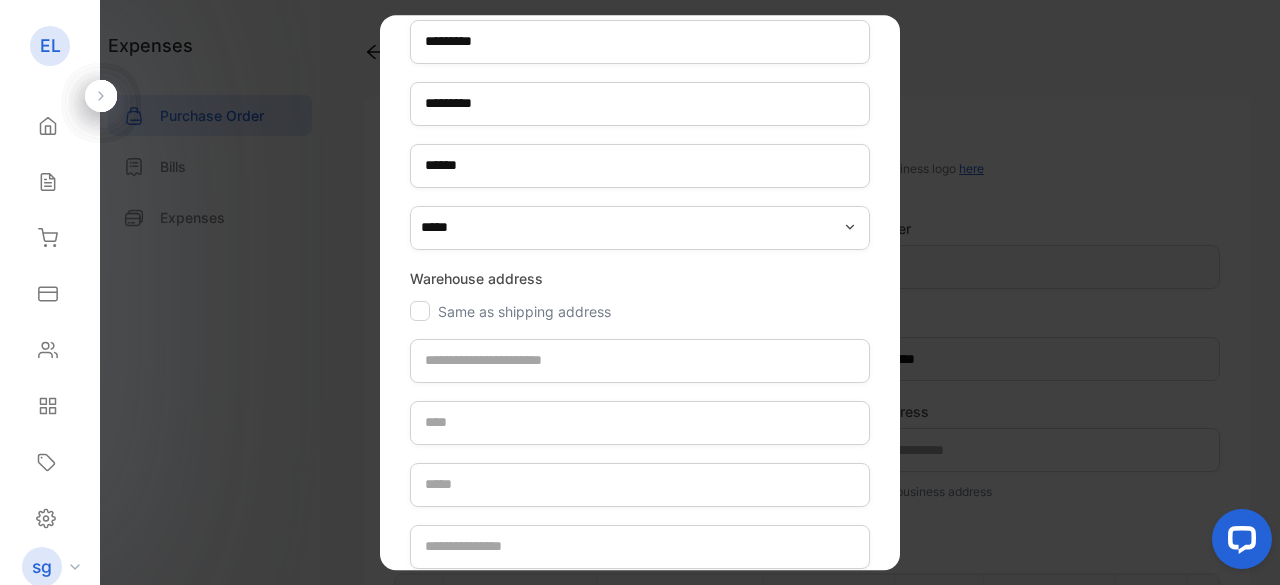 type on "**********" 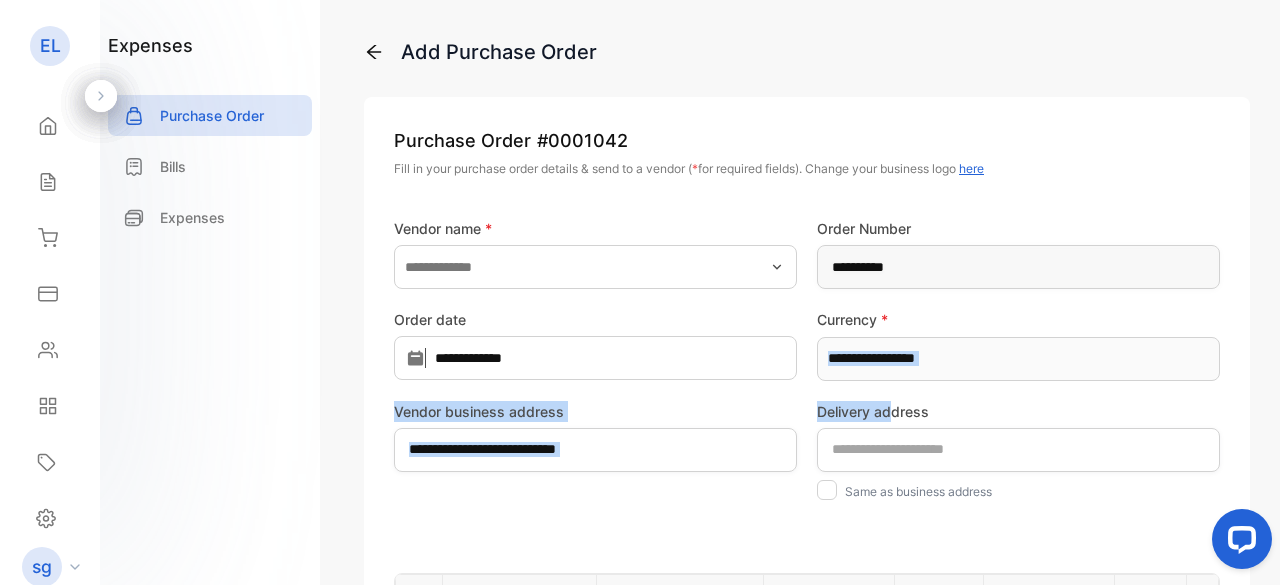 drag, startPoint x: 902, startPoint y: 317, endPoint x: 890, endPoint y: 381, distance: 65.11528 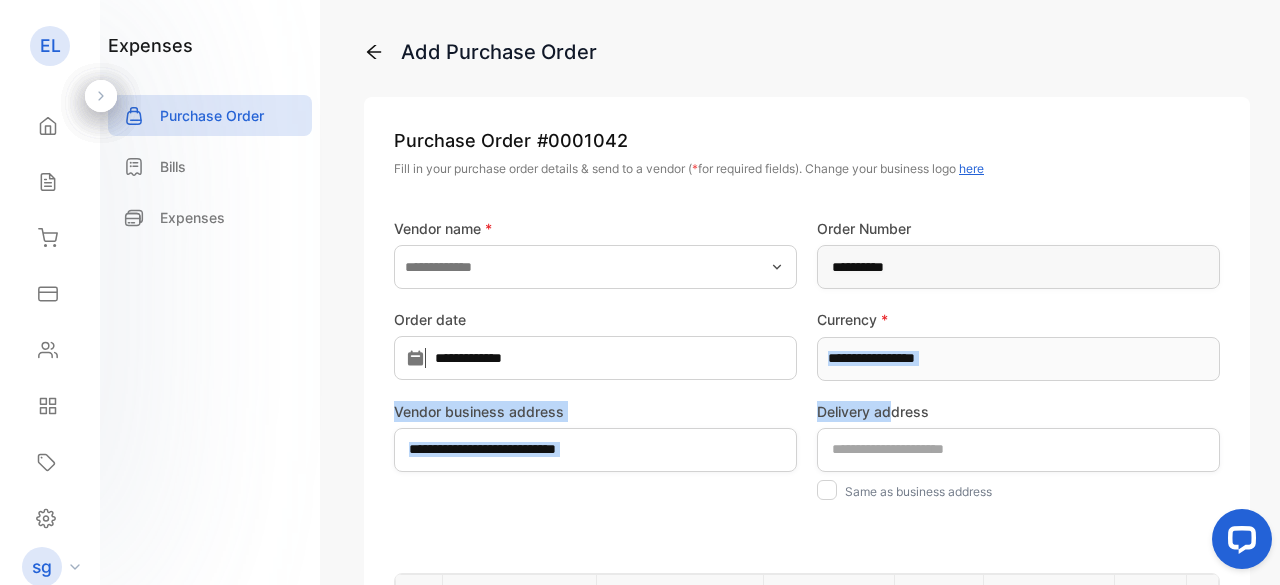 click on "Vendor business address" at bounding box center (595, 457) 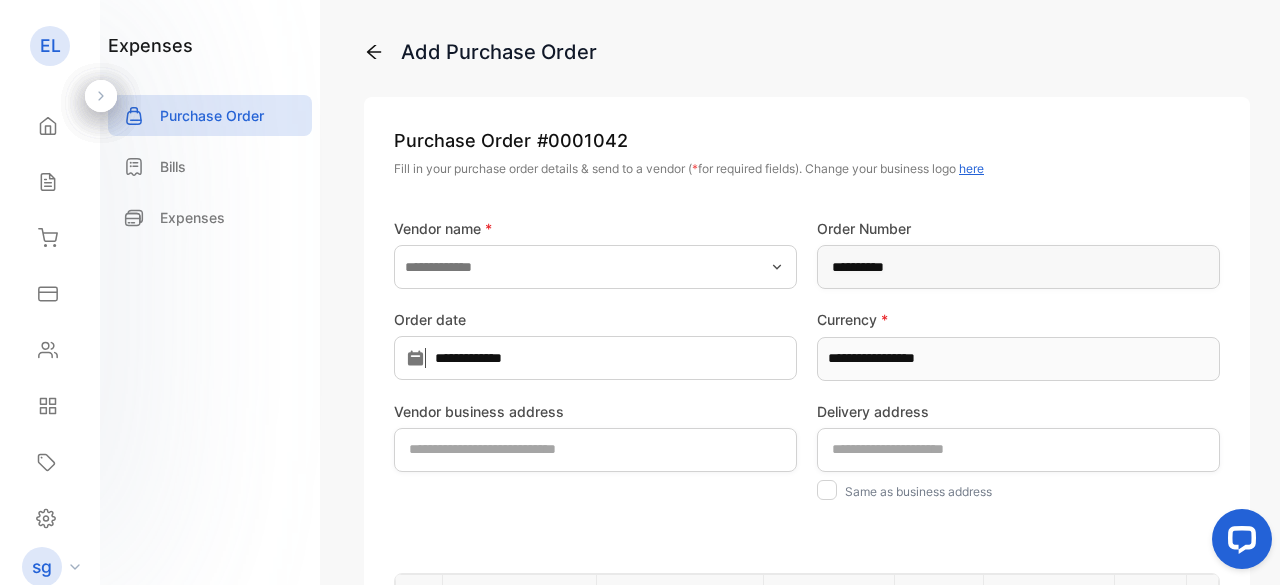 click 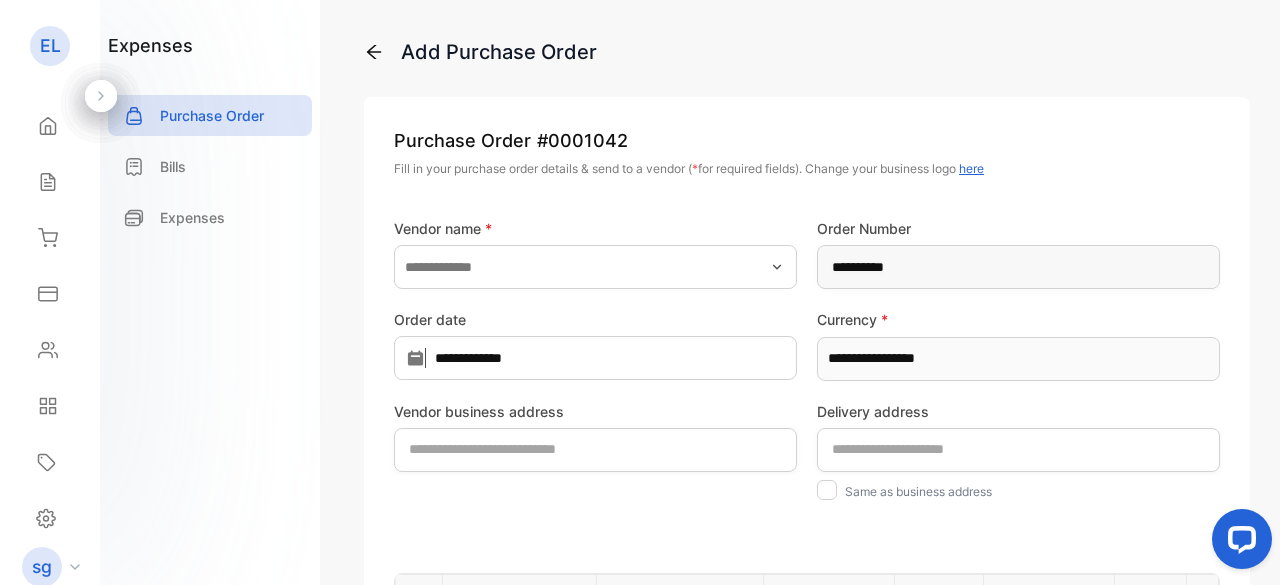 click on "Vendor business address" at bounding box center [595, 457] 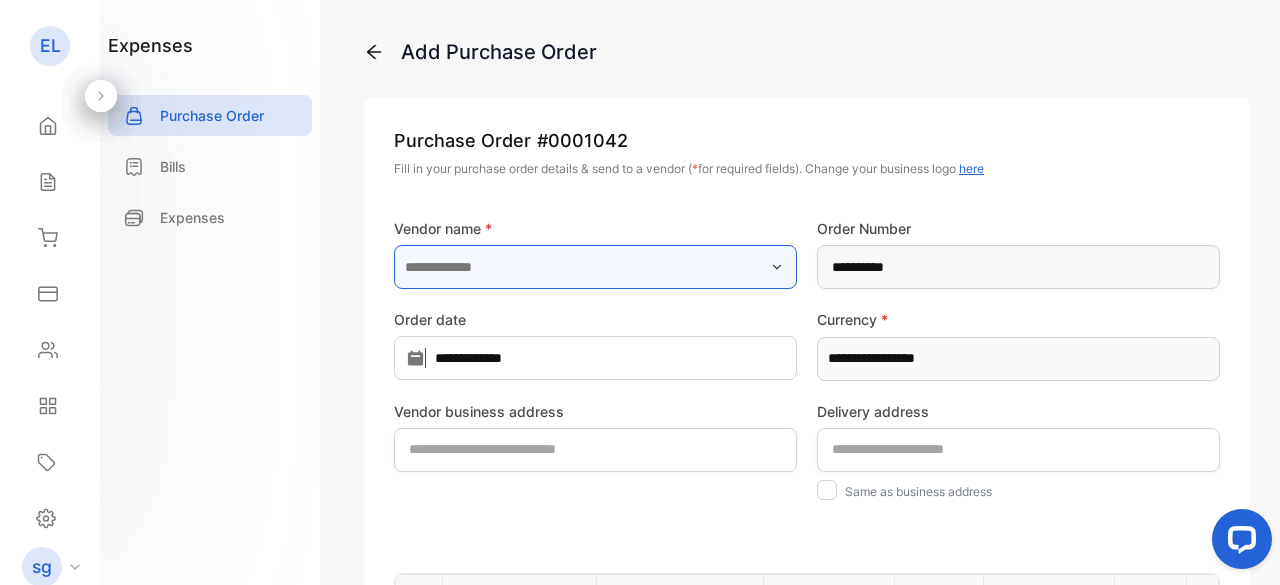 click at bounding box center [595, 267] 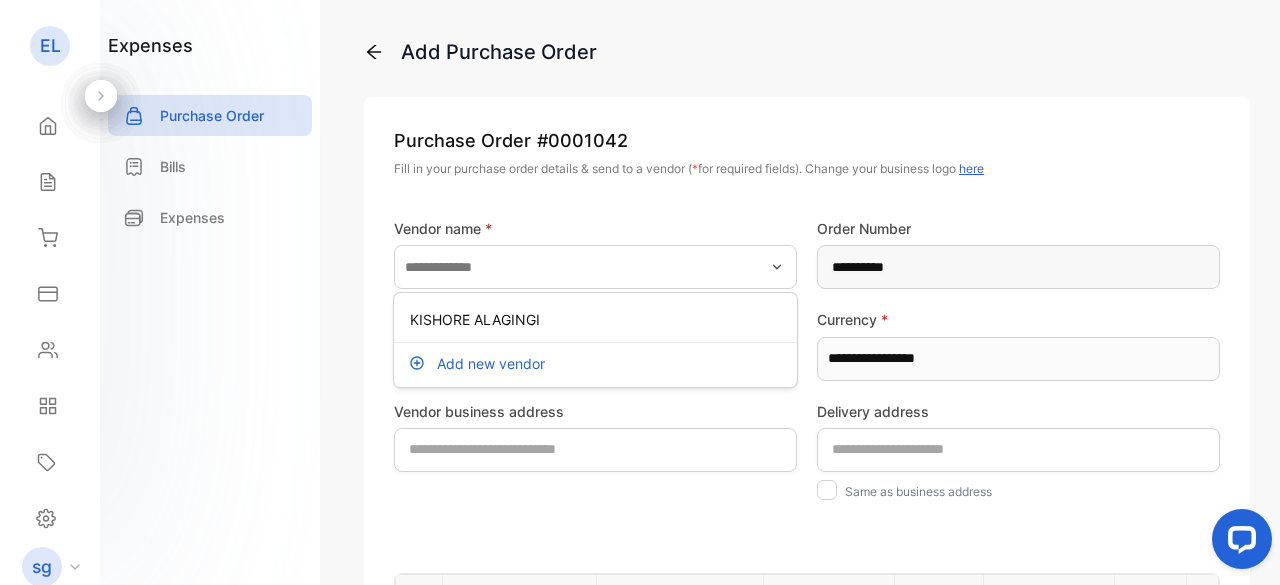 click on "Add new vendor" at bounding box center [491, 363] 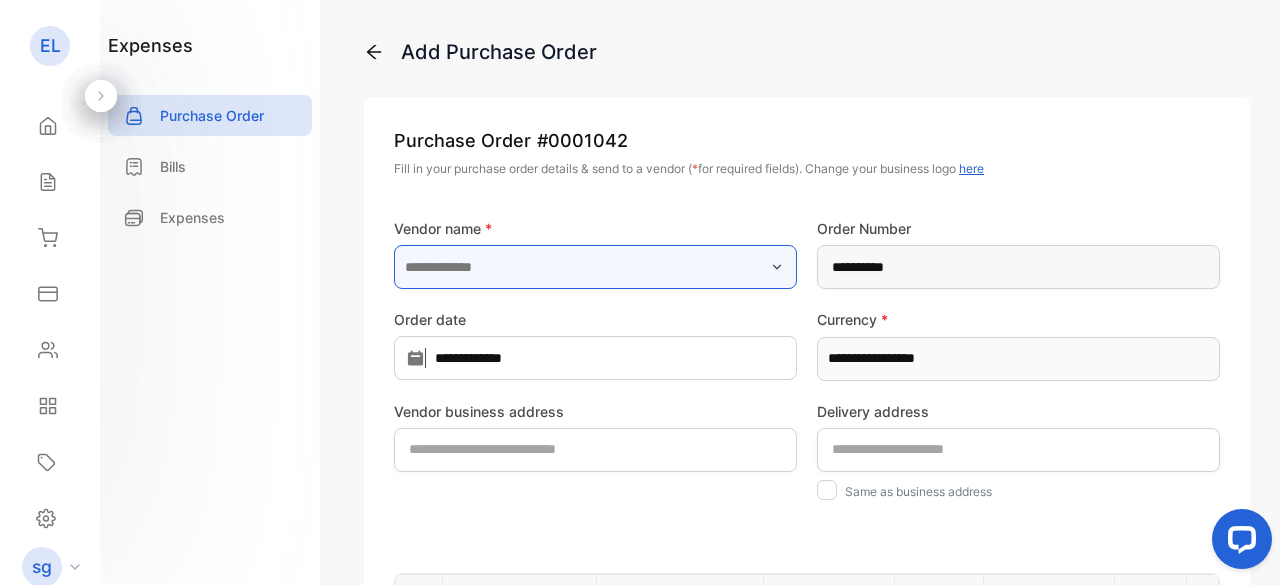 click at bounding box center [595, 267] 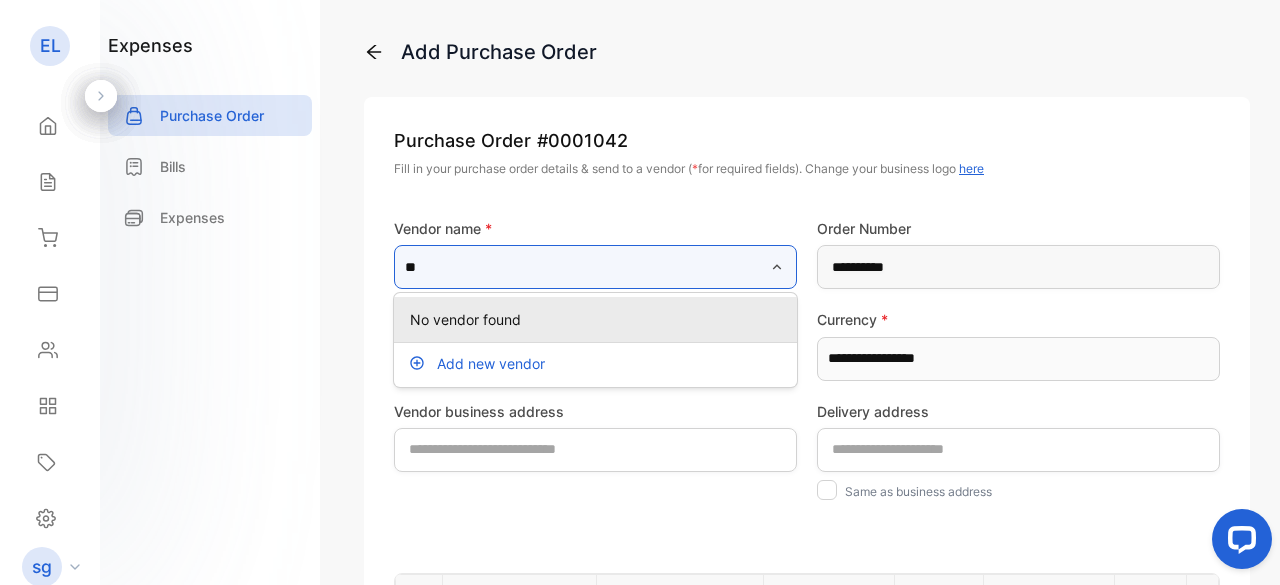 type on "*" 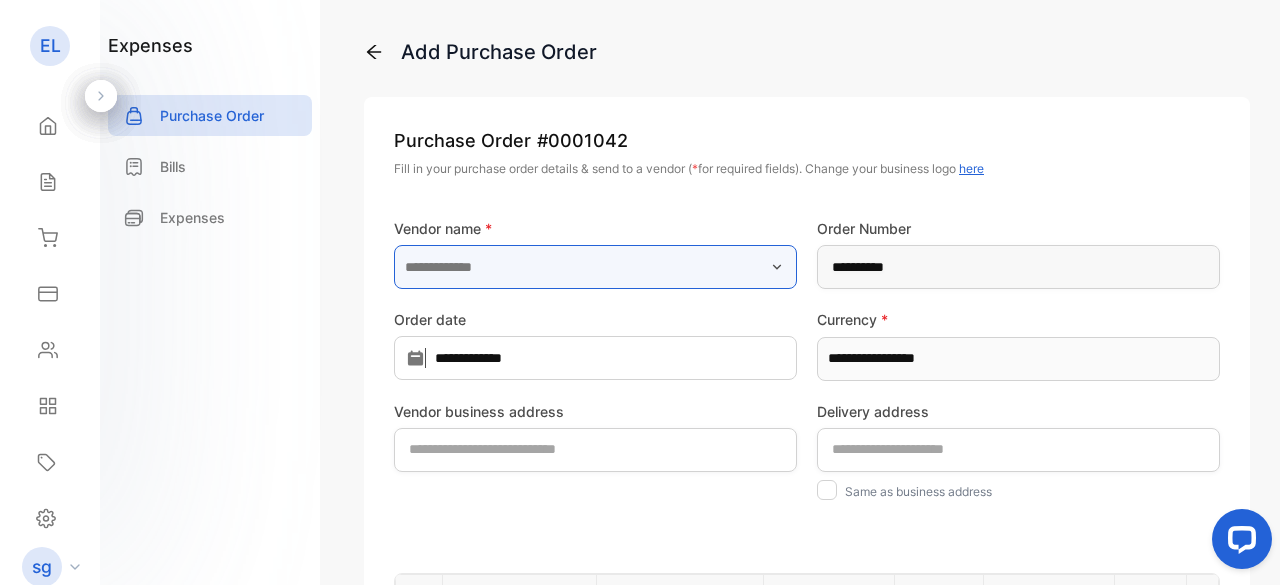 paste on "**********" 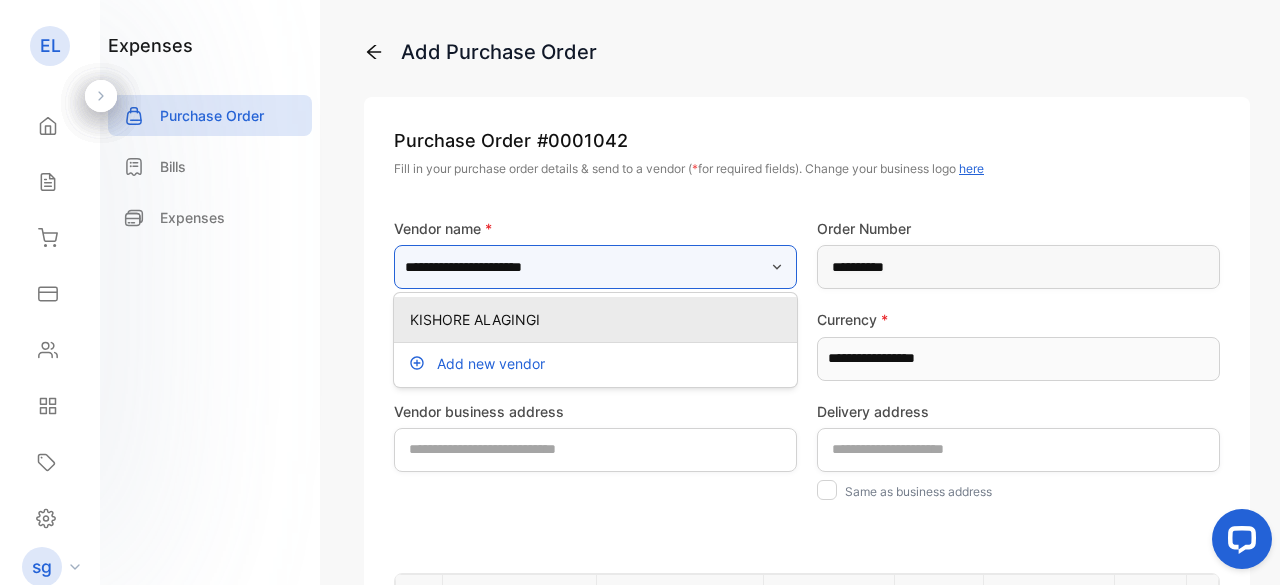 type on "**********" 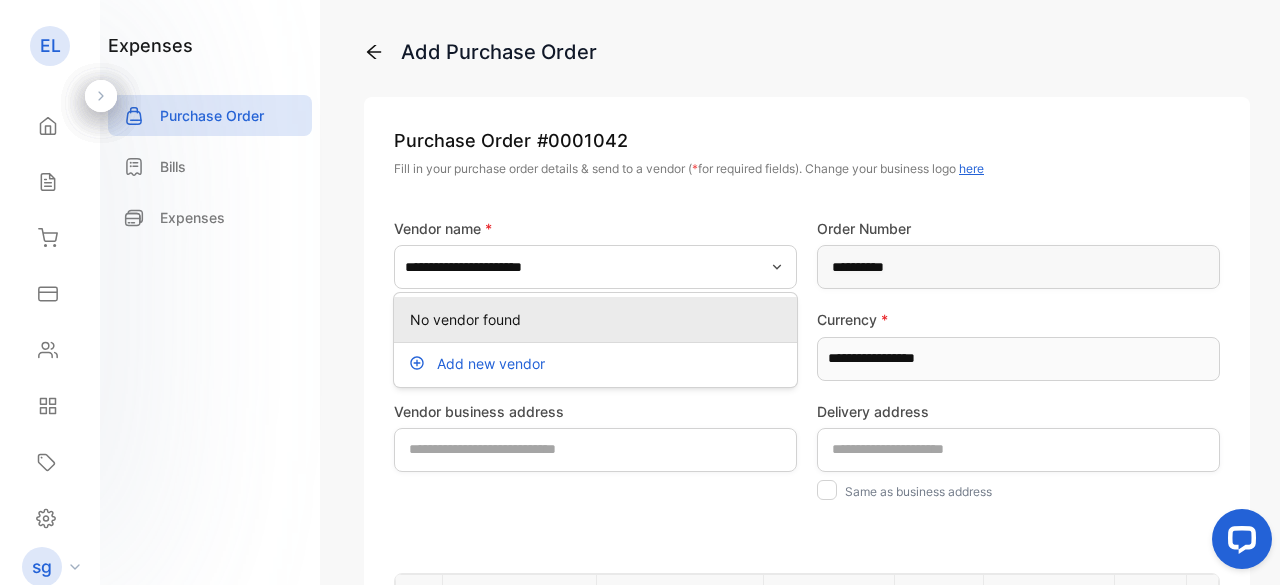 click 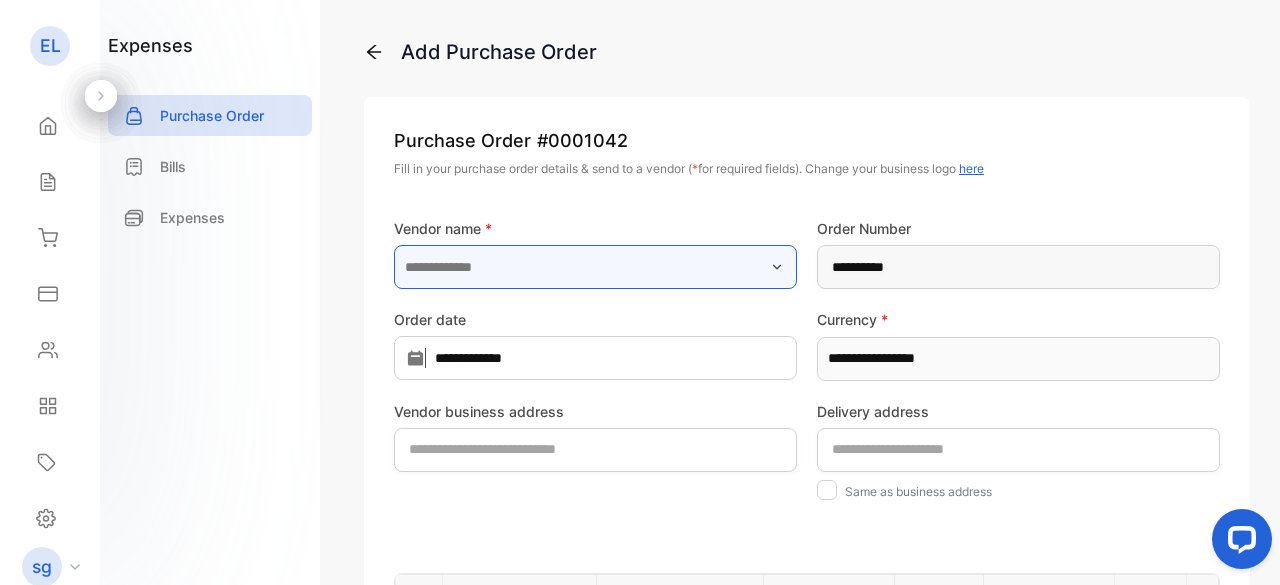 click at bounding box center (595, 267) 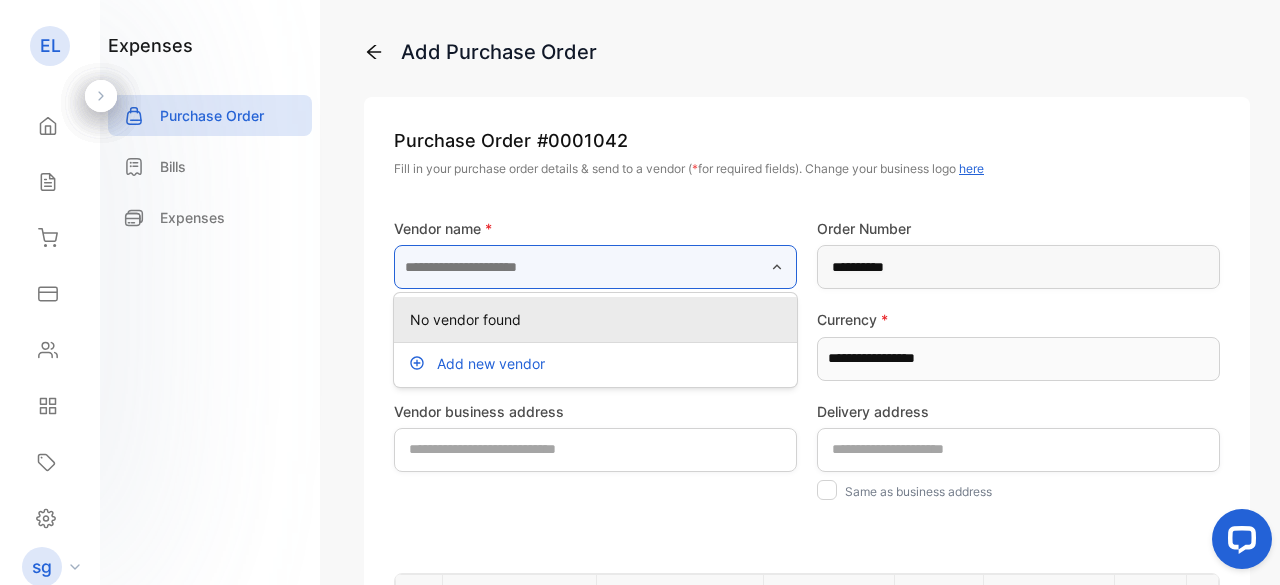 paste on "**********" 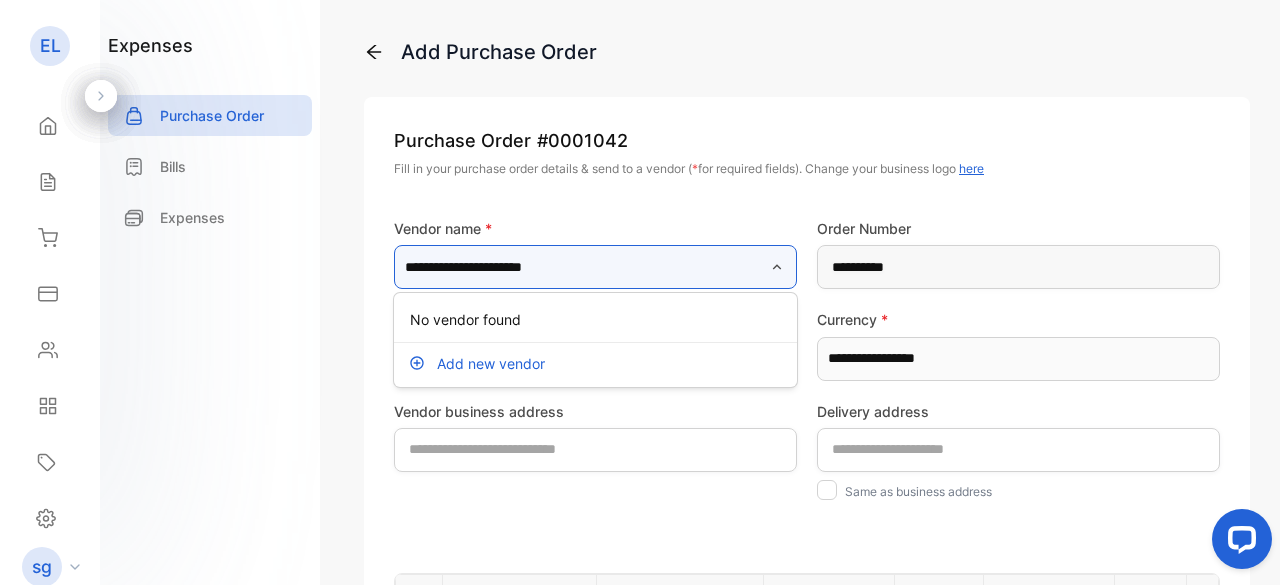 type on "**********" 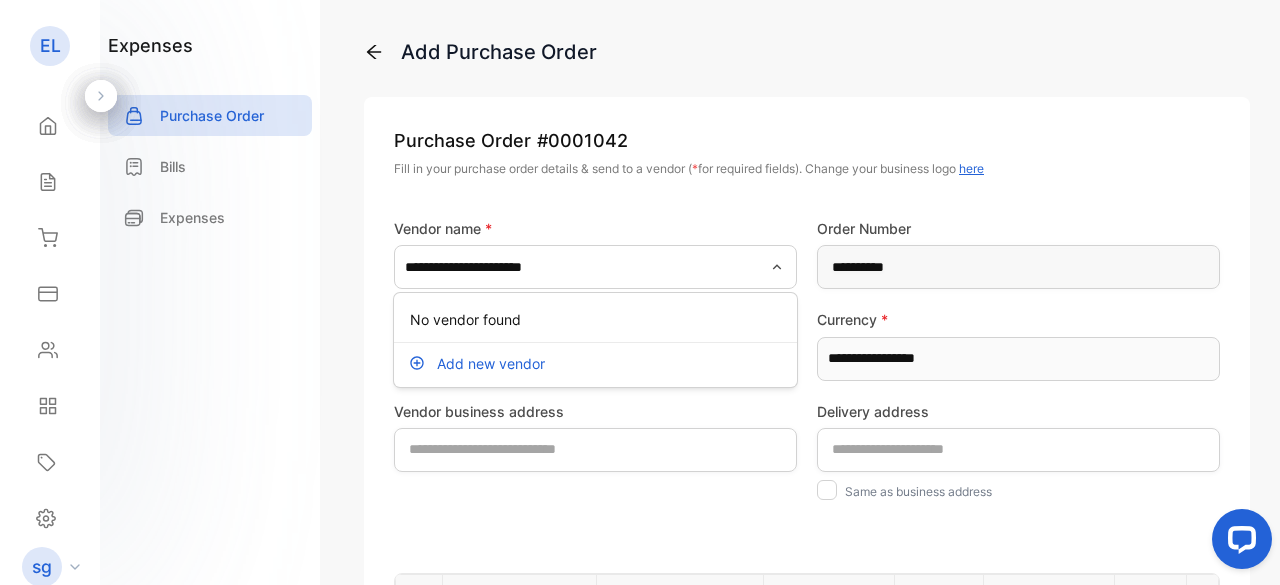 click on "Add new vendor" at bounding box center [491, 363] 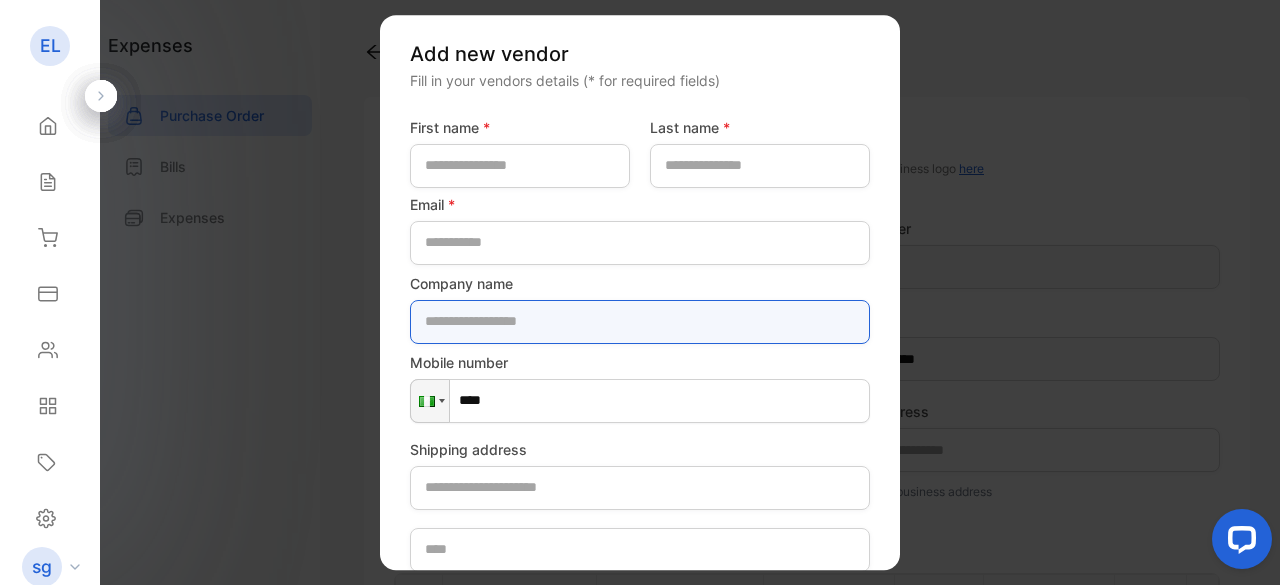 click at bounding box center [640, 322] 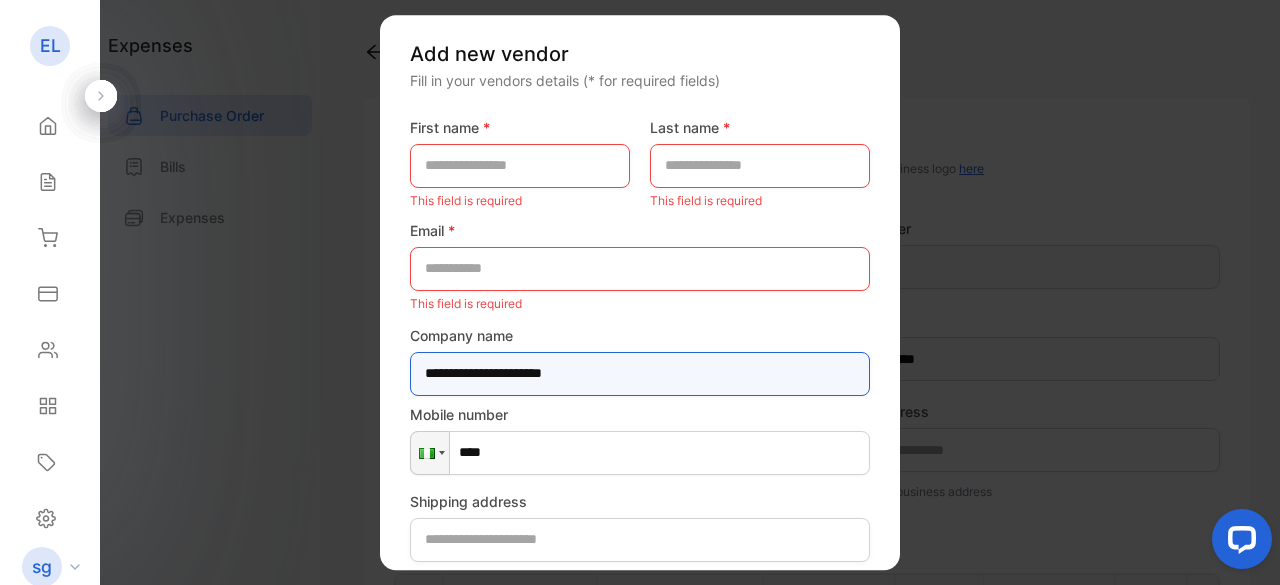 type on "**********" 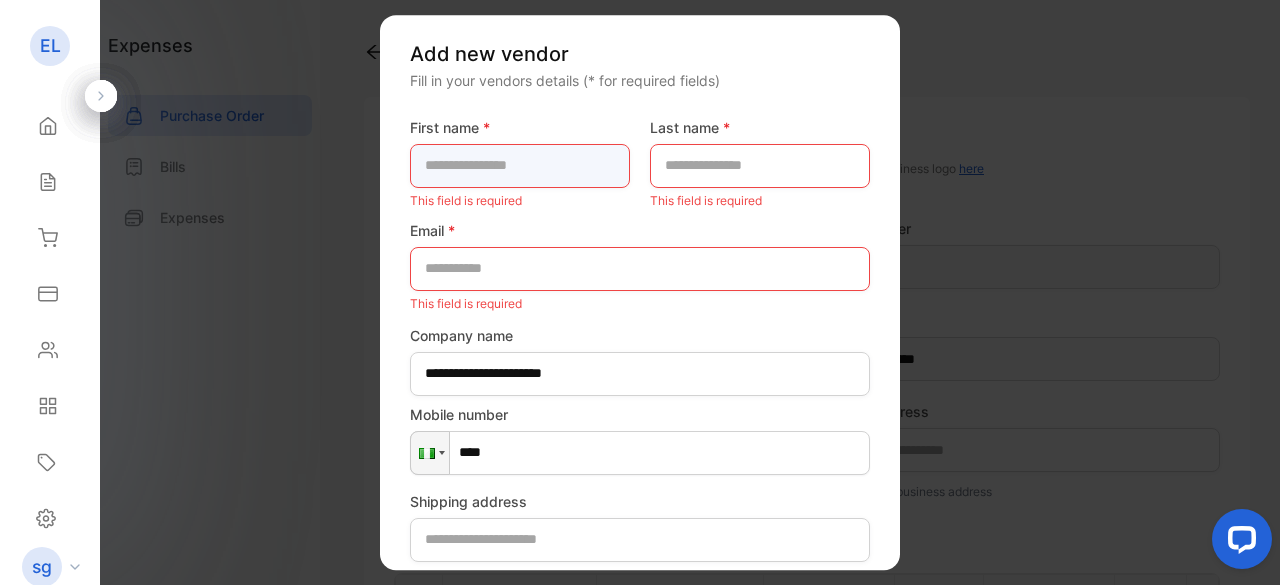 type on "******" 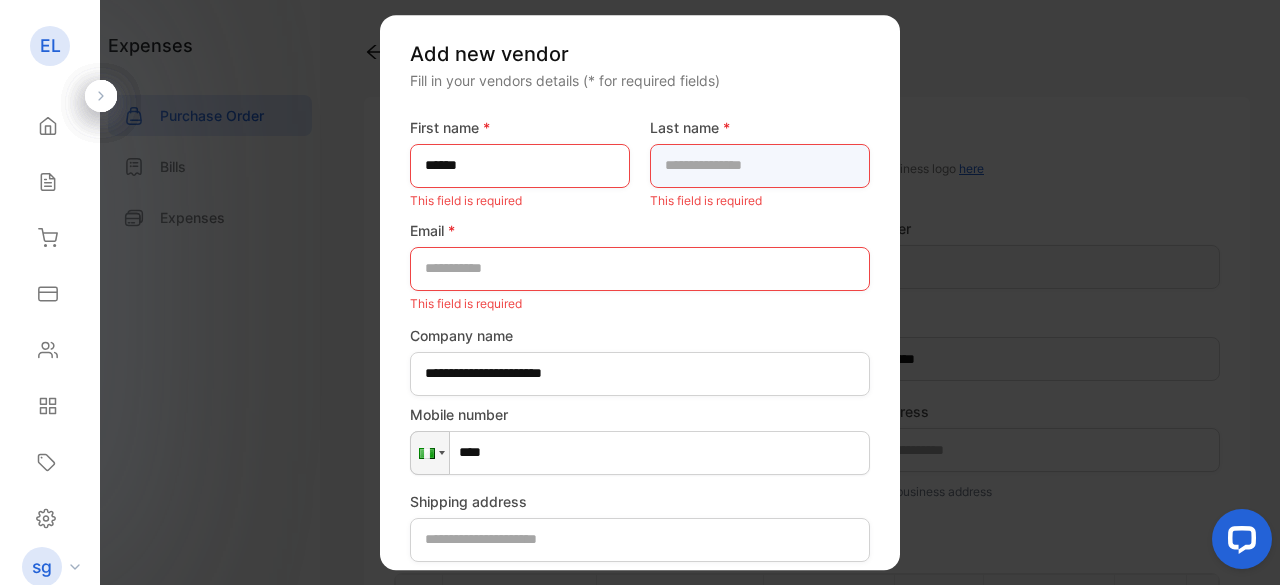 type on "*" 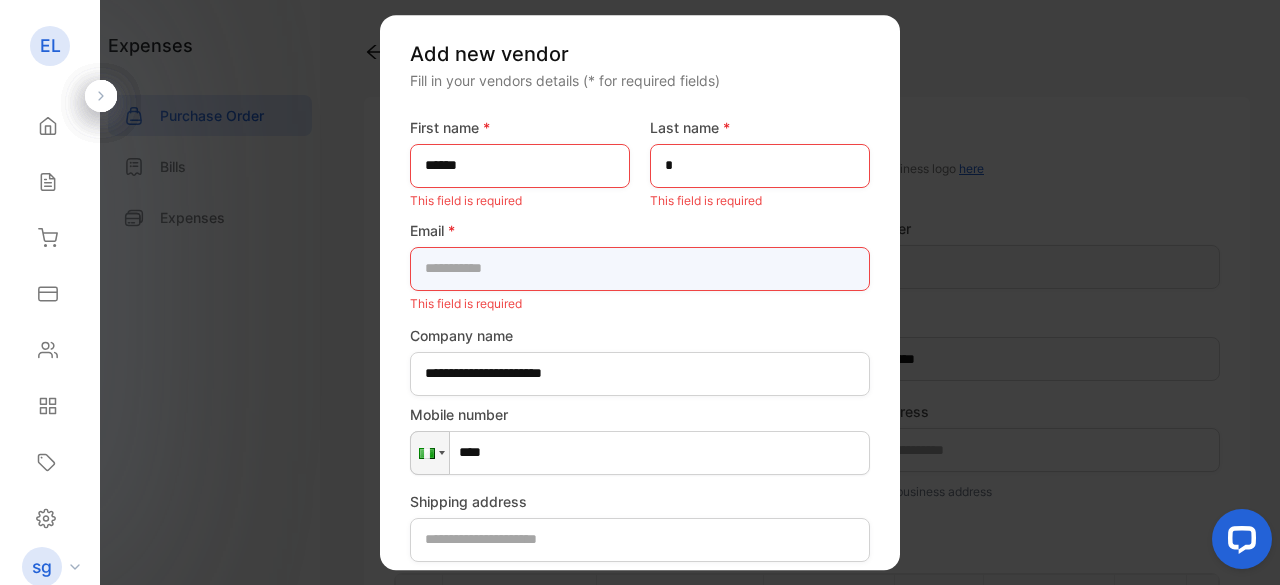 type on "**********" 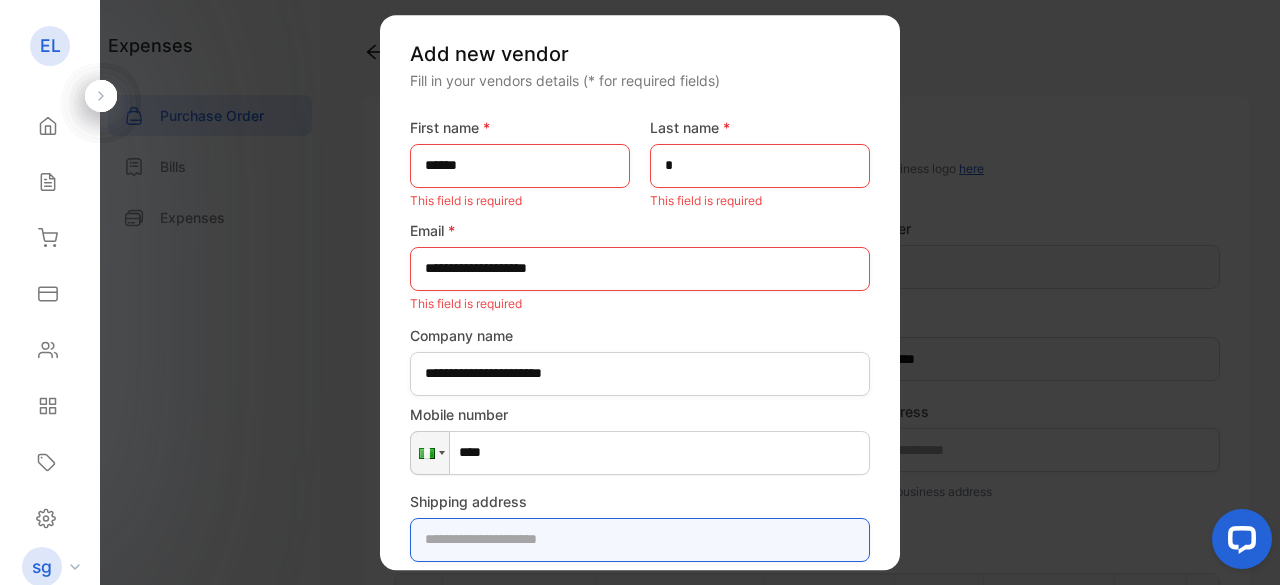 type on "**********" 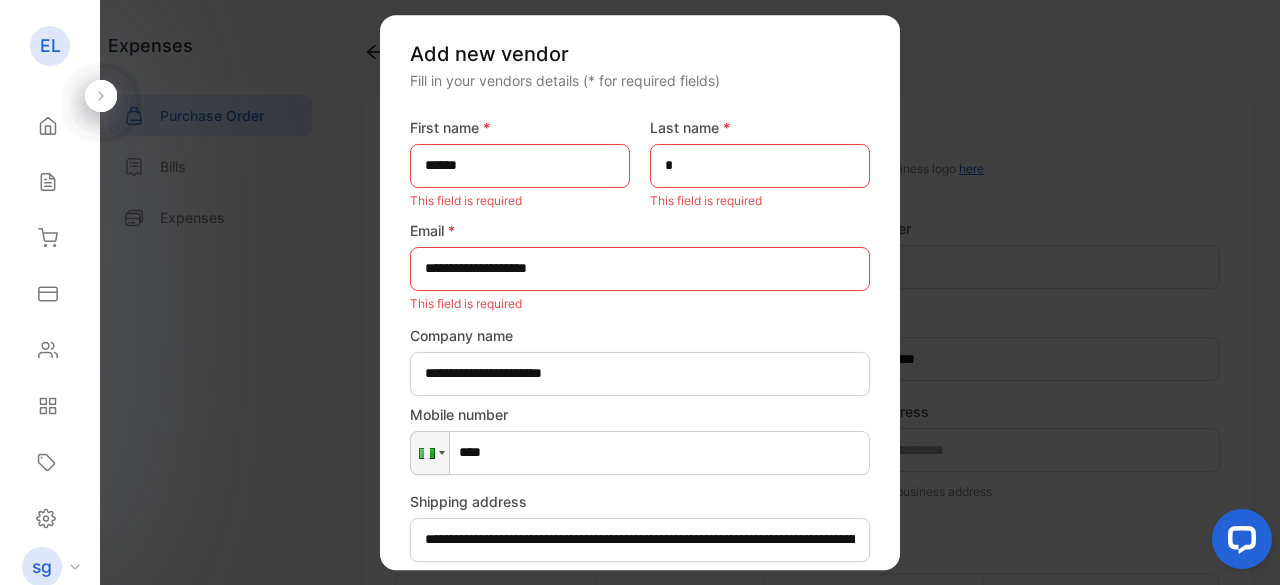 type on "*********" 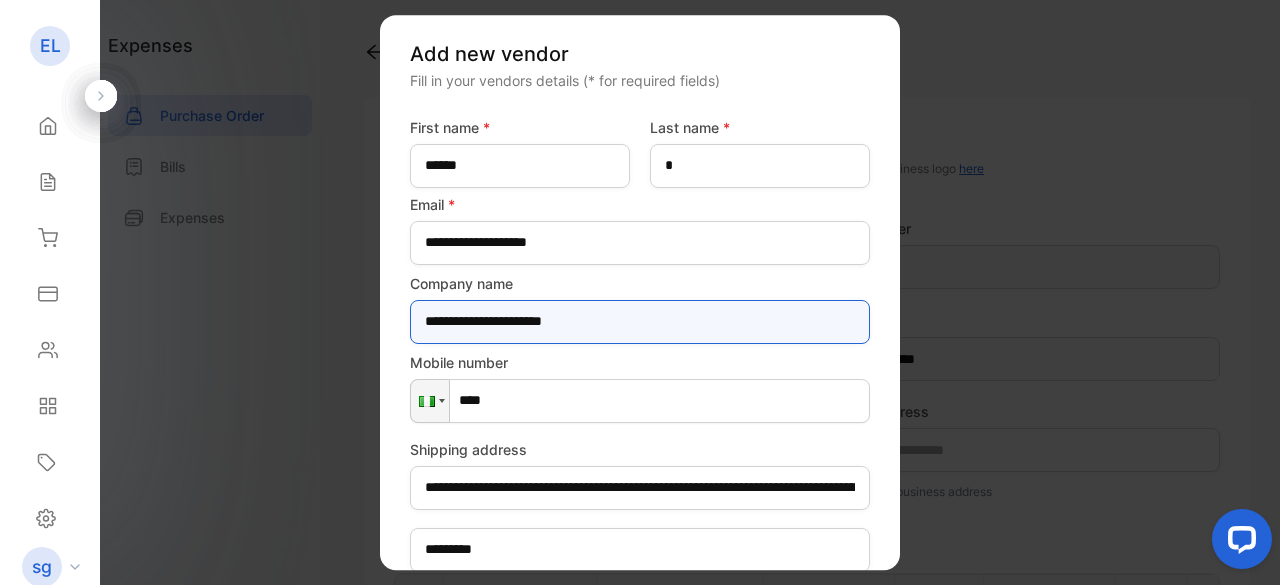 scroll, scrollTop: 240, scrollLeft: 0, axis: vertical 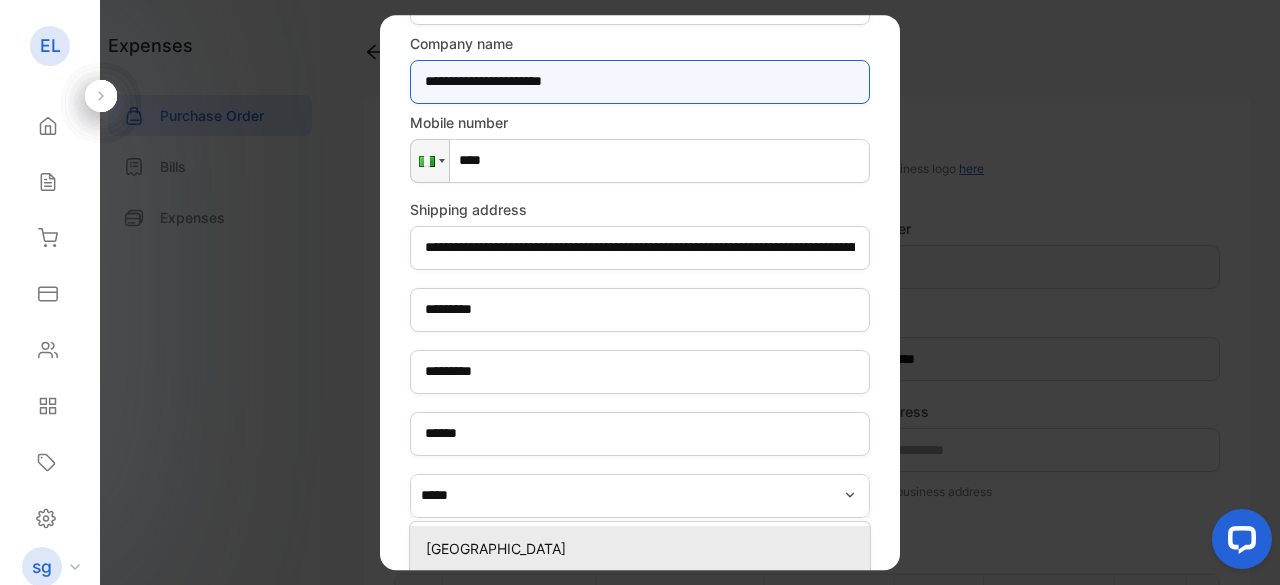 type on "**********" 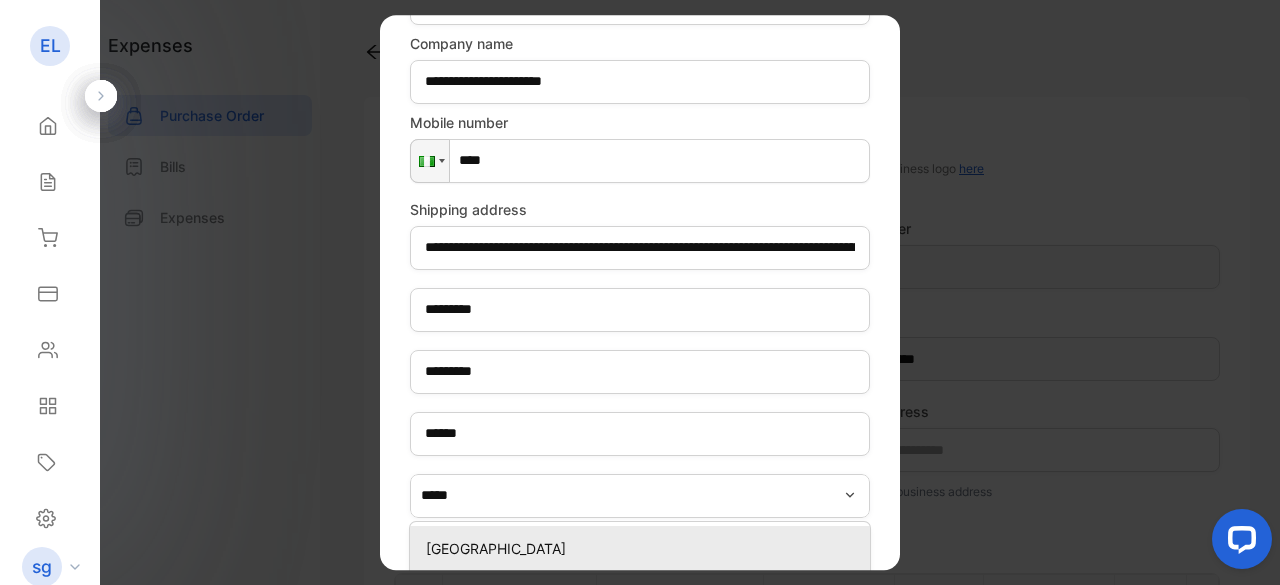 click on "****" at bounding box center [640, 161] 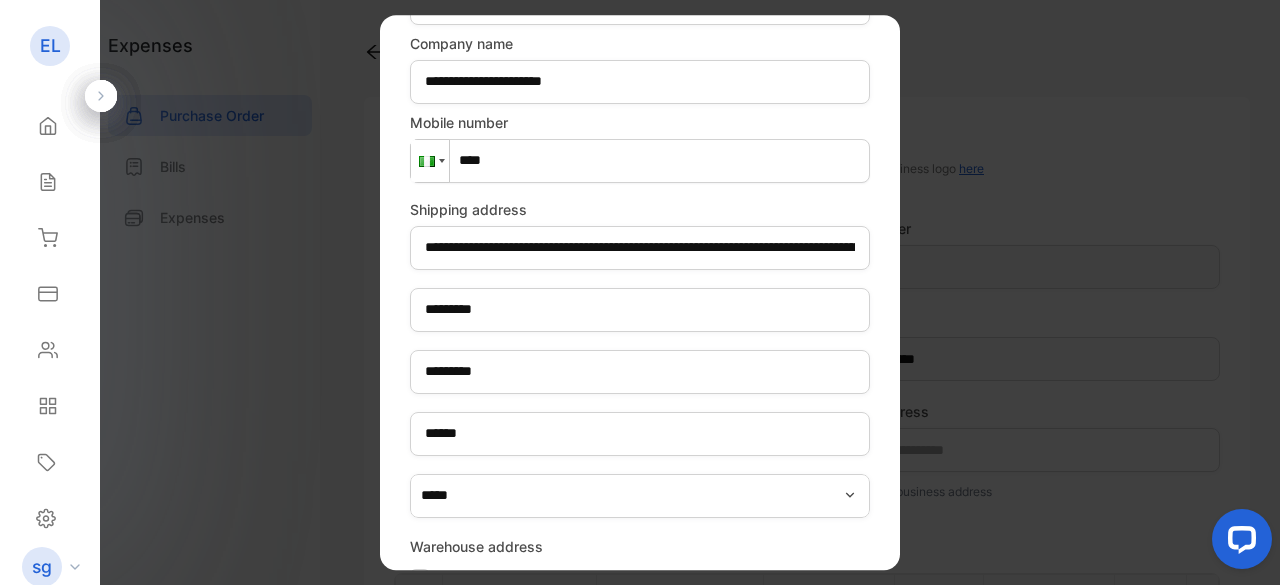 click at bounding box center [430, 161] 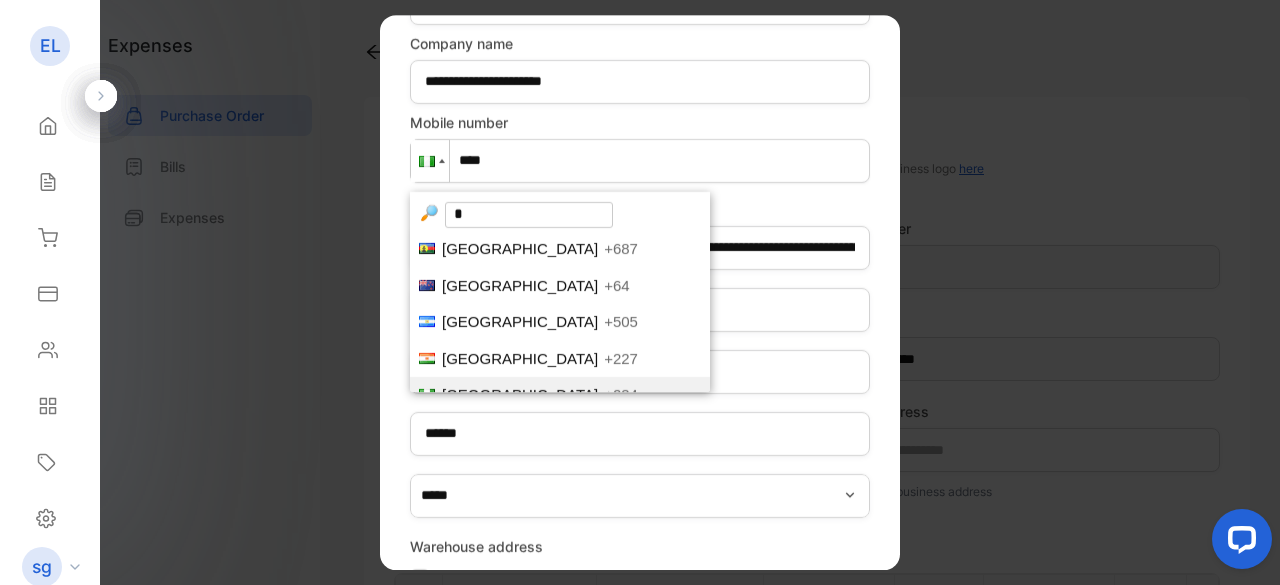 scroll, scrollTop: 0, scrollLeft: 0, axis: both 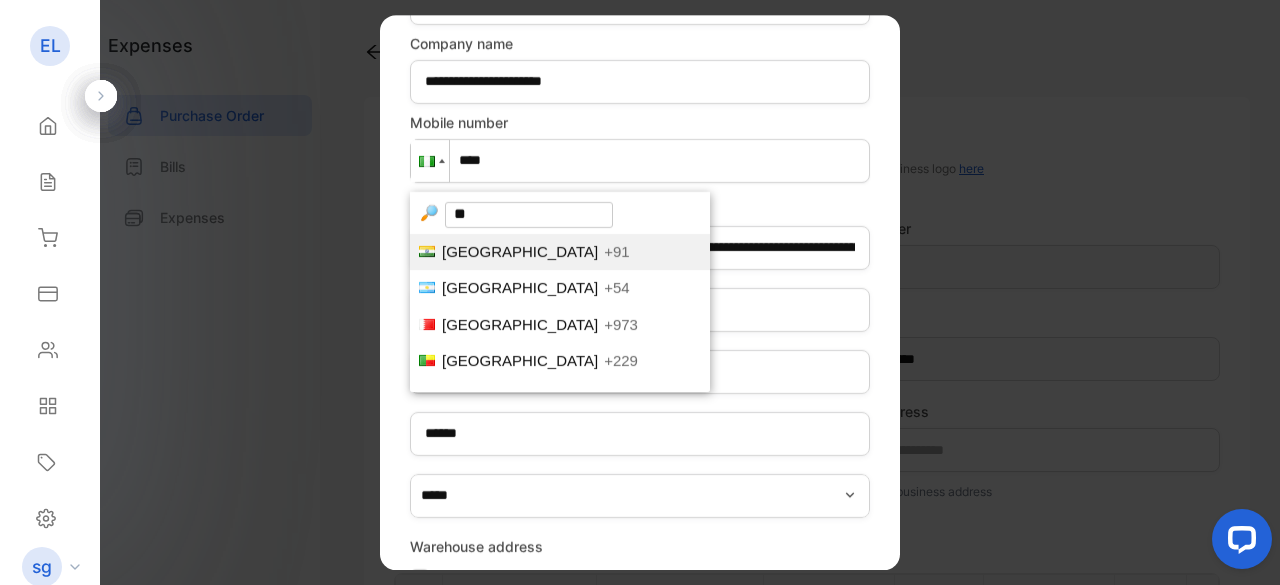 type on "**" 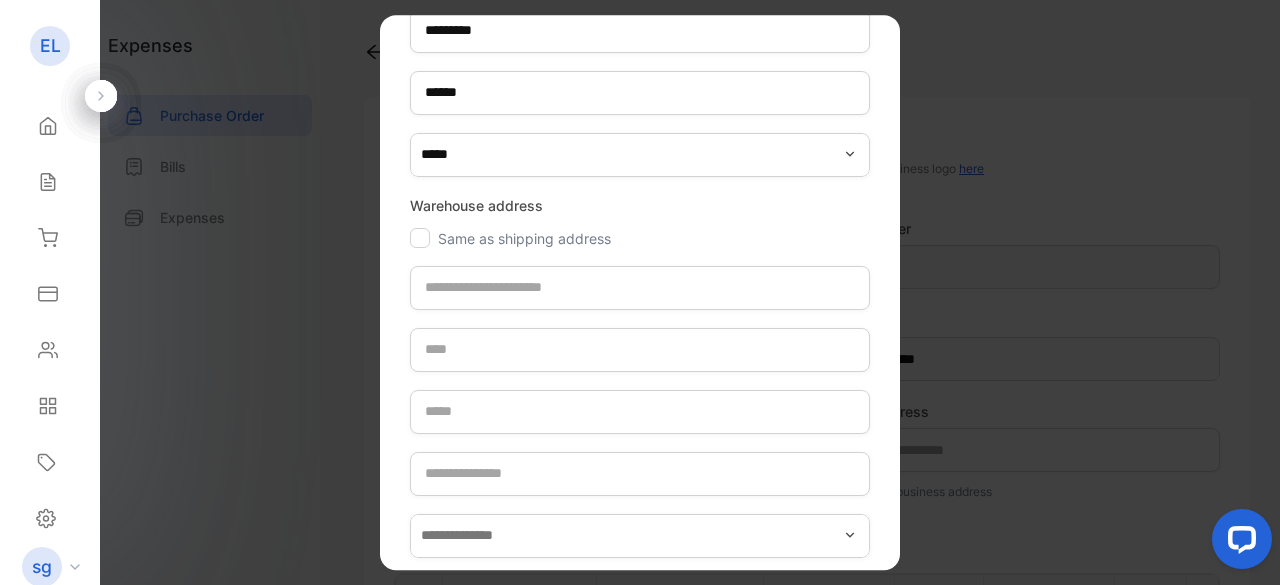 scroll, scrollTop: 600, scrollLeft: 0, axis: vertical 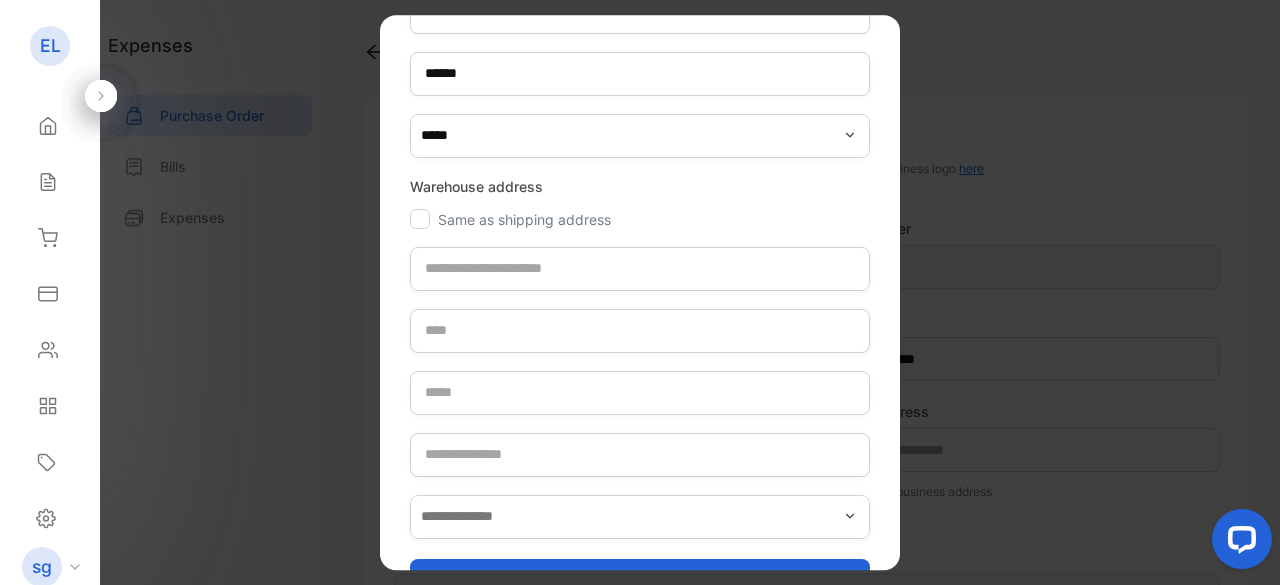 click at bounding box center (420, 219) 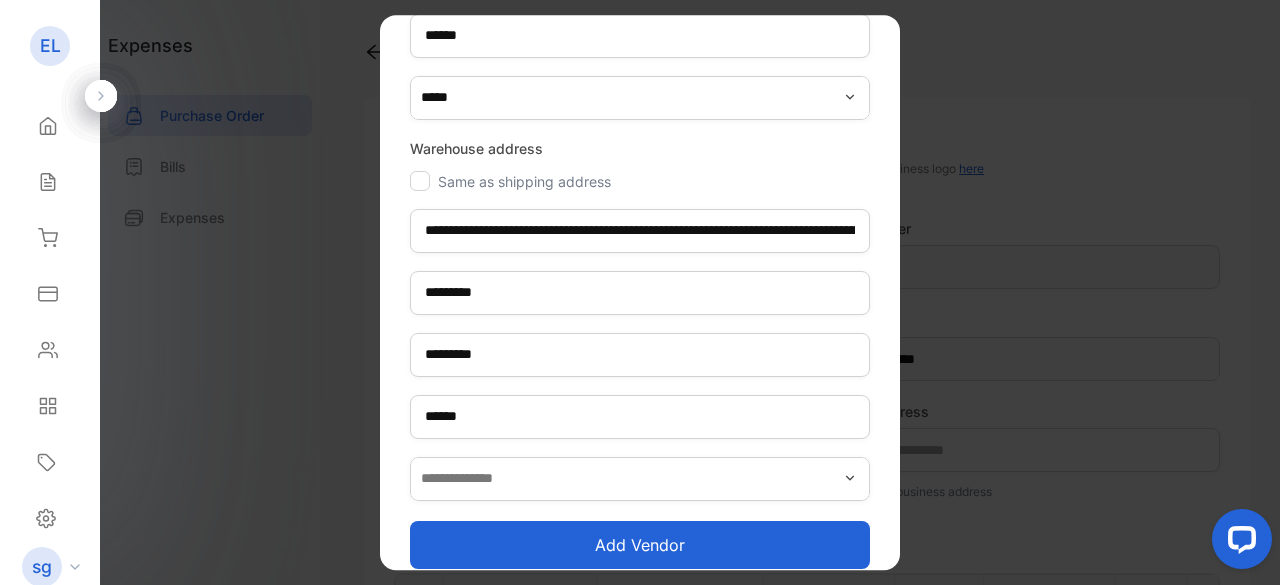 scroll, scrollTop: 660, scrollLeft: 0, axis: vertical 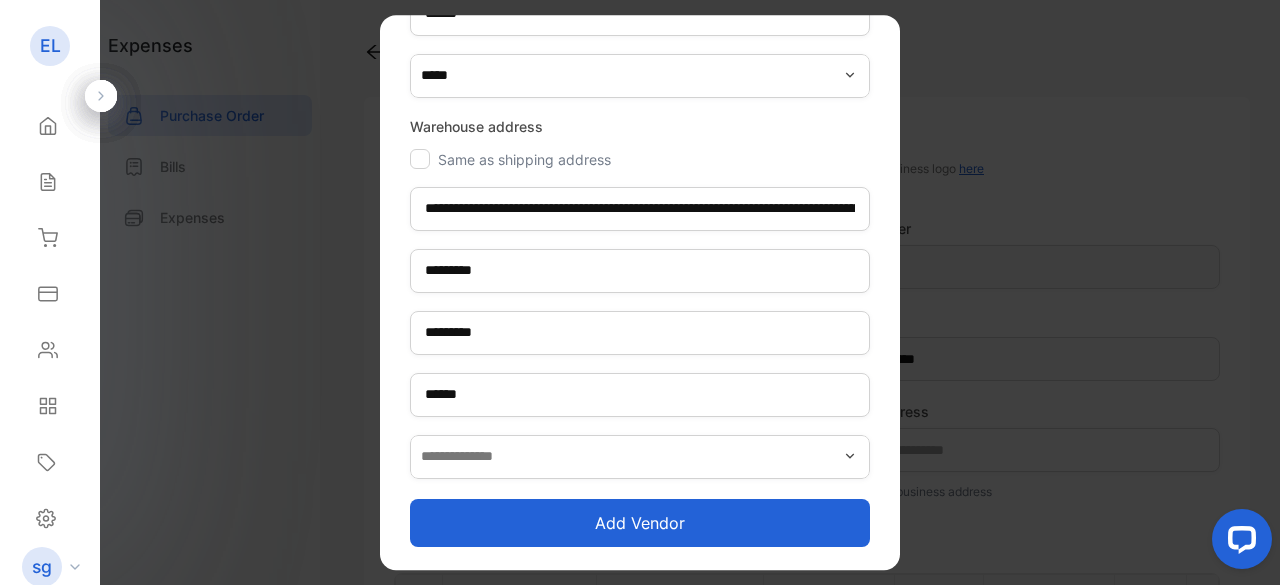 click on "Add vendor" at bounding box center (640, 523) 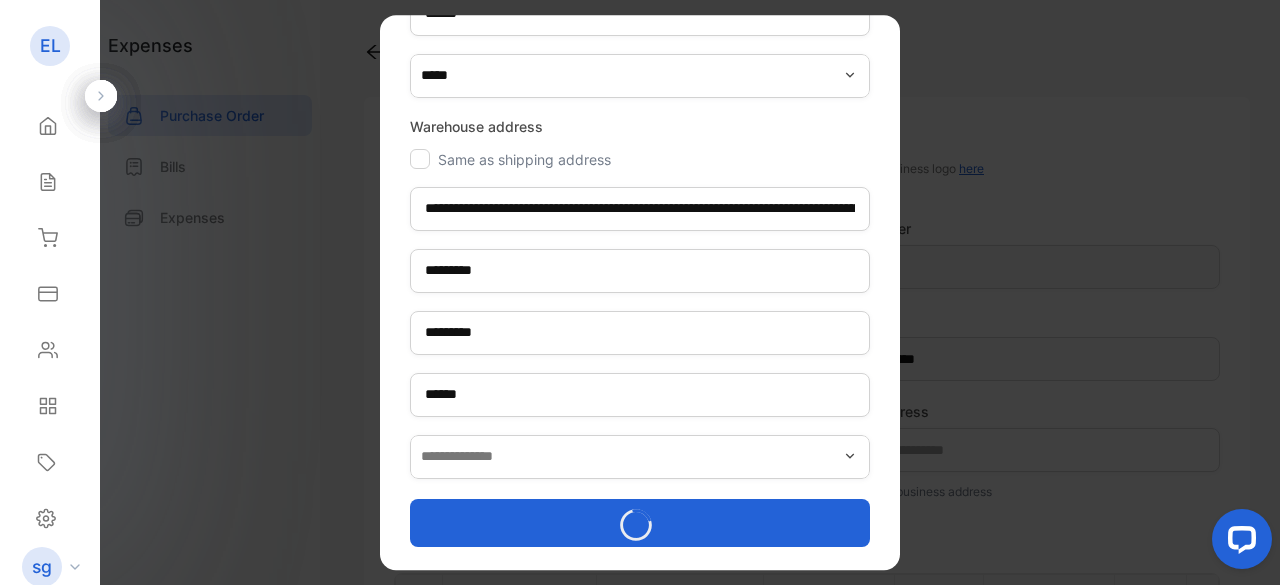 type on "**********" 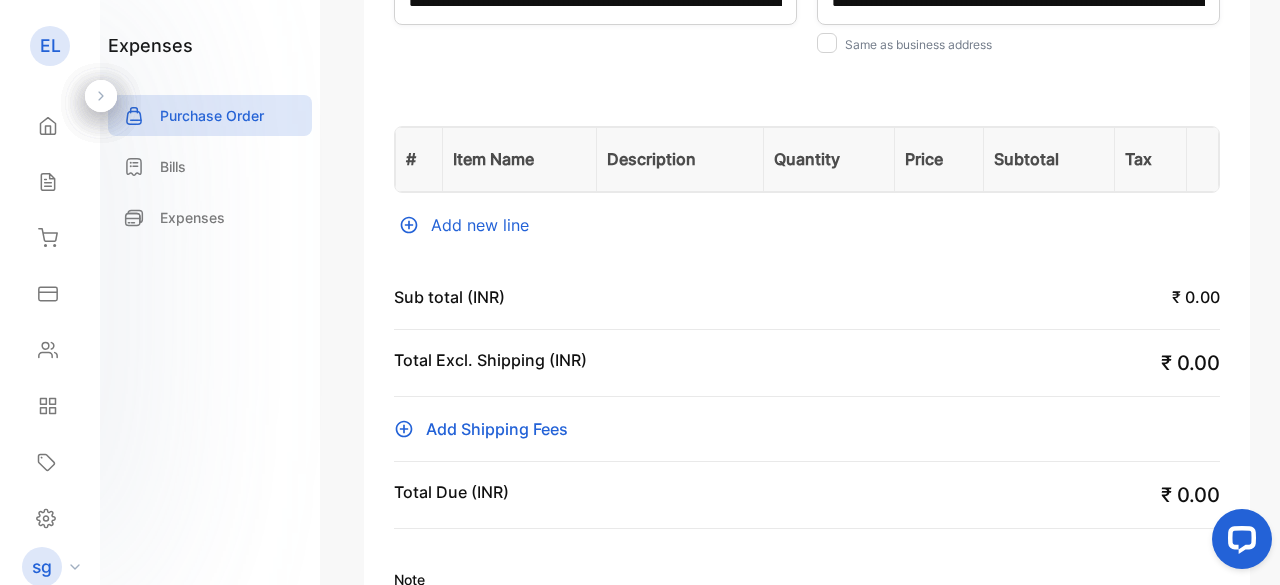 scroll, scrollTop: 452, scrollLeft: 0, axis: vertical 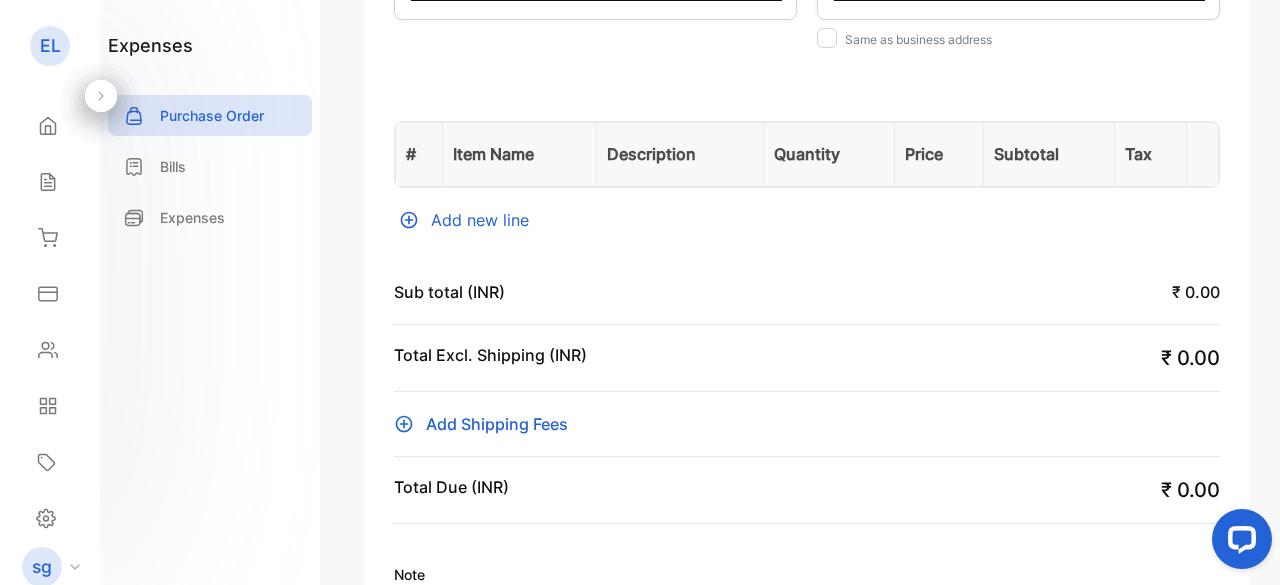 click on "Add new line" at bounding box center (807, 220) 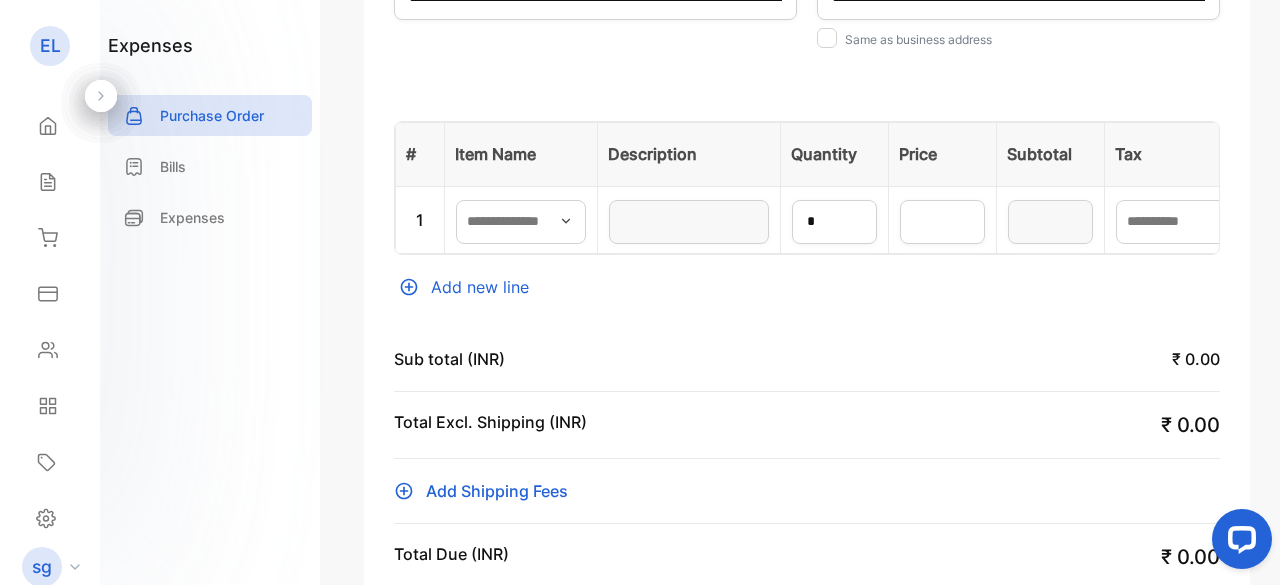 click on "Add new line" at bounding box center (807, 287) 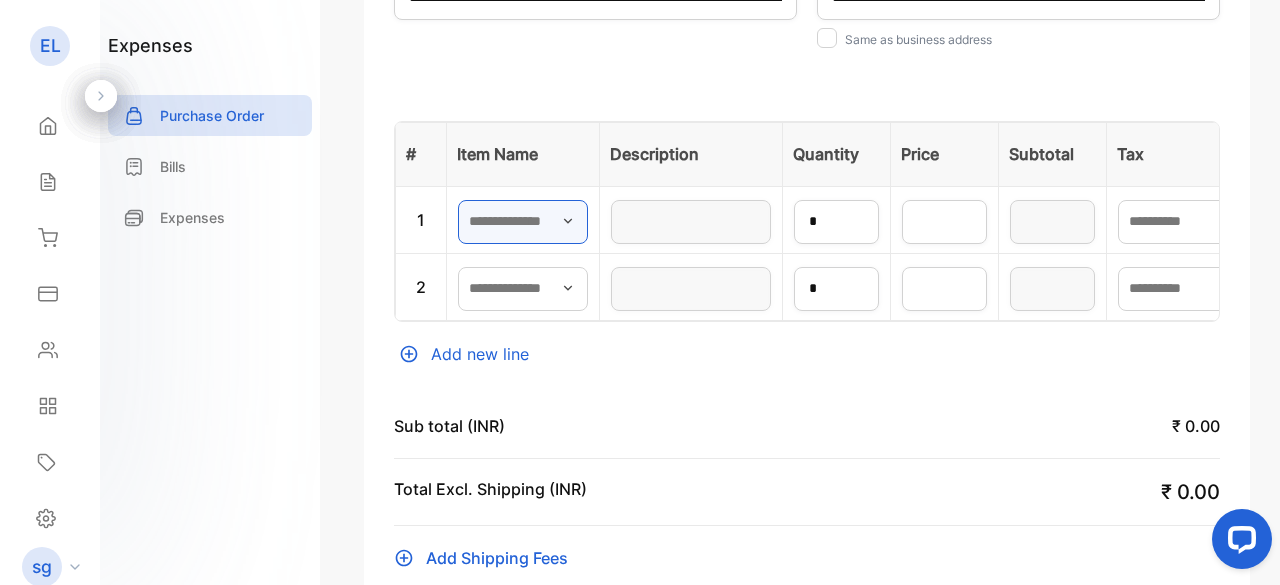 click at bounding box center [523, 222] 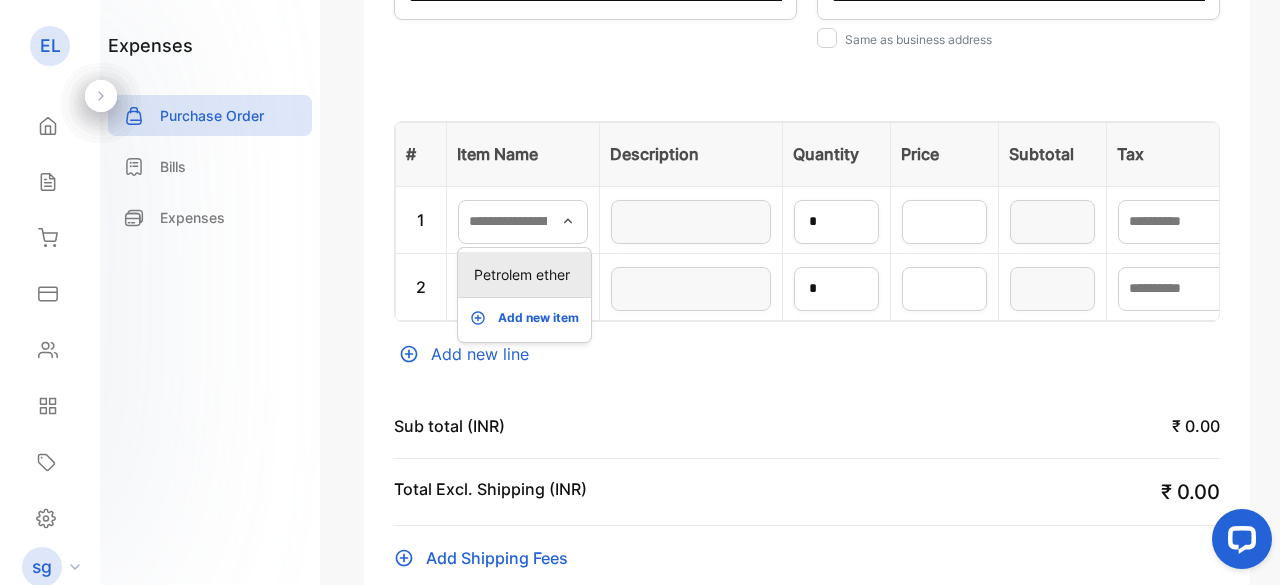click on "**********" at bounding box center (807, 325) 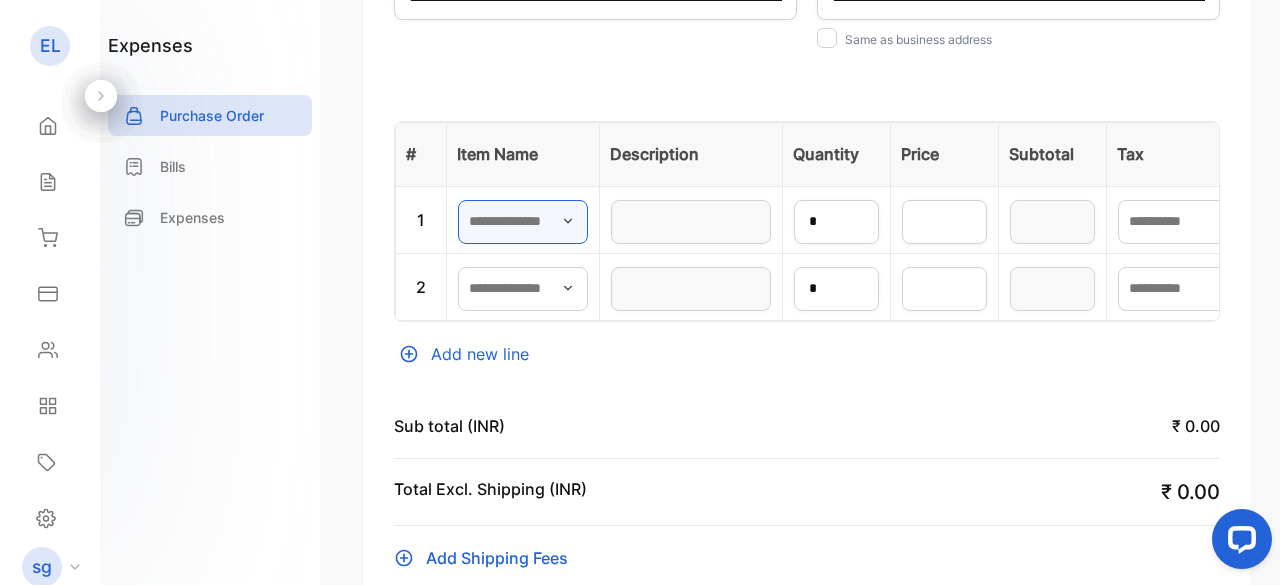 click at bounding box center (523, 222) 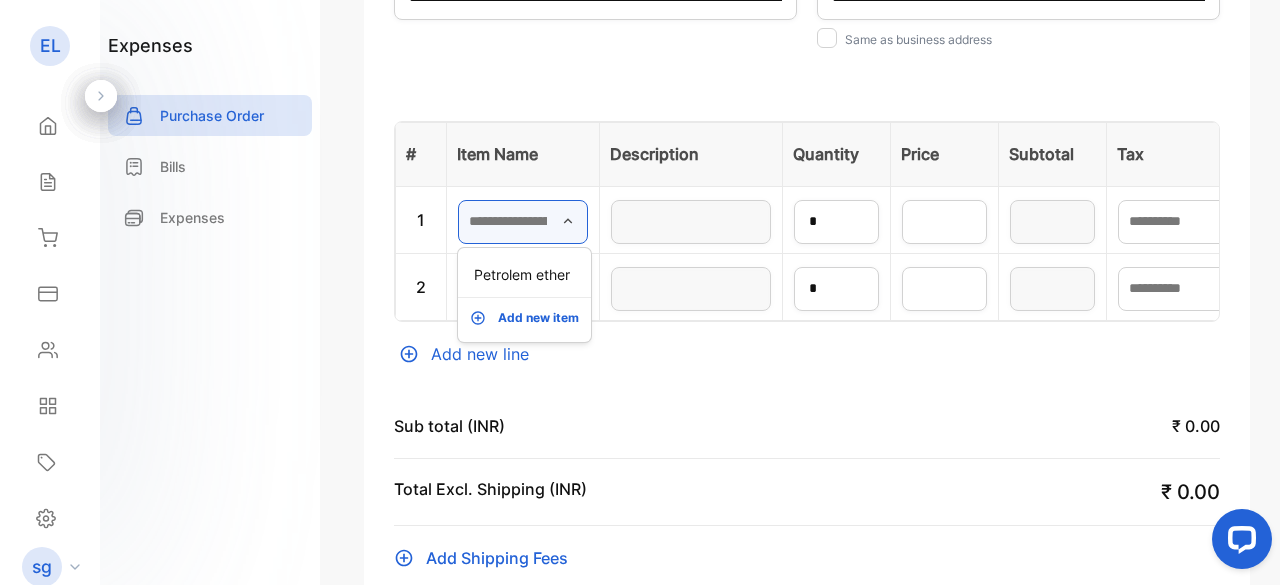 paste on "**********" 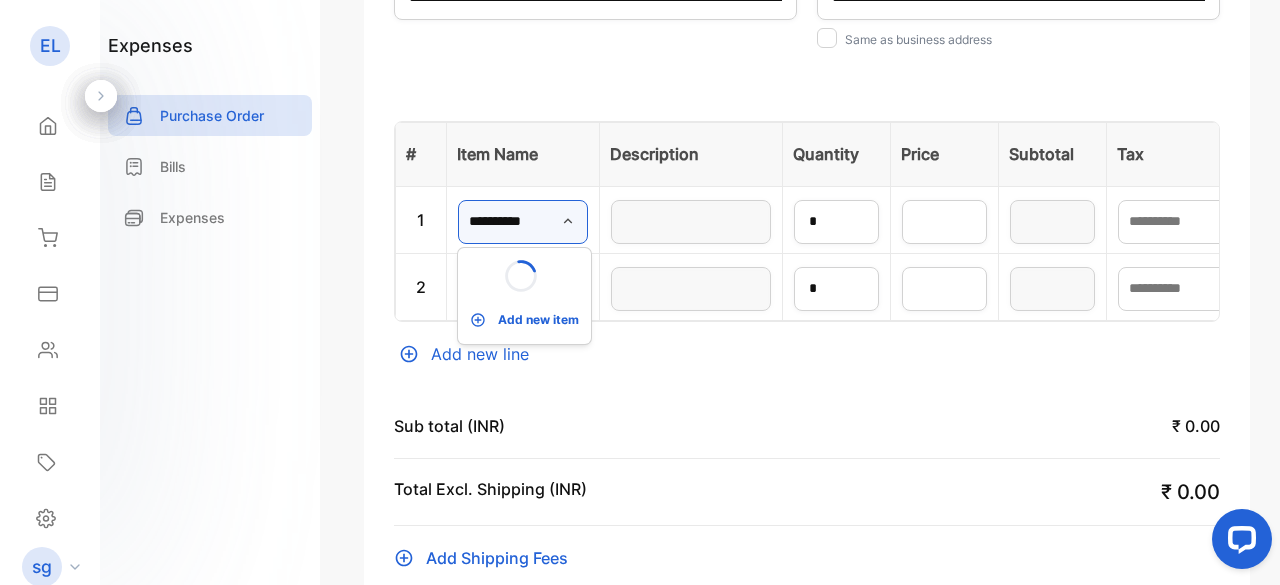 scroll, scrollTop: 0, scrollLeft: 0, axis: both 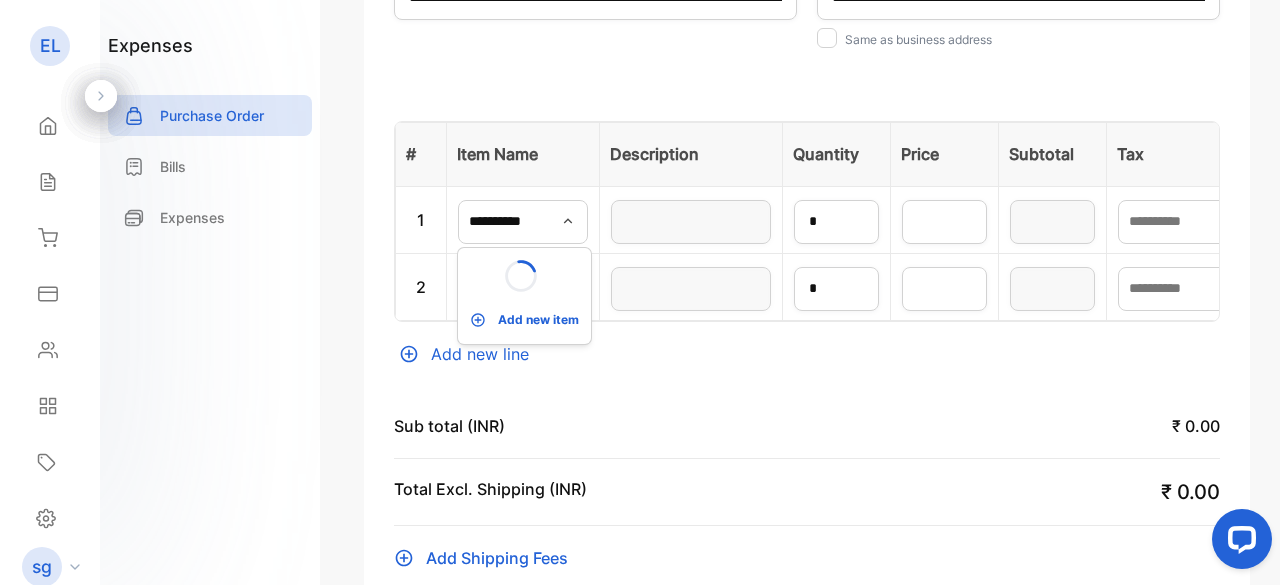 type 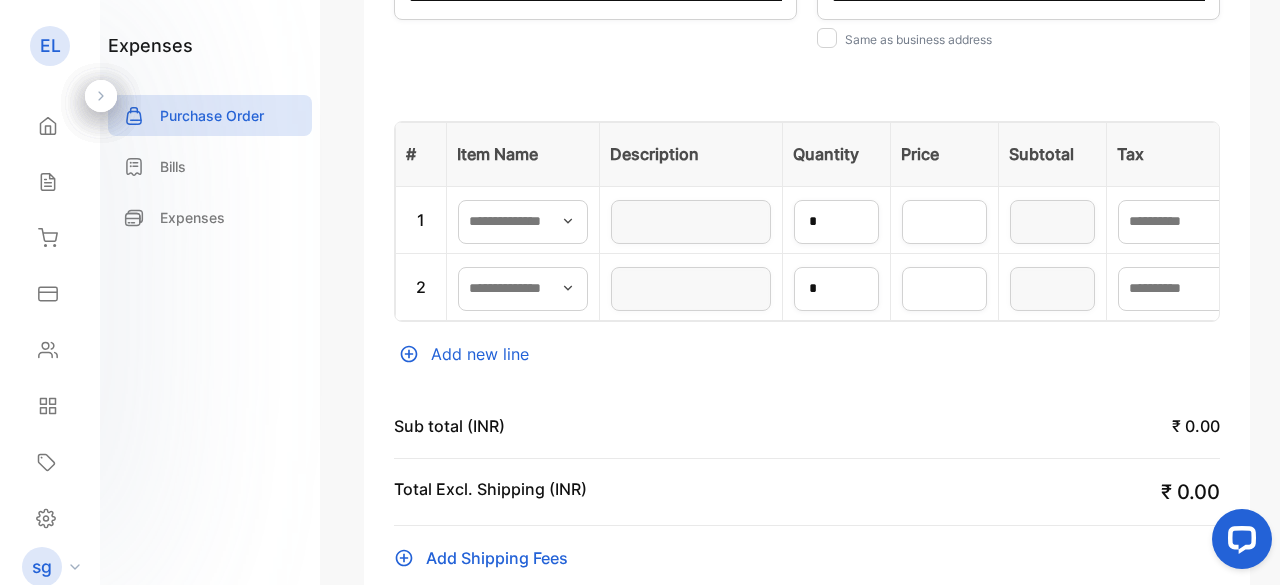 click 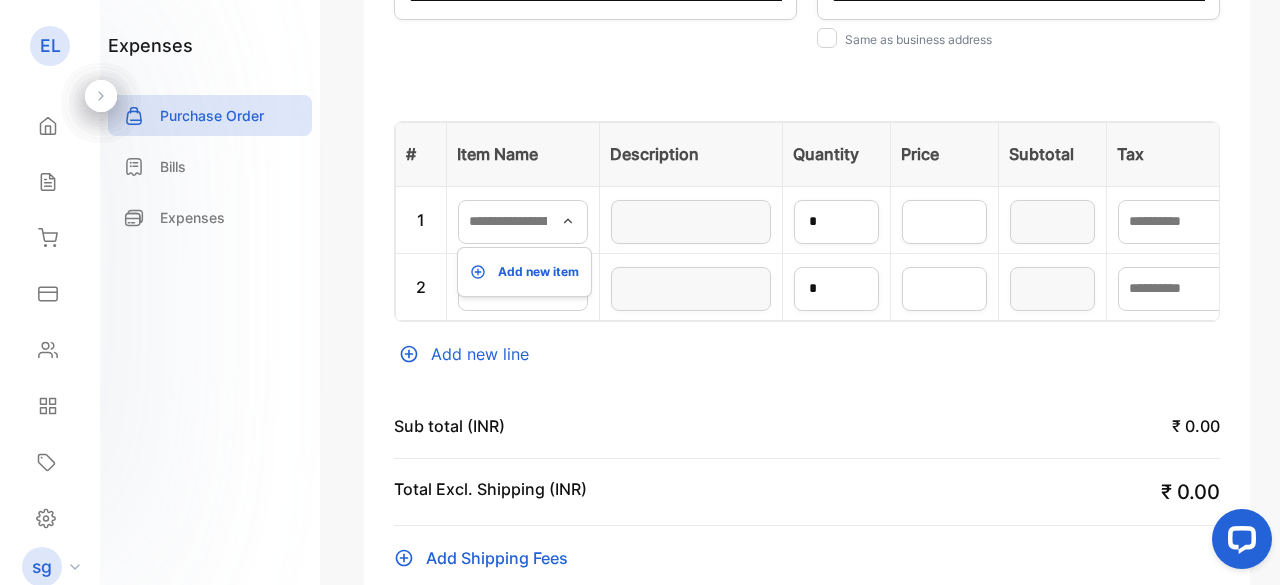click on "Add new item" at bounding box center (538, 272) 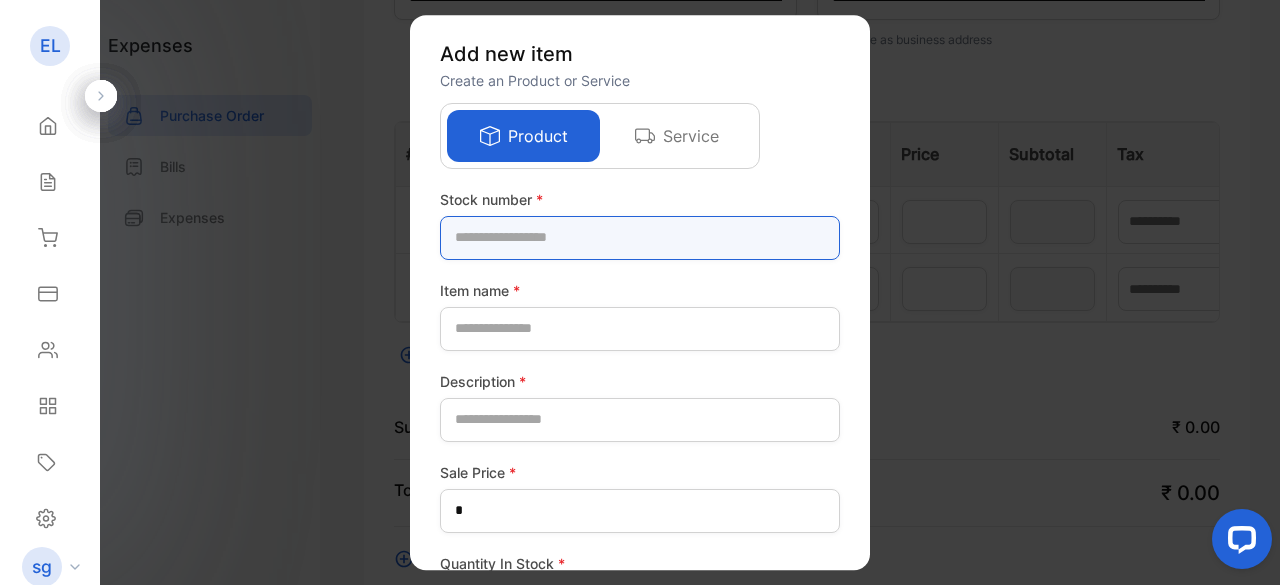 click at bounding box center [640, 238] 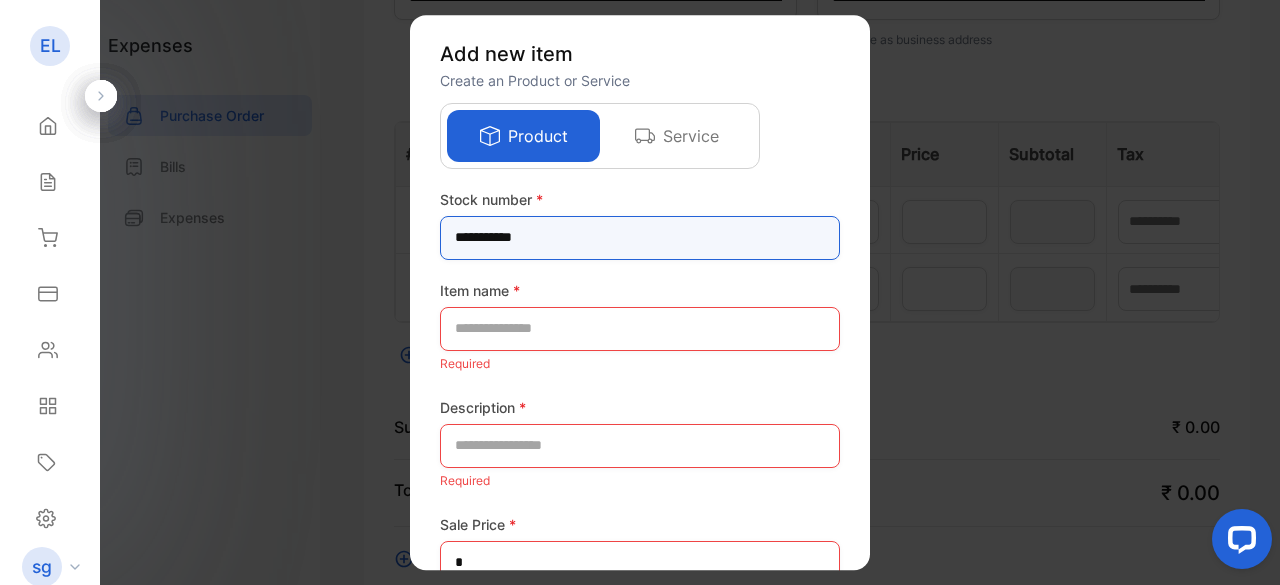 type on "*********" 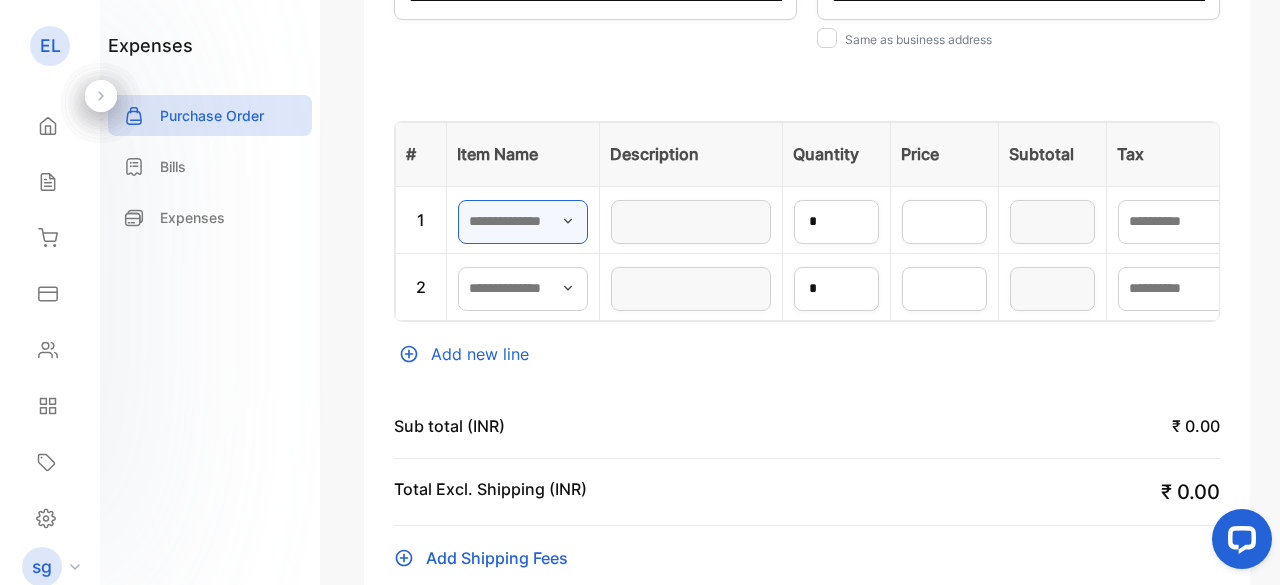 click at bounding box center (523, 222) 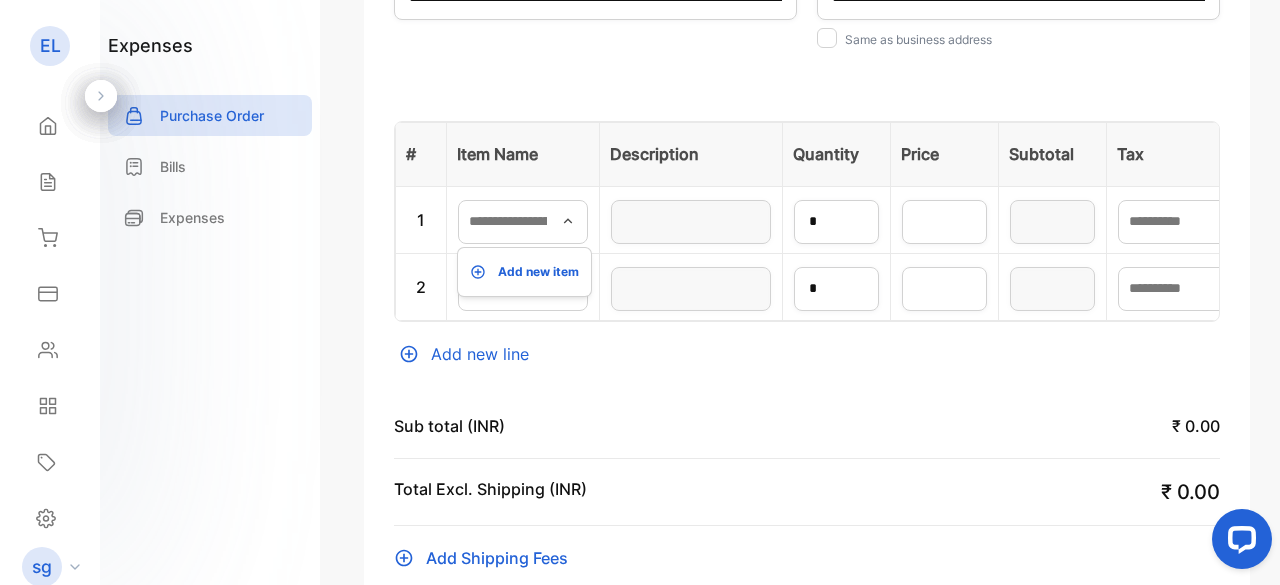 click on "Add new item" at bounding box center [538, 272] 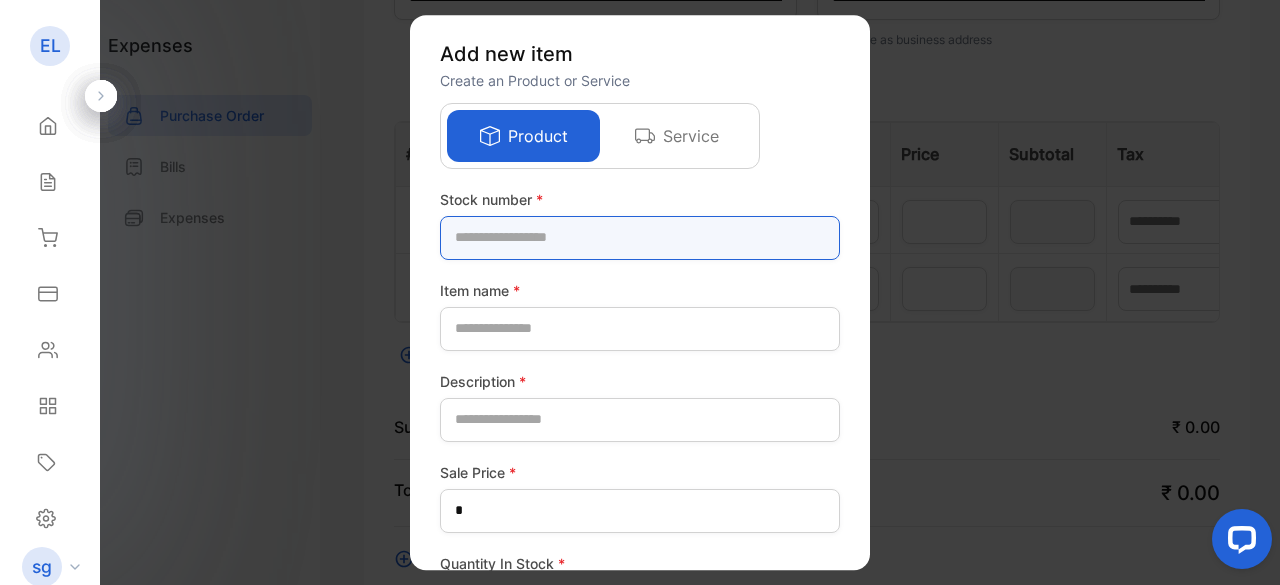 click at bounding box center [640, 238] 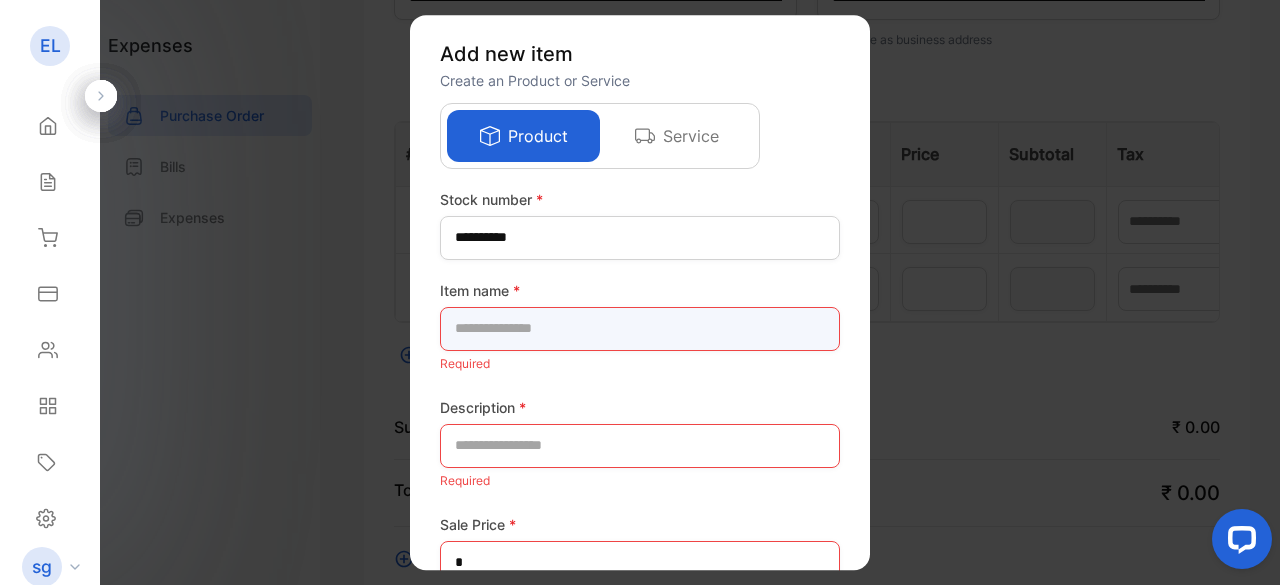 click at bounding box center (640, 329) 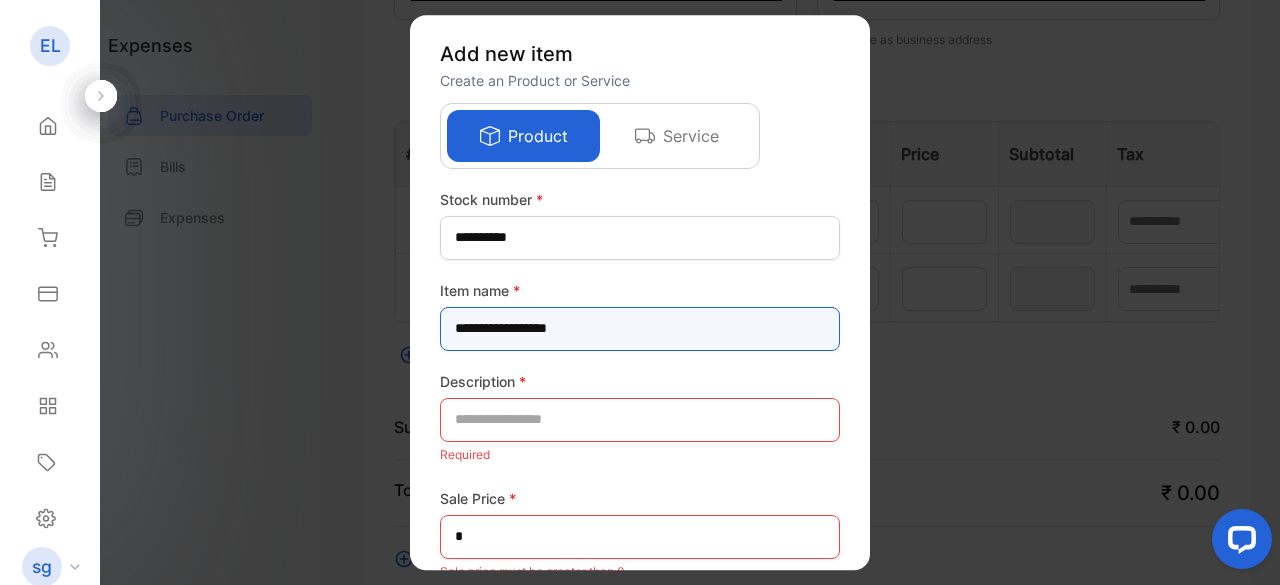 type on "**********" 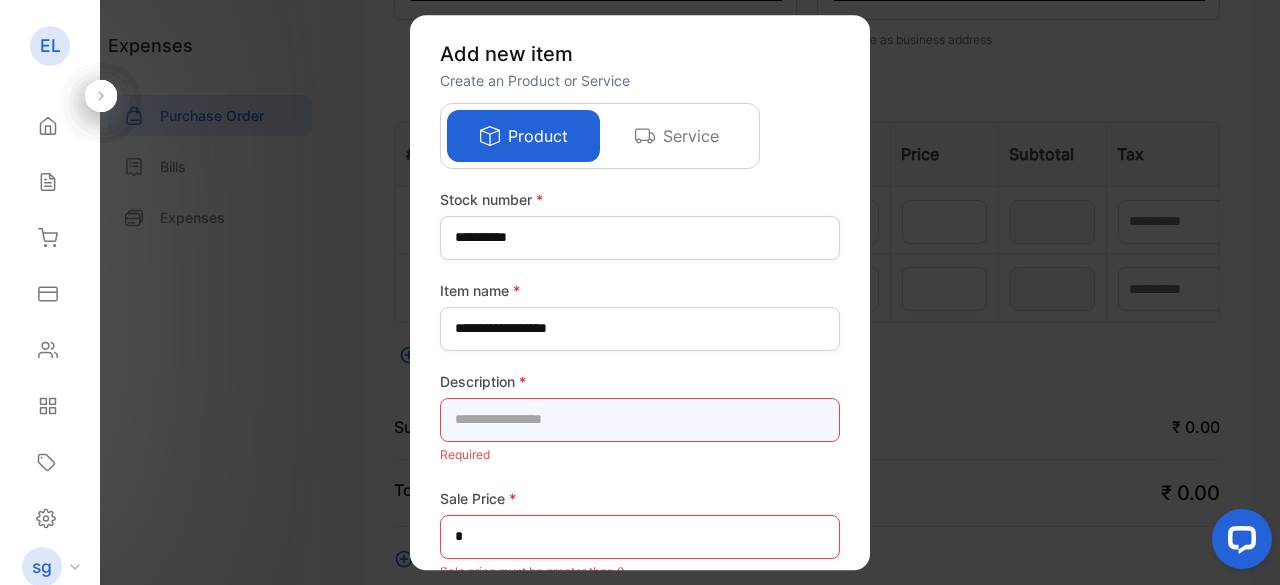 click at bounding box center (640, 420) 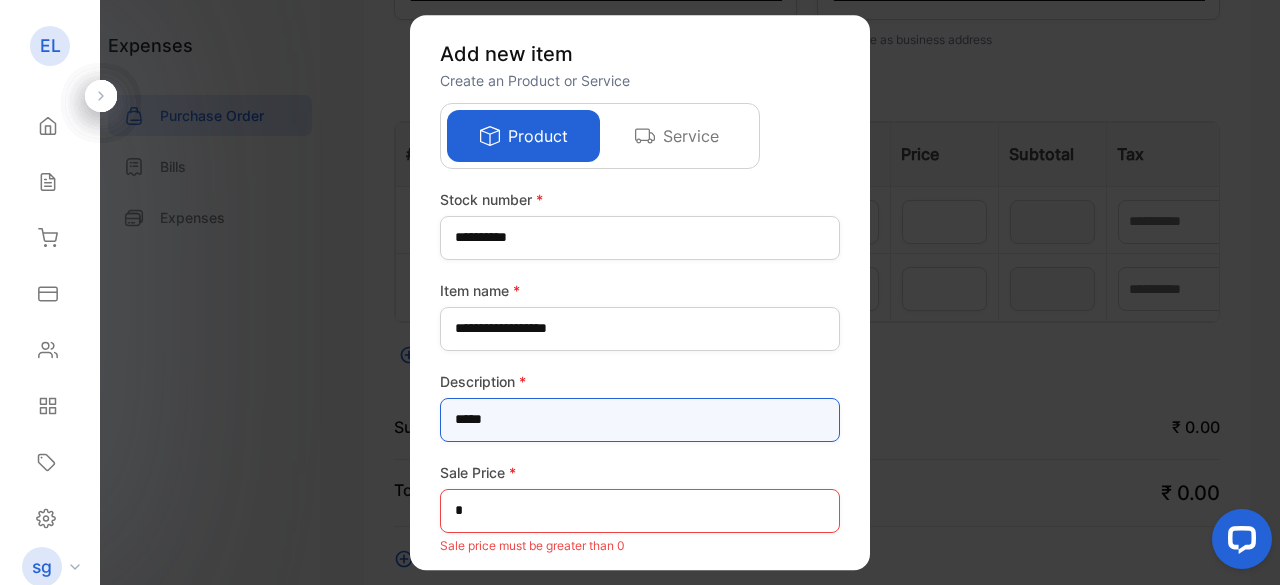 type on "*****" 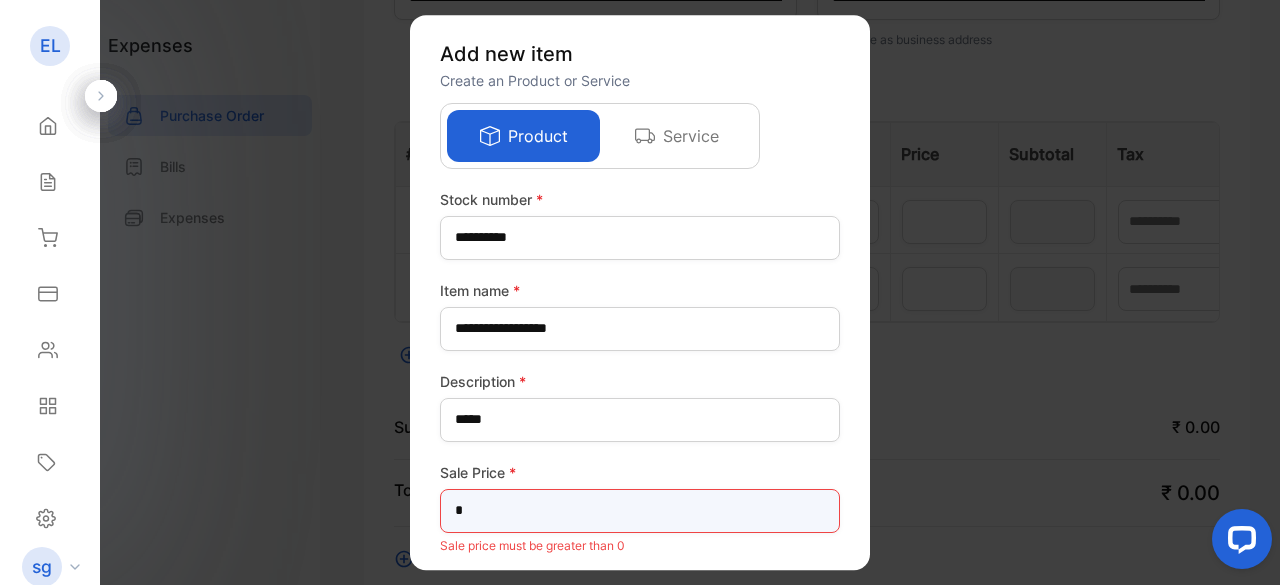 click on "*" at bounding box center (640, 511) 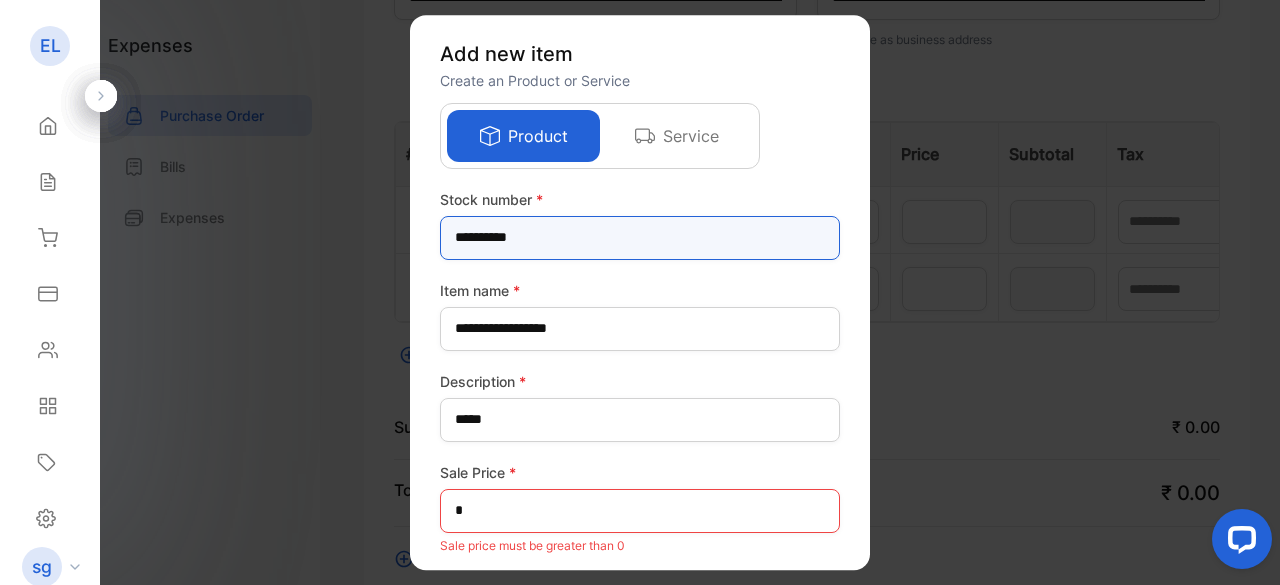 drag, startPoint x: 542, startPoint y: 232, endPoint x: 457, endPoint y: 237, distance: 85.146935 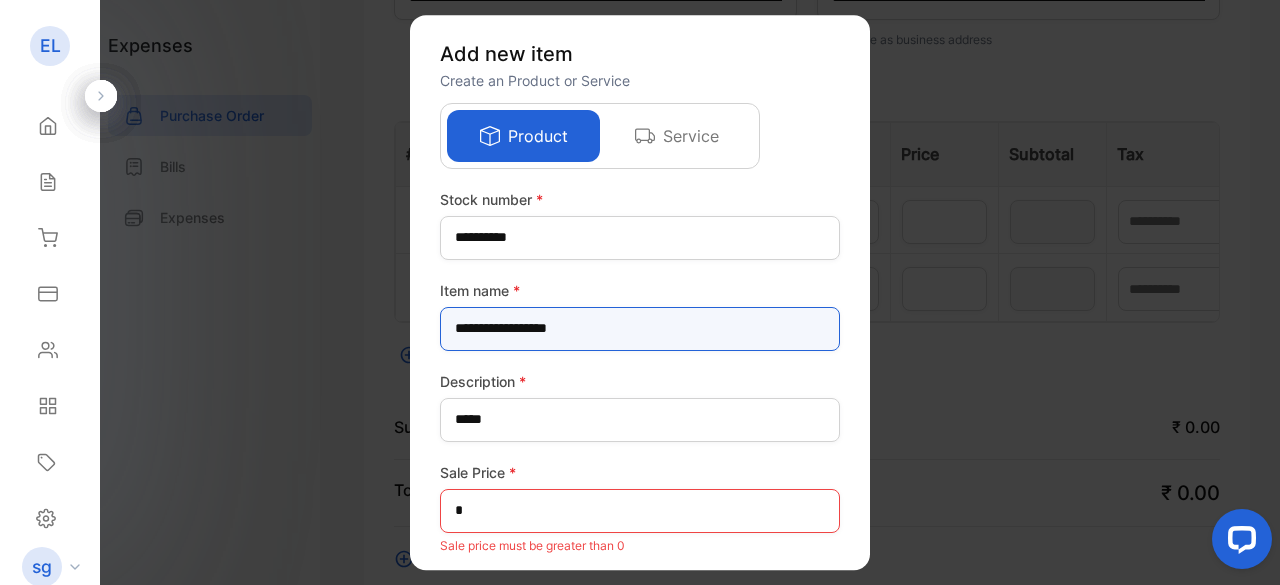 click on "**********" at bounding box center [640, 329] 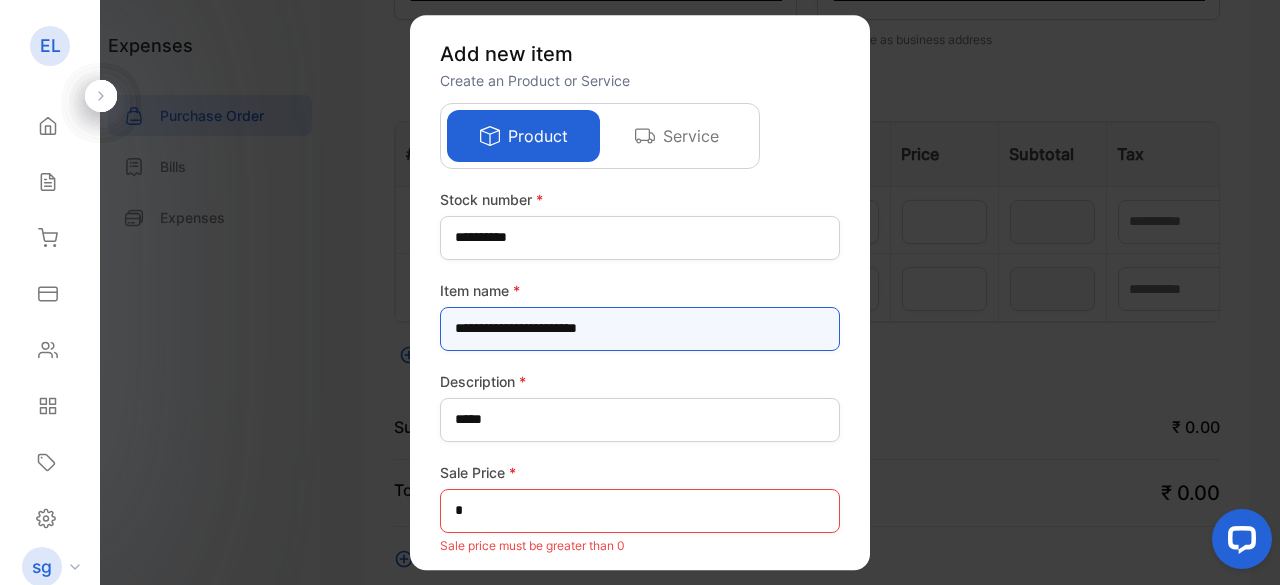 paste on "********" 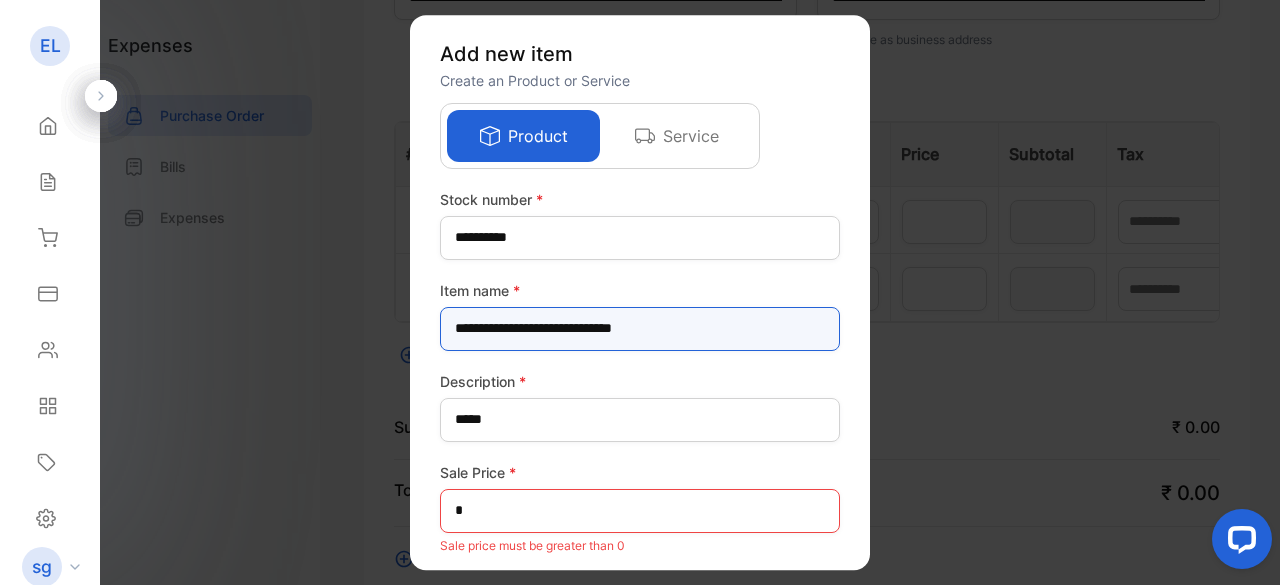 type on "**********" 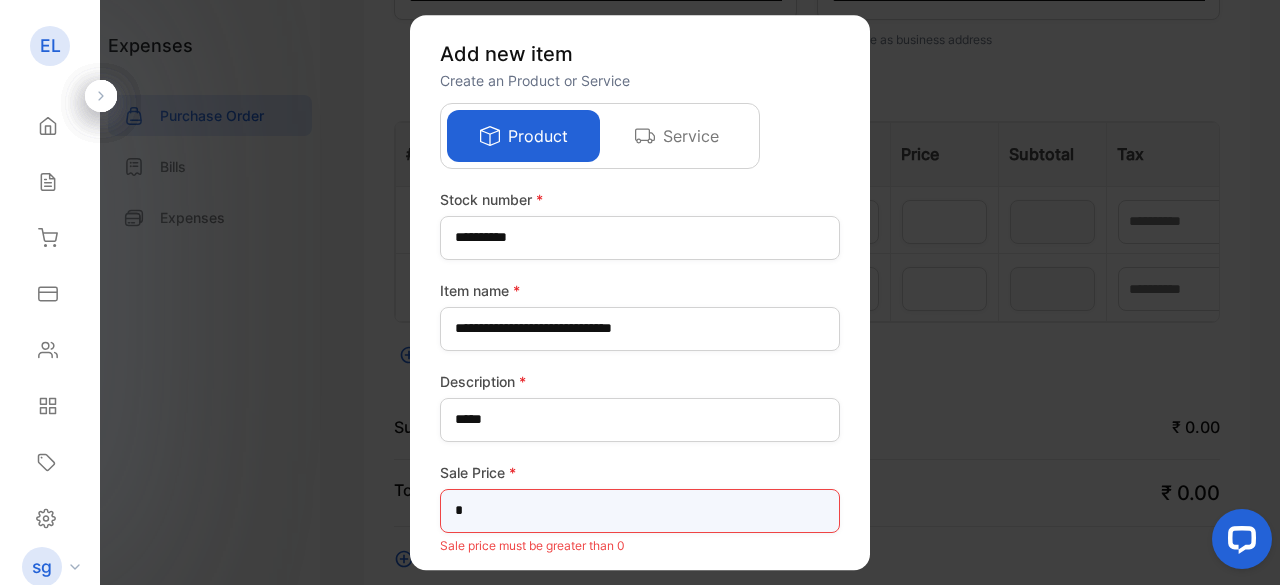 click on "*" at bounding box center [640, 511] 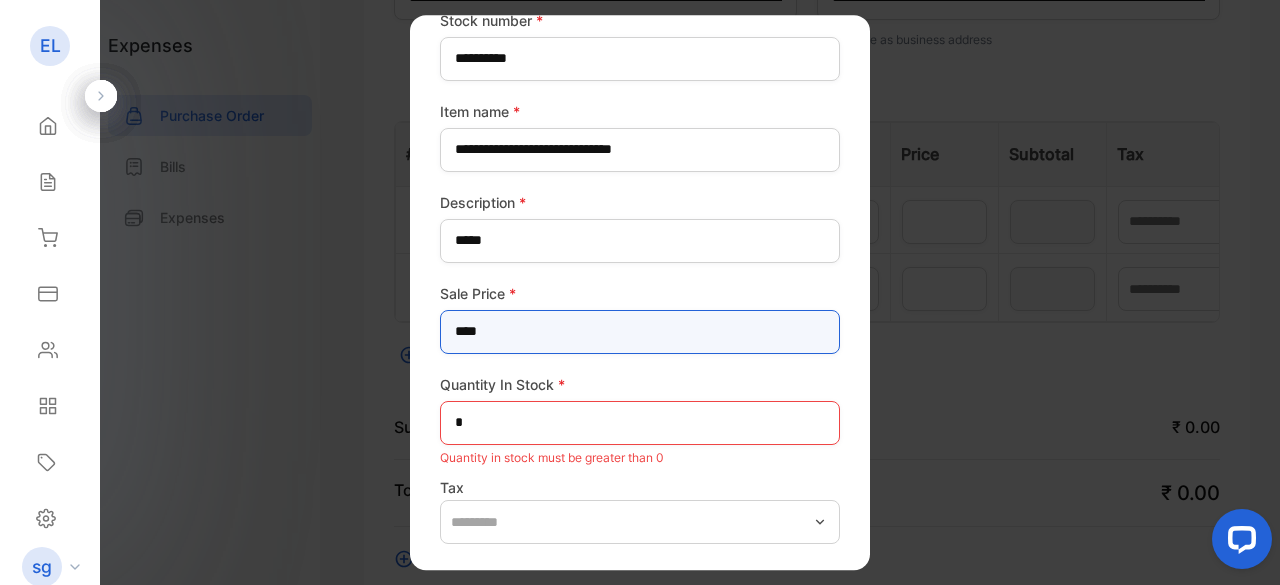 scroll, scrollTop: 180, scrollLeft: 0, axis: vertical 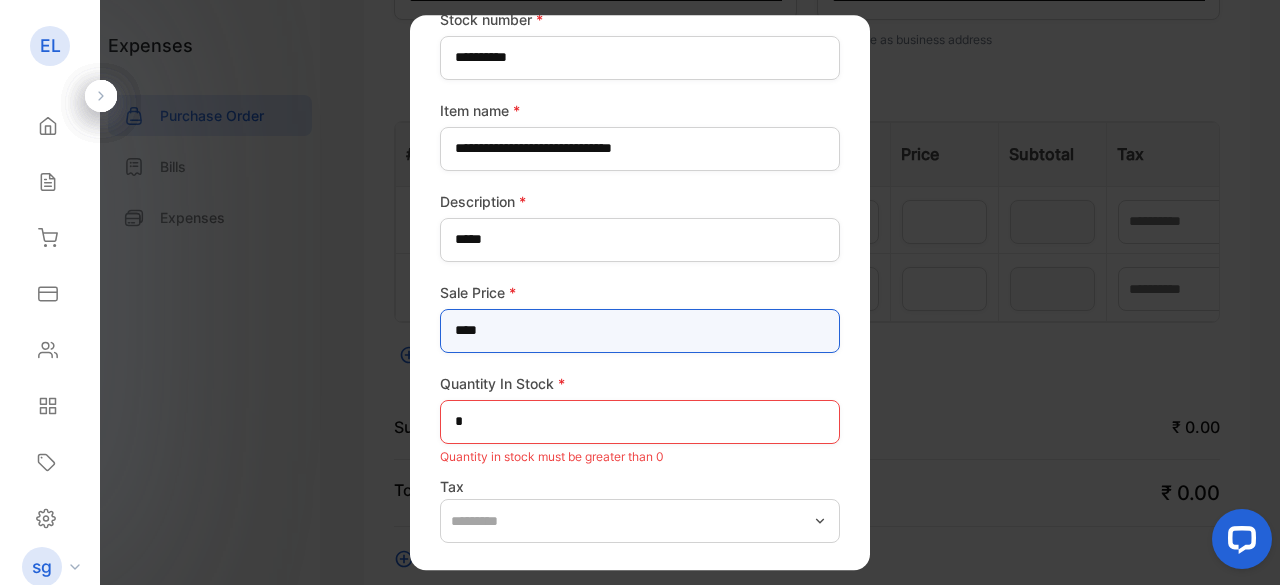 type on "****" 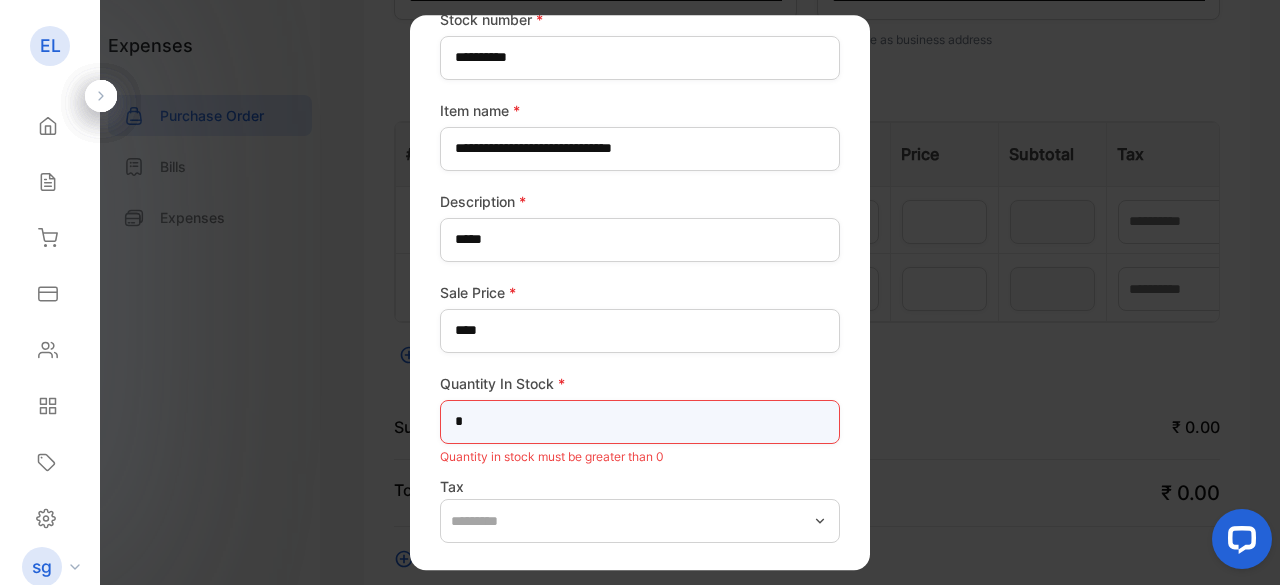 click on "*" at bounding box center (640, 422) 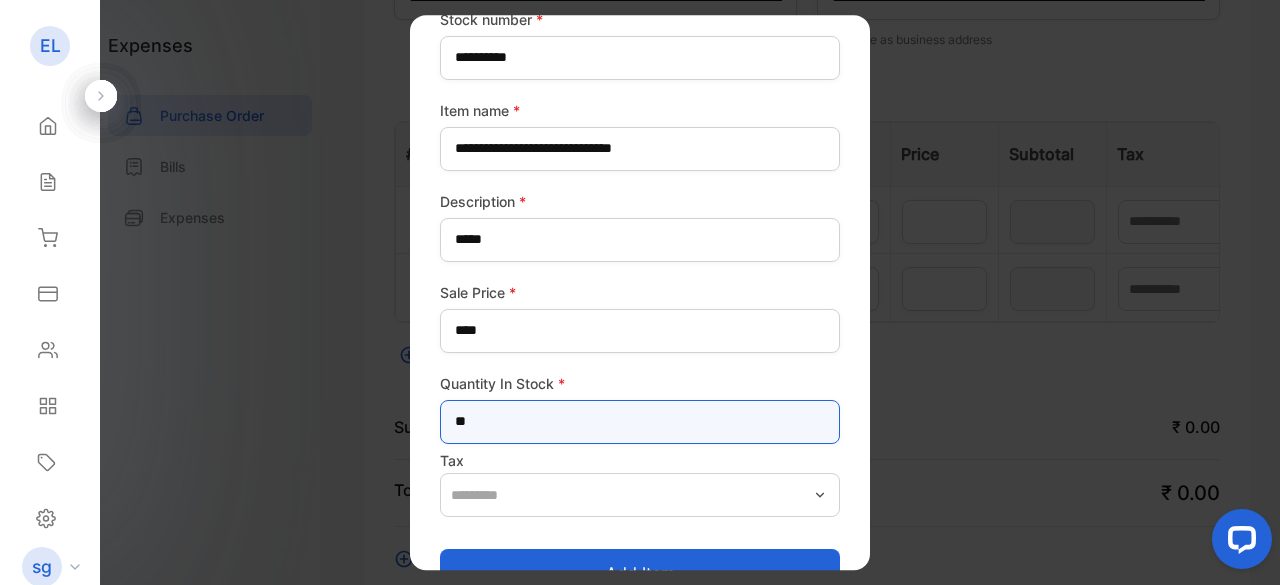 type on "*" 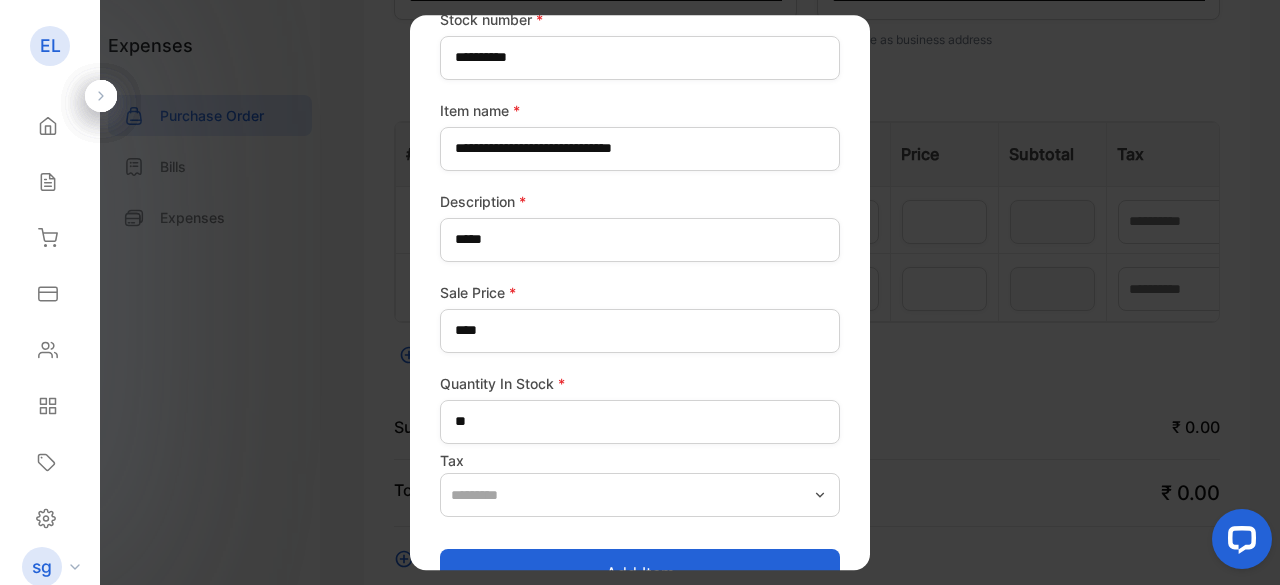 click 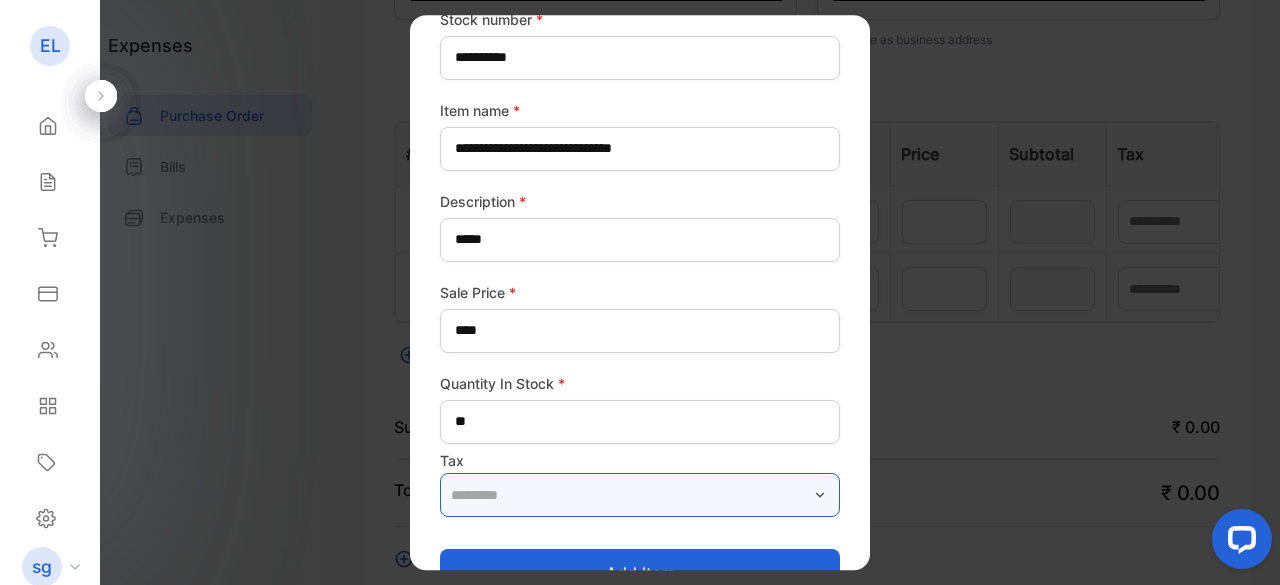 scroll, scrollTop: 230, scrollLeft: 0, axis: vertical 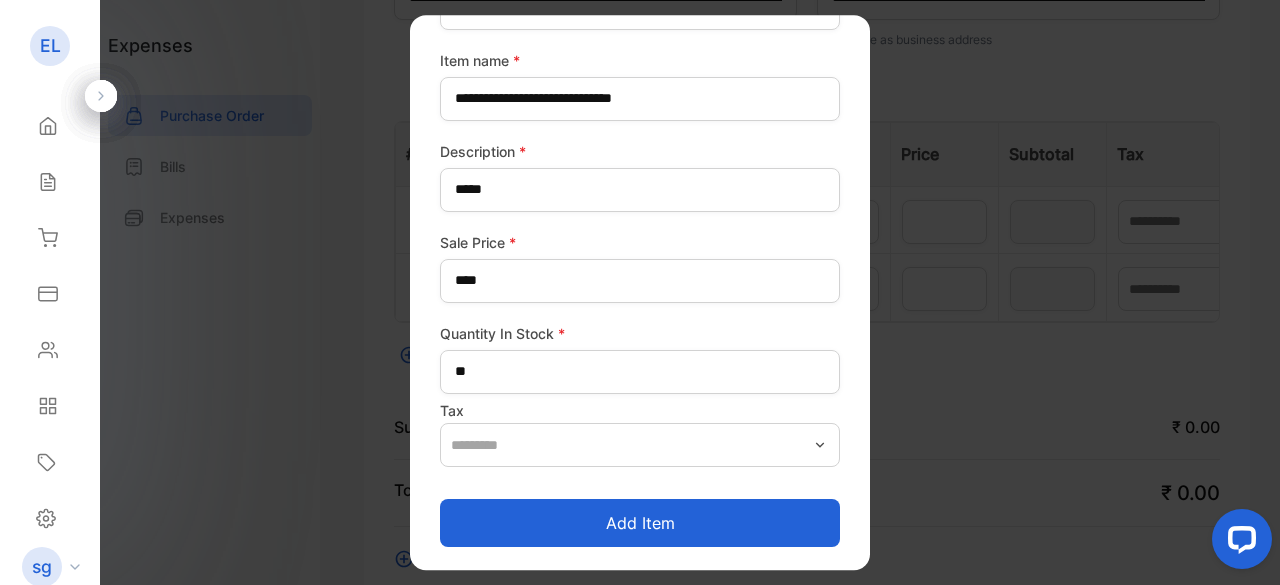 click 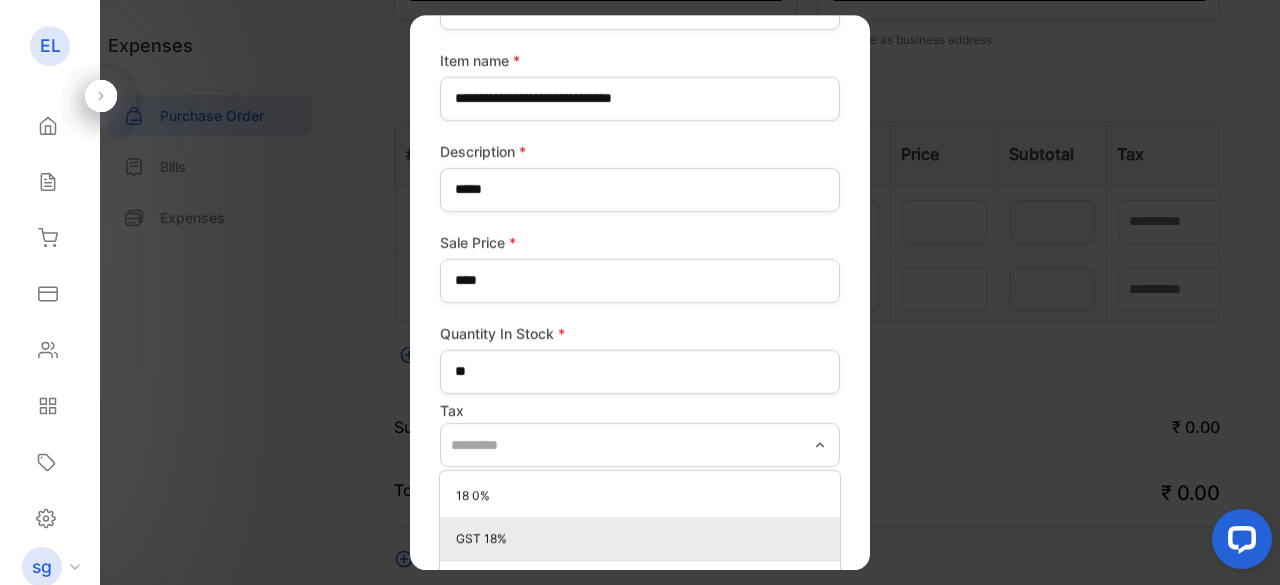 click on "GST 18%" at bounding box center [640, 539] 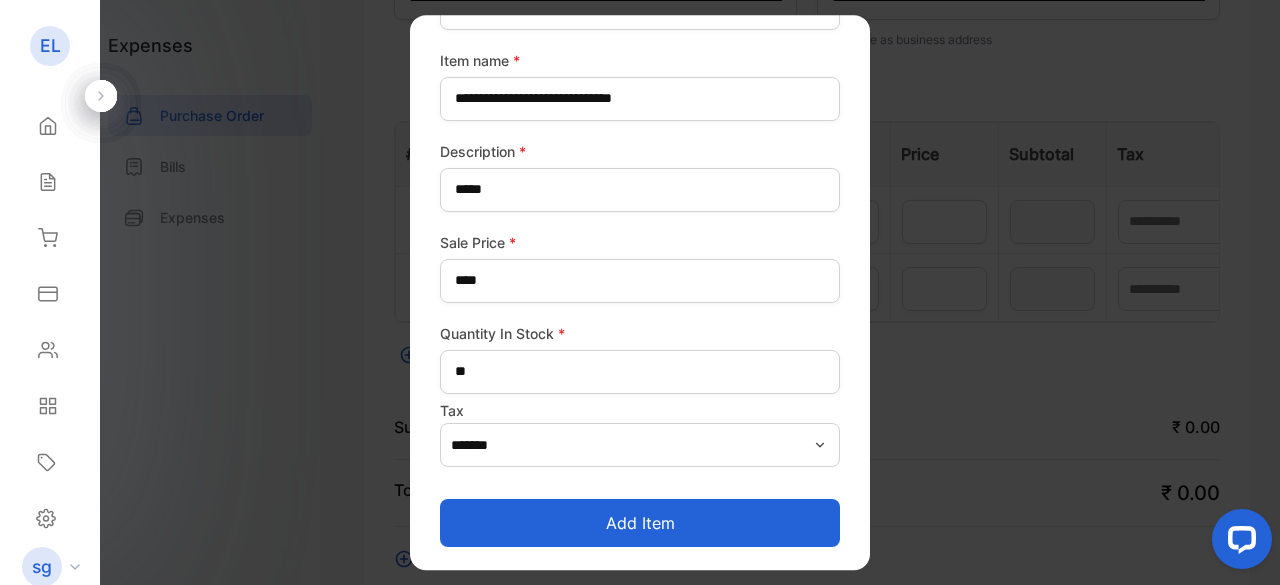click on "Add item" at bounding box center (640, 523) 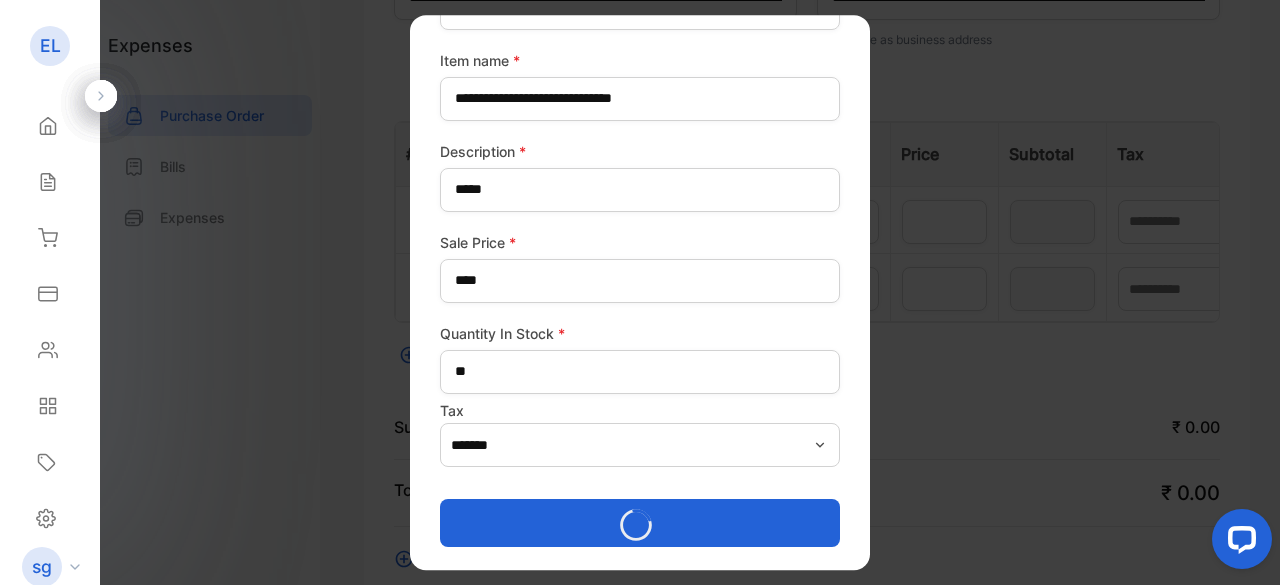 type on "*****" 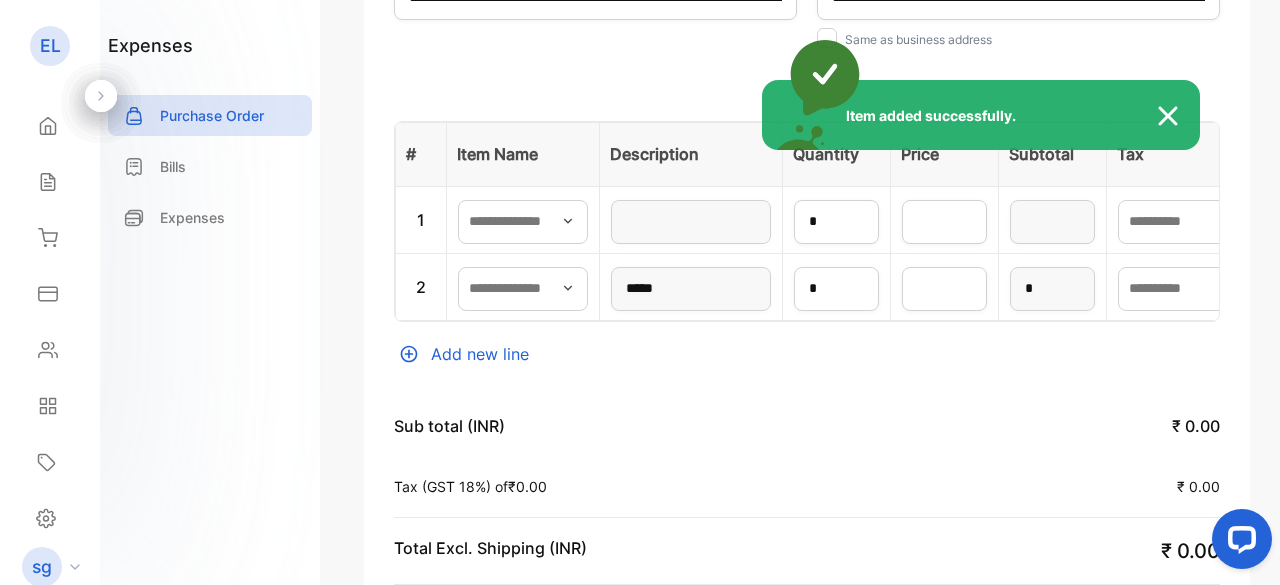 type on "*******" 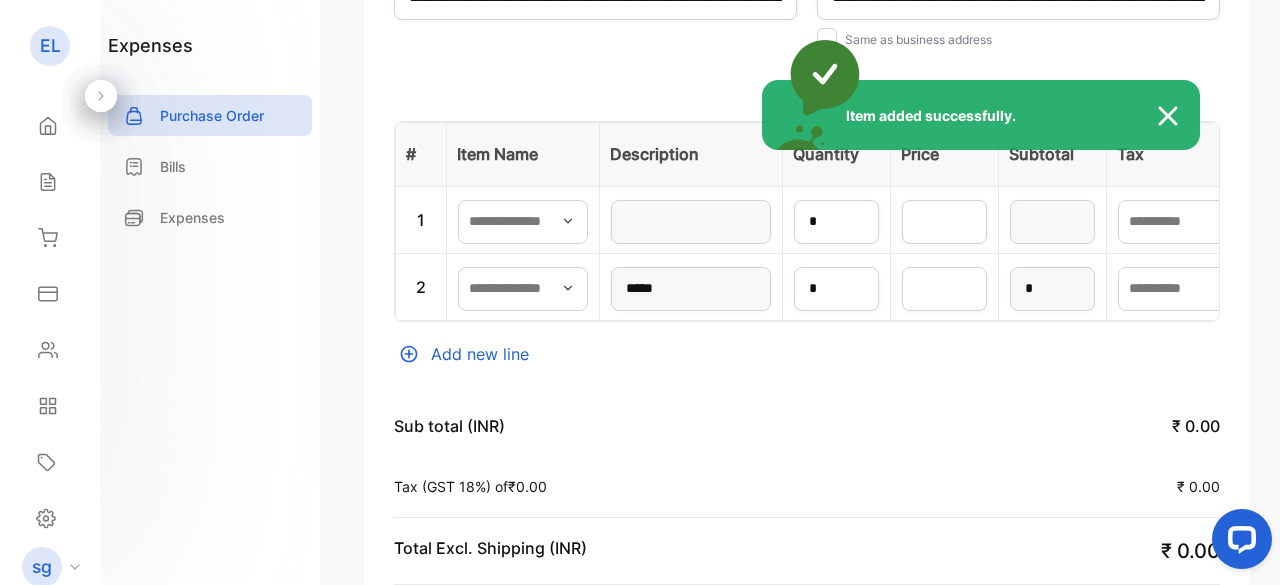 type on "**********" 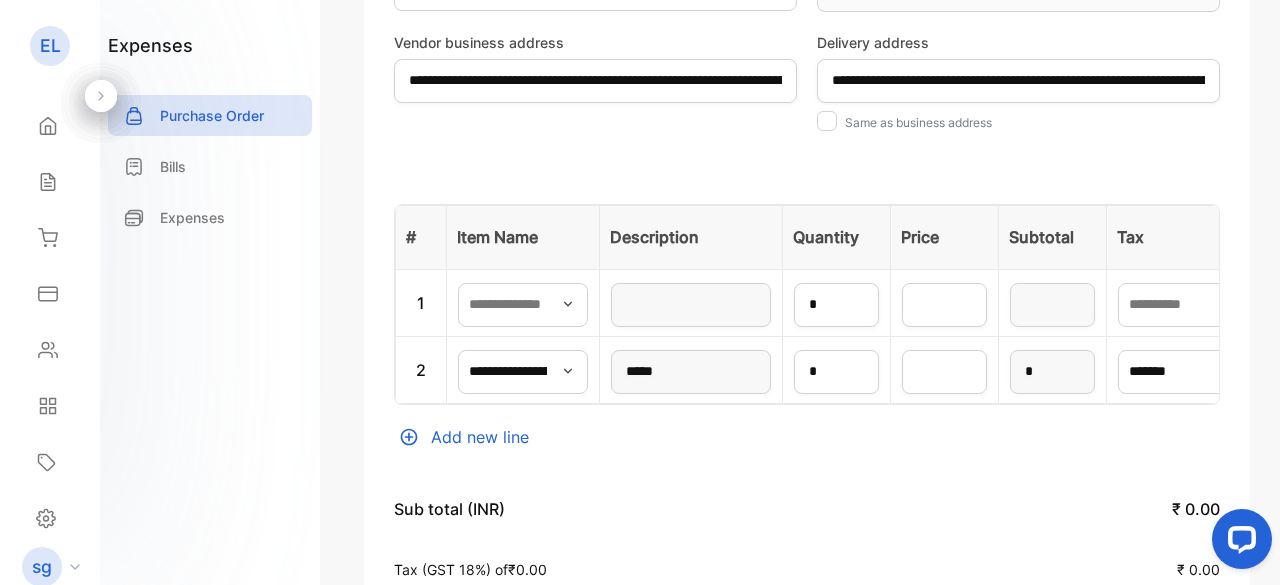 scroll, scrollTop: 352, scrollLeft: 0, axis: vertical 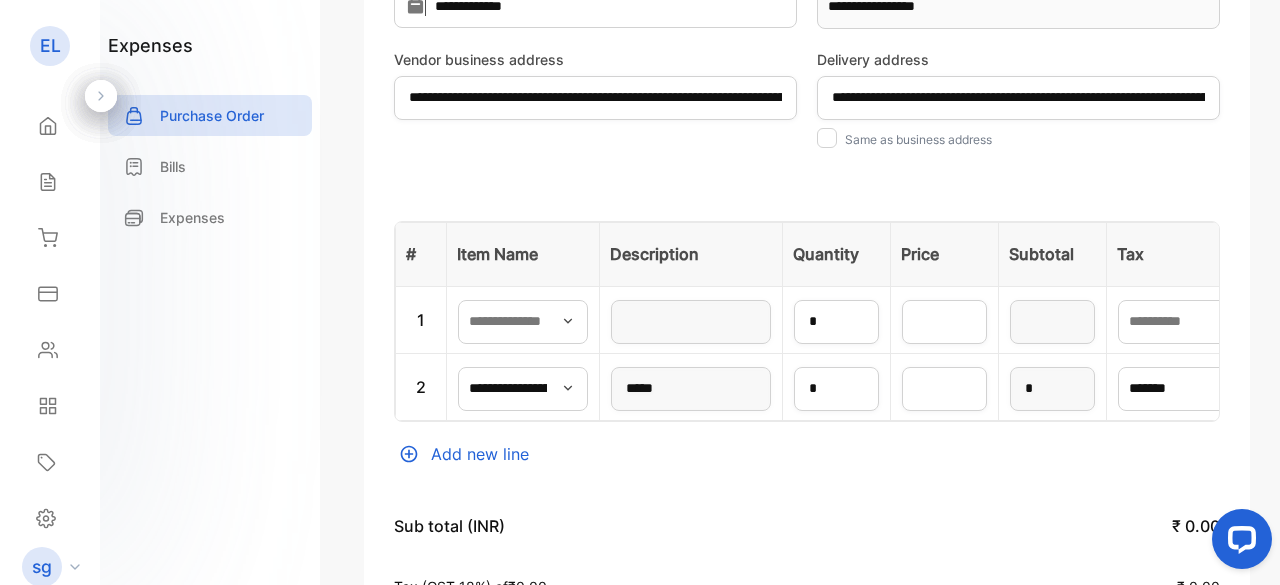 drag, startPoint x: 420, startPoint y: 387, endPoint x: 789, endPoint y: 457, distance: 375.58087 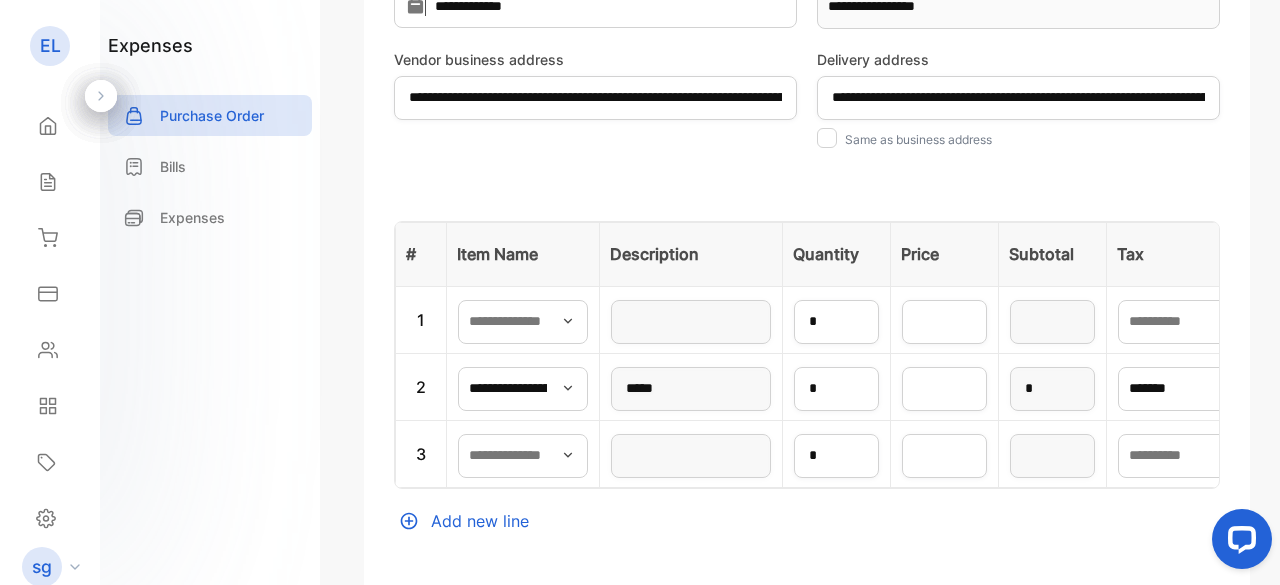 drag, startPoint x: 406, startPoint y: 517, endPoint x: 861, endPoint y: 527, distance: 455.10986 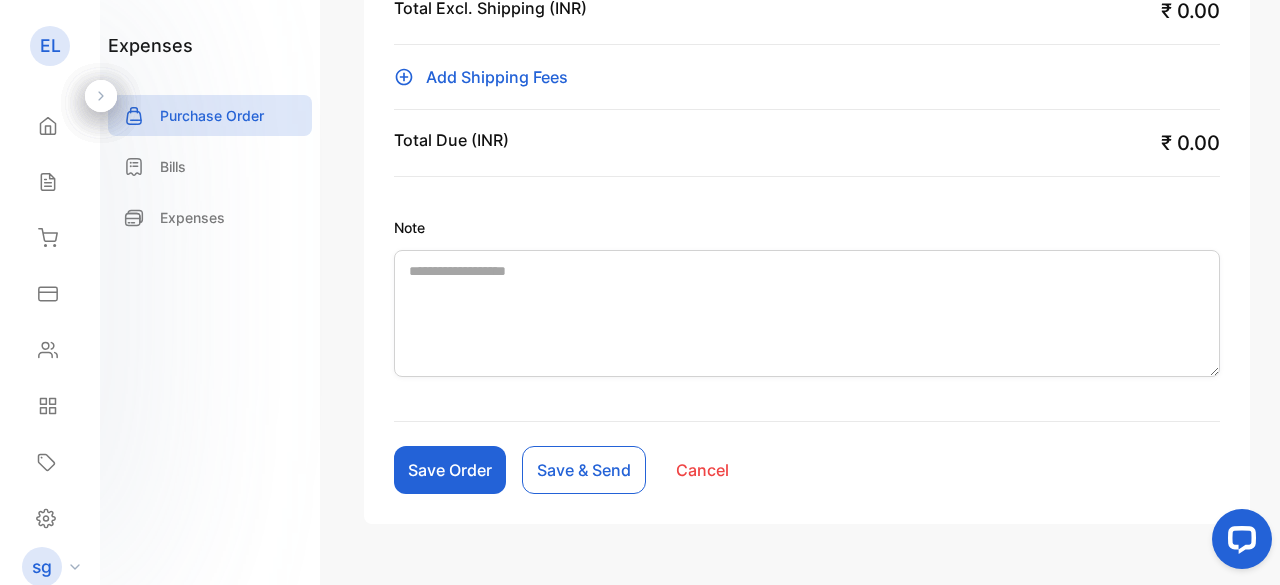 scroll, scrollTop: 1172, scrollLeft: 0, axis: vertical 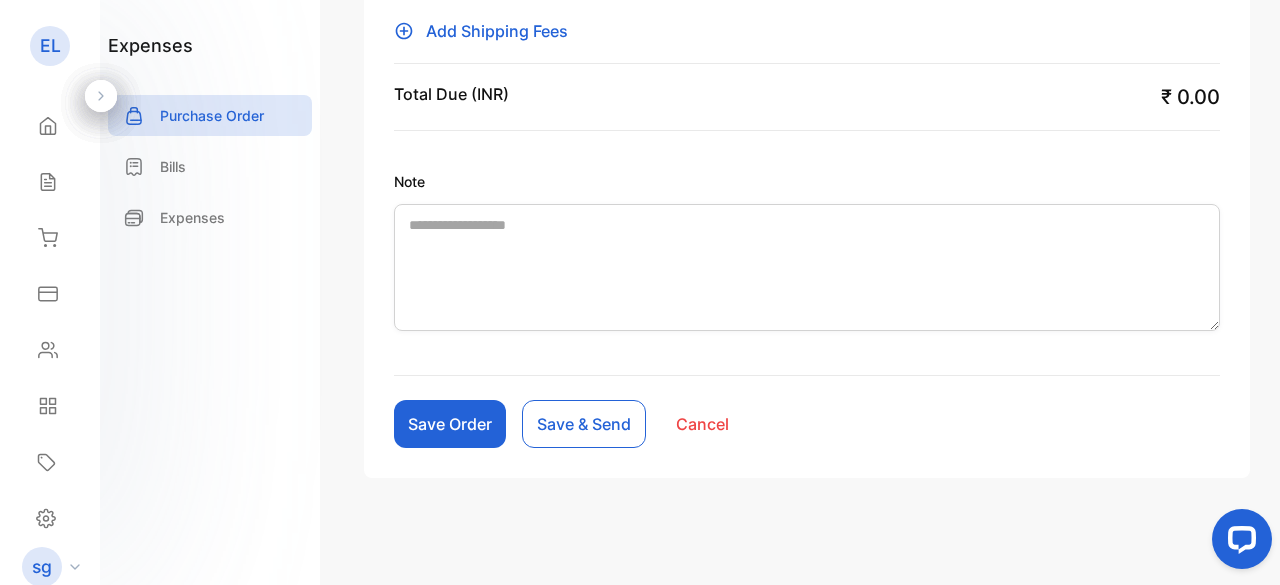 click on "Save Order" at bounding box center (450, 424) 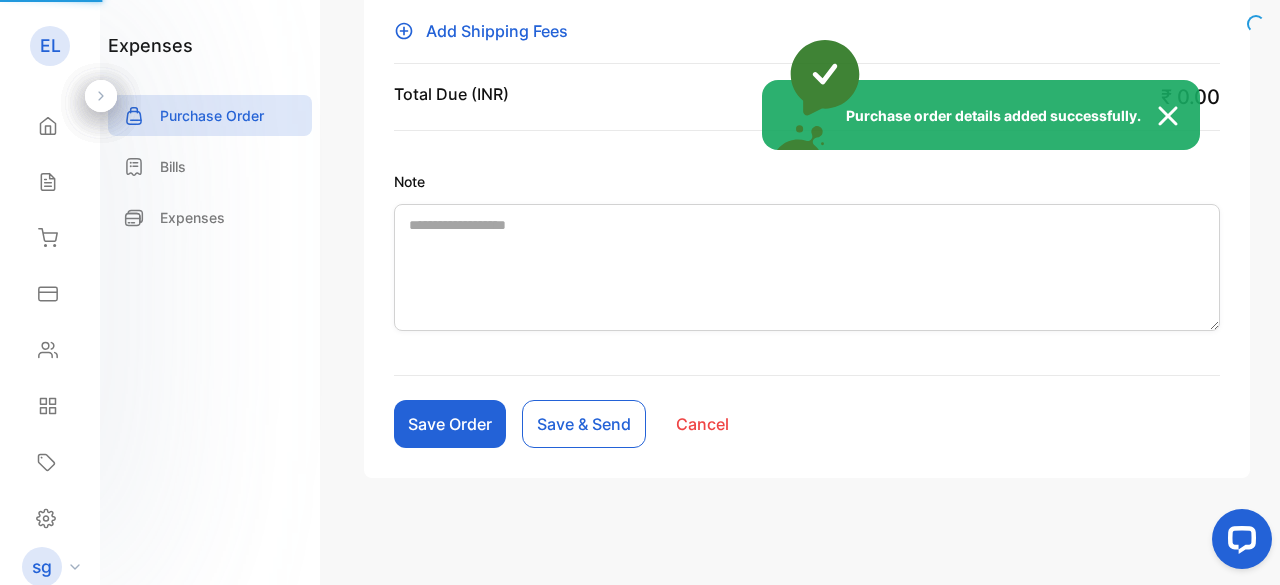 click at bounding box center (1178, 116) 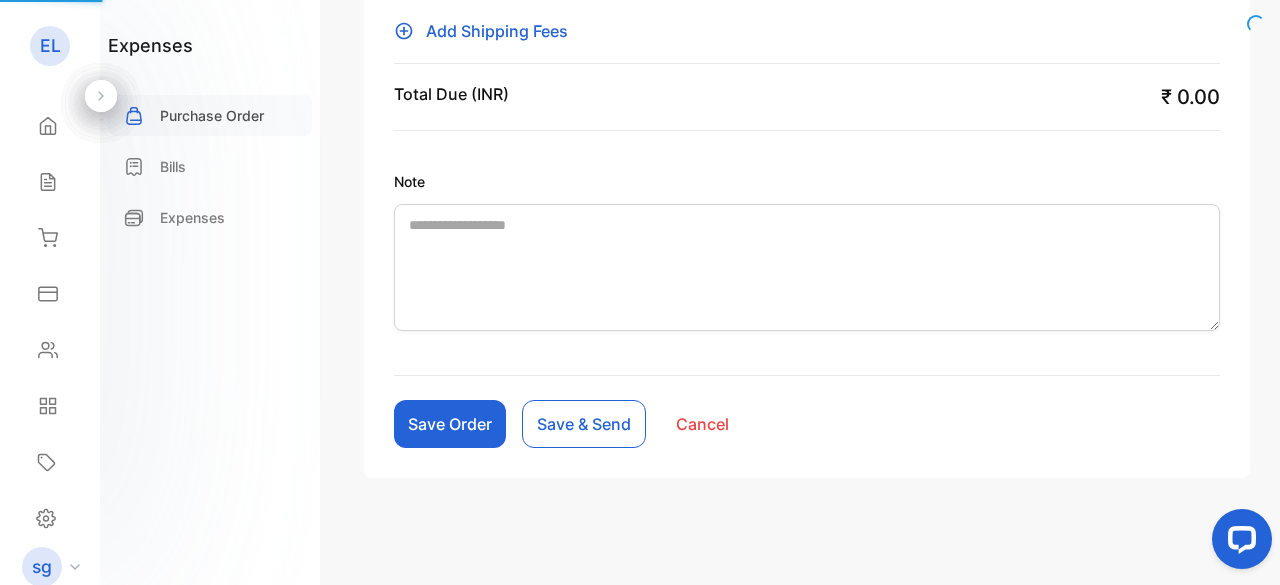 scroll, scrollTop: 808, scrollLeft: 0, axis: vertical 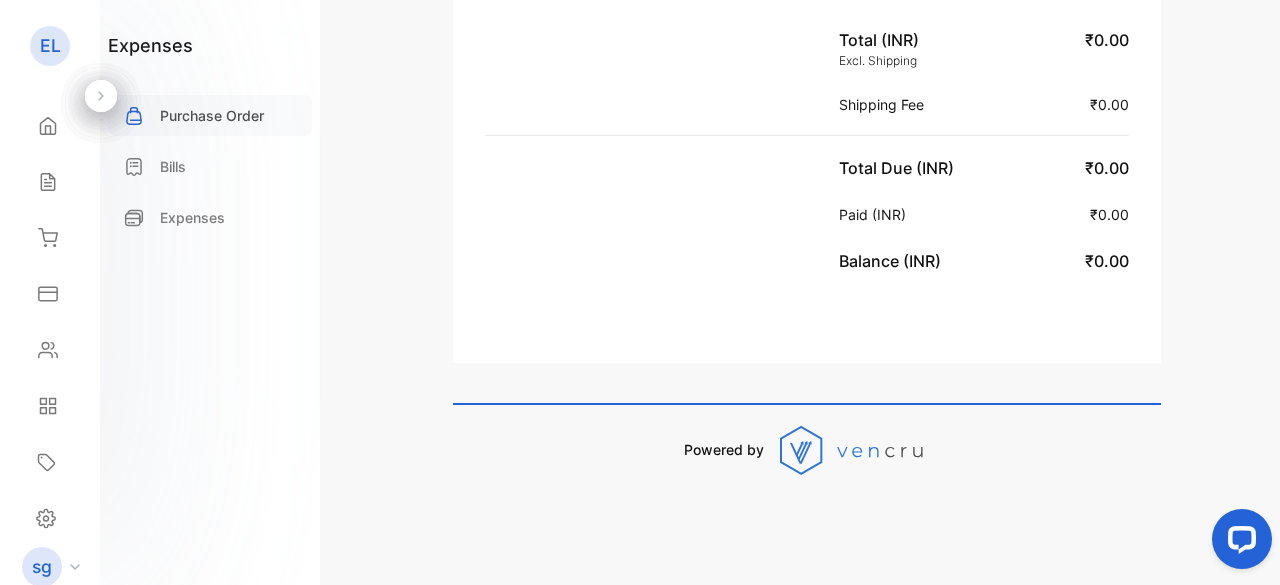 click on "Purchase Order" at bounding box center [212, 115] 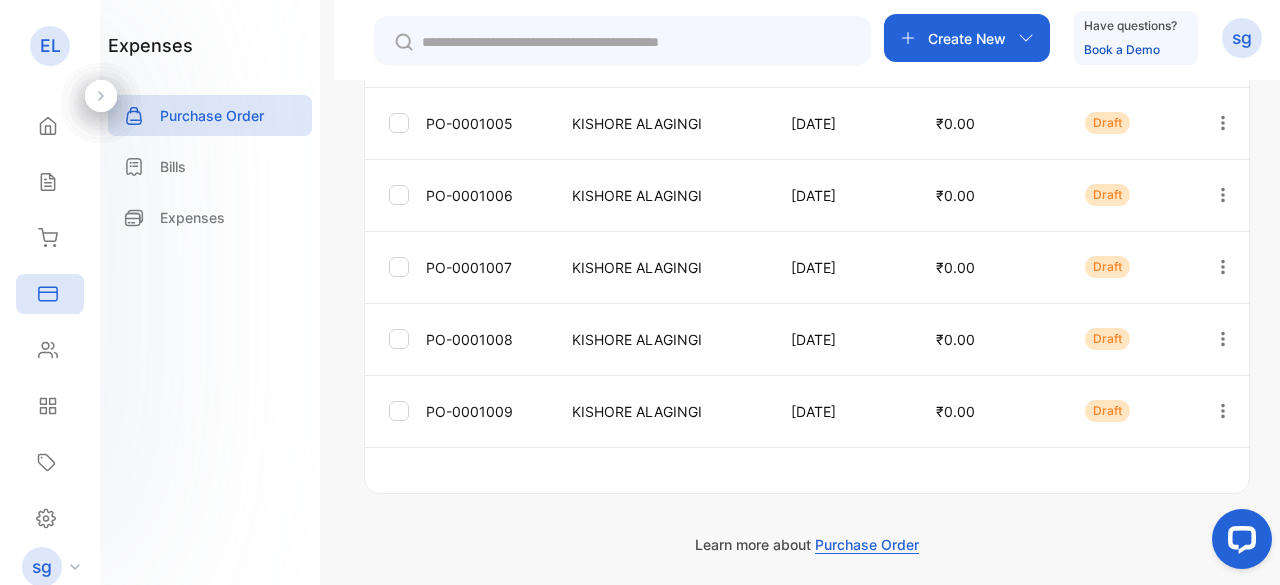 scroll, scrollTop: 724, scrollLeft: 0, axis: vertical 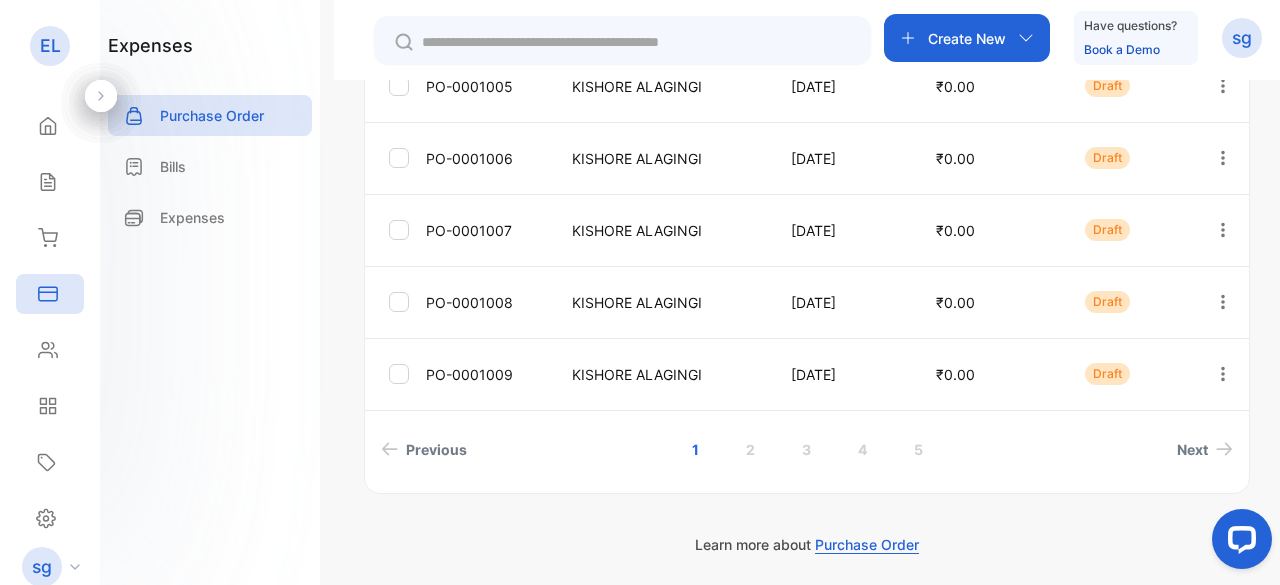 click on "Create New" at bounding box center [967, 38] 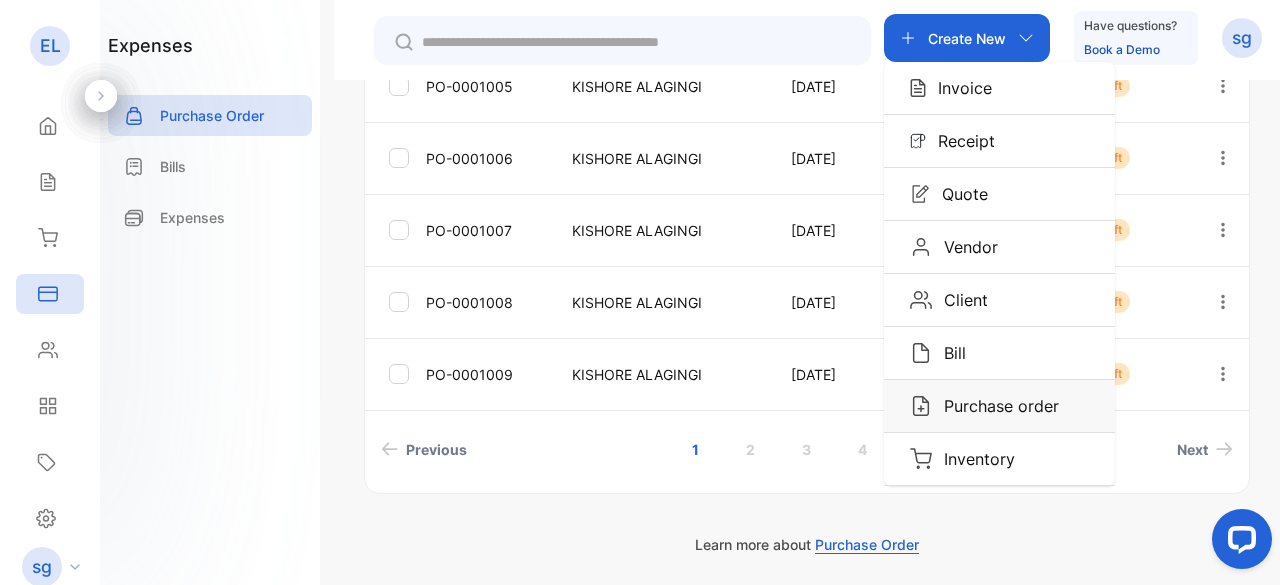 click on "Purchase order" at bounding box center (995, 406) 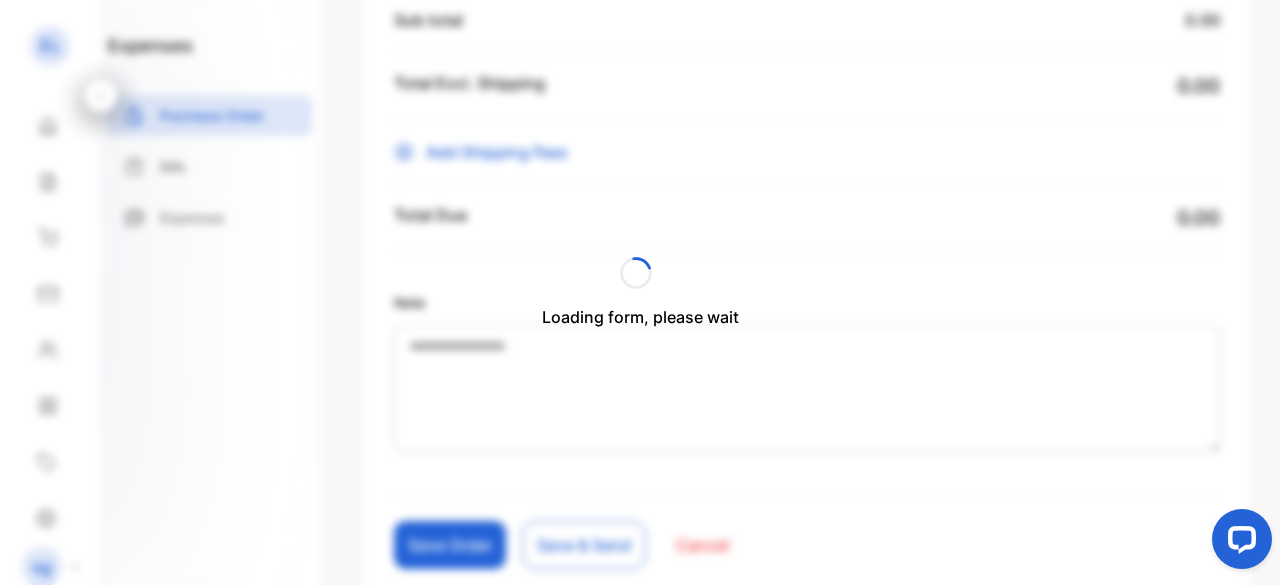 type on "**********" 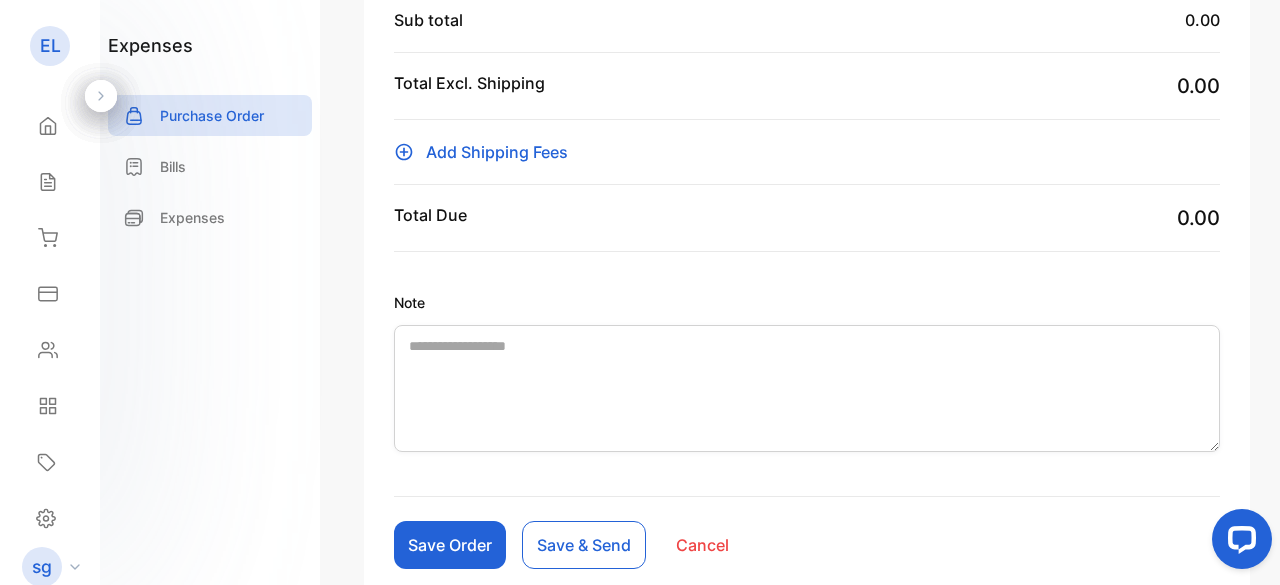 type on "**********" 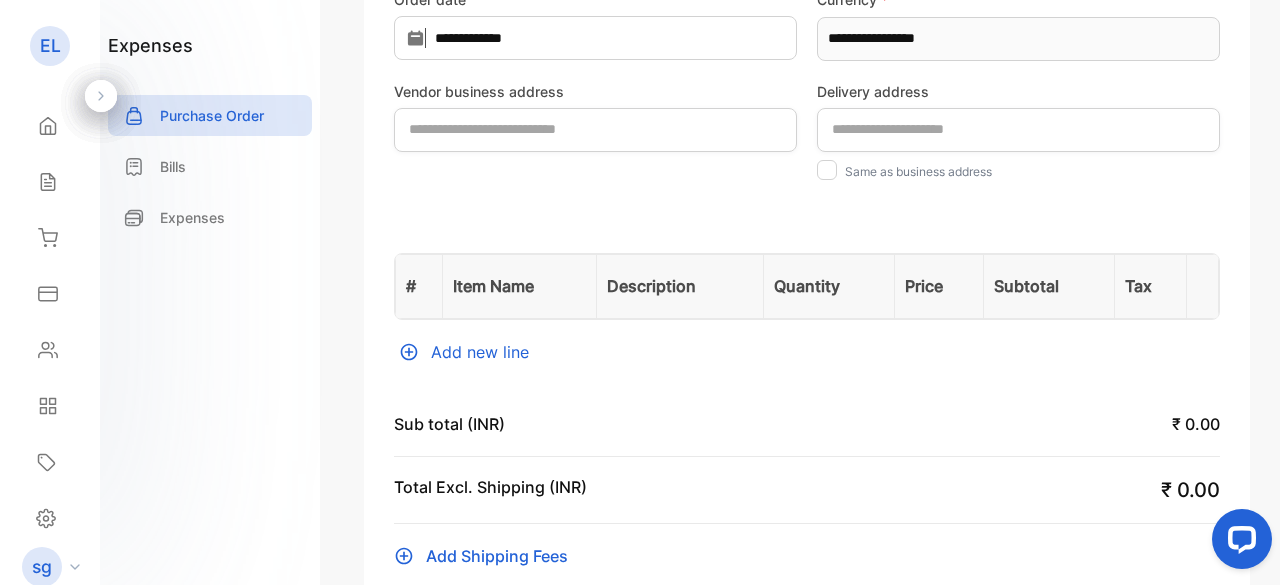 scroll, scrollTop: 124, scrollLeft: 0, axis: vertical 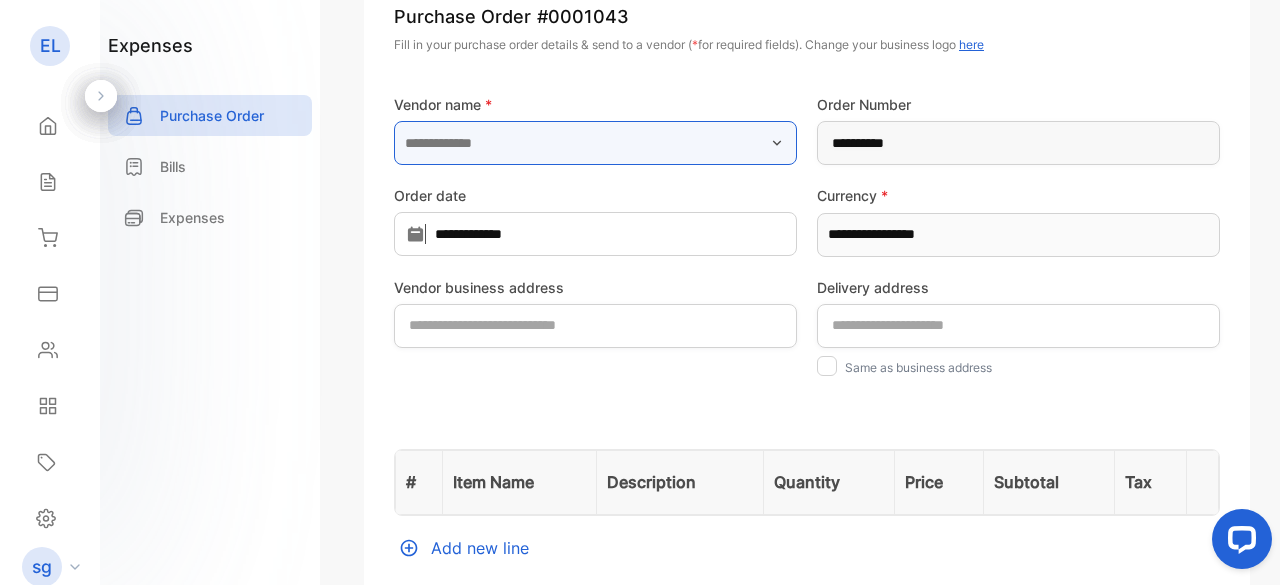 click at bounding box center (595, 143) 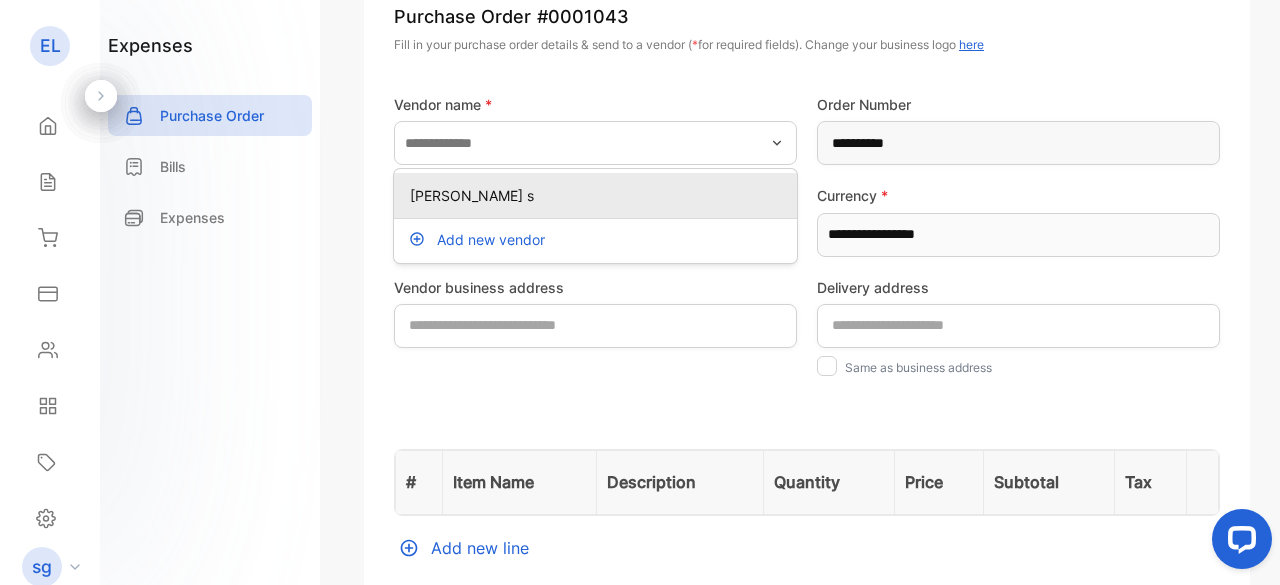 click on "[PERSON_NAME] s" at bounding box center (599, 195) 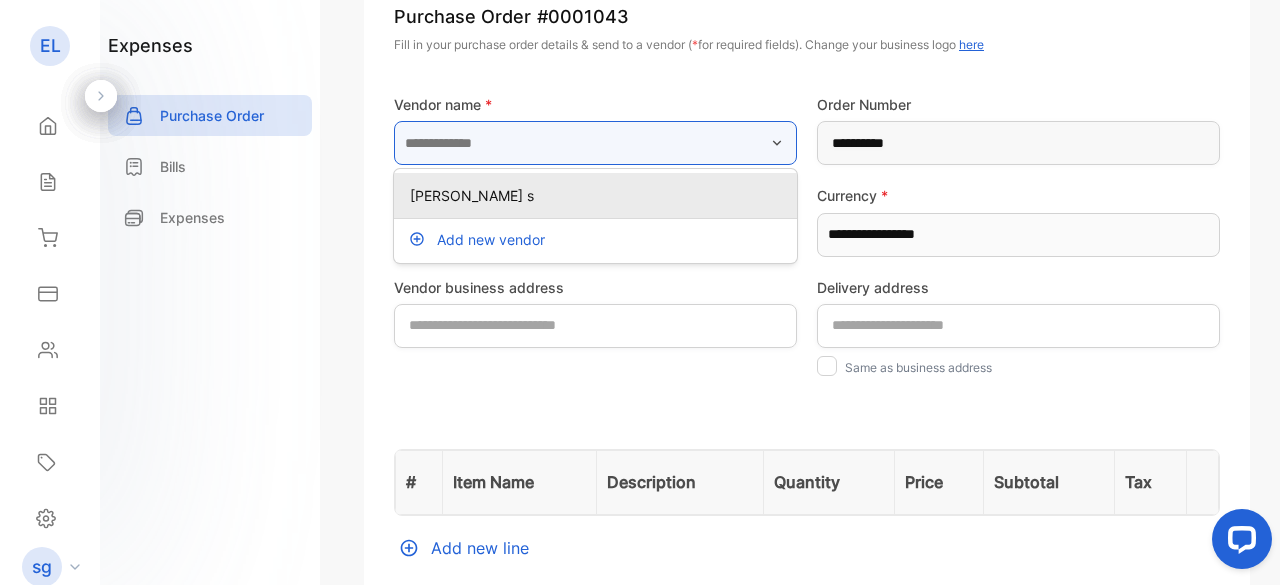 type on "********" 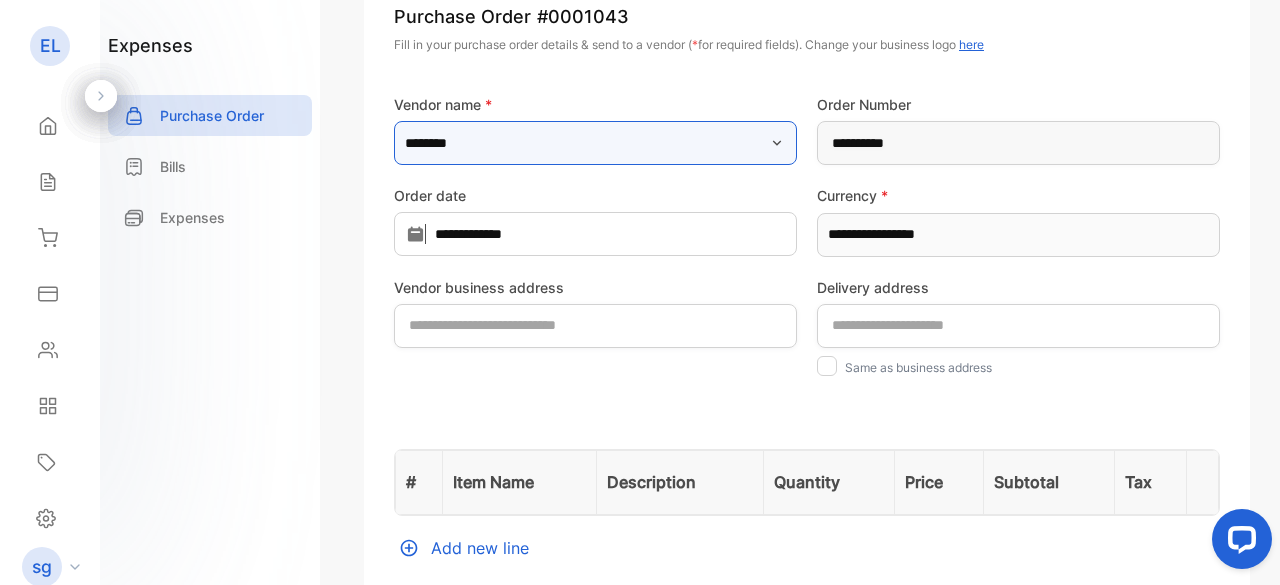 type on "**********" 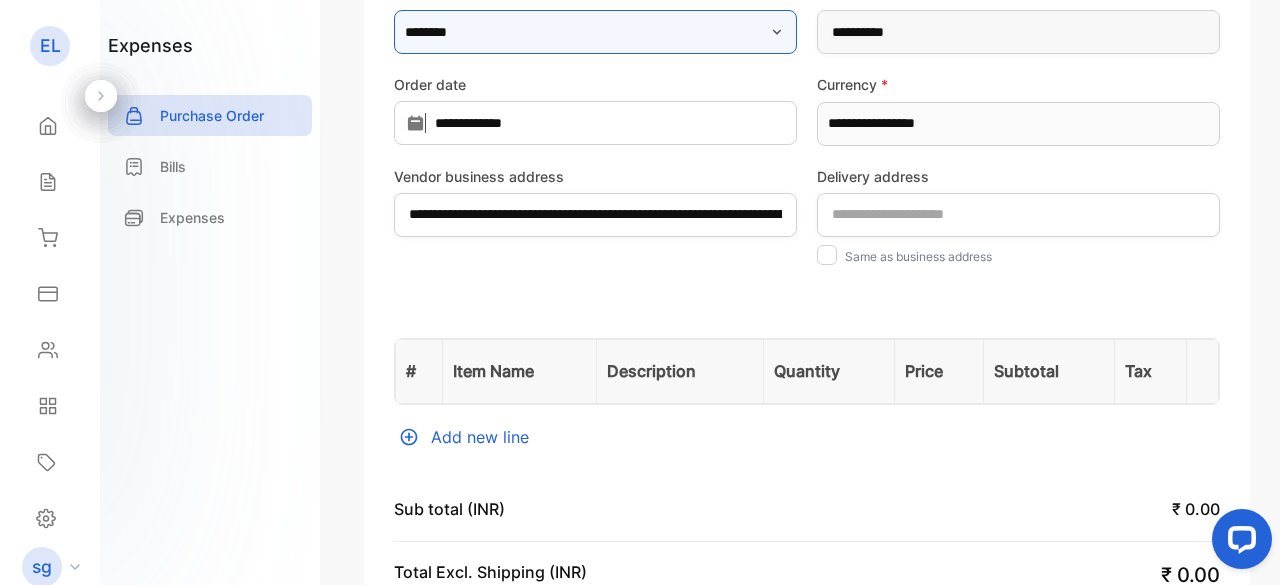 scroll, scrollTop: 268, scrollLeft: 0, axis: vertical 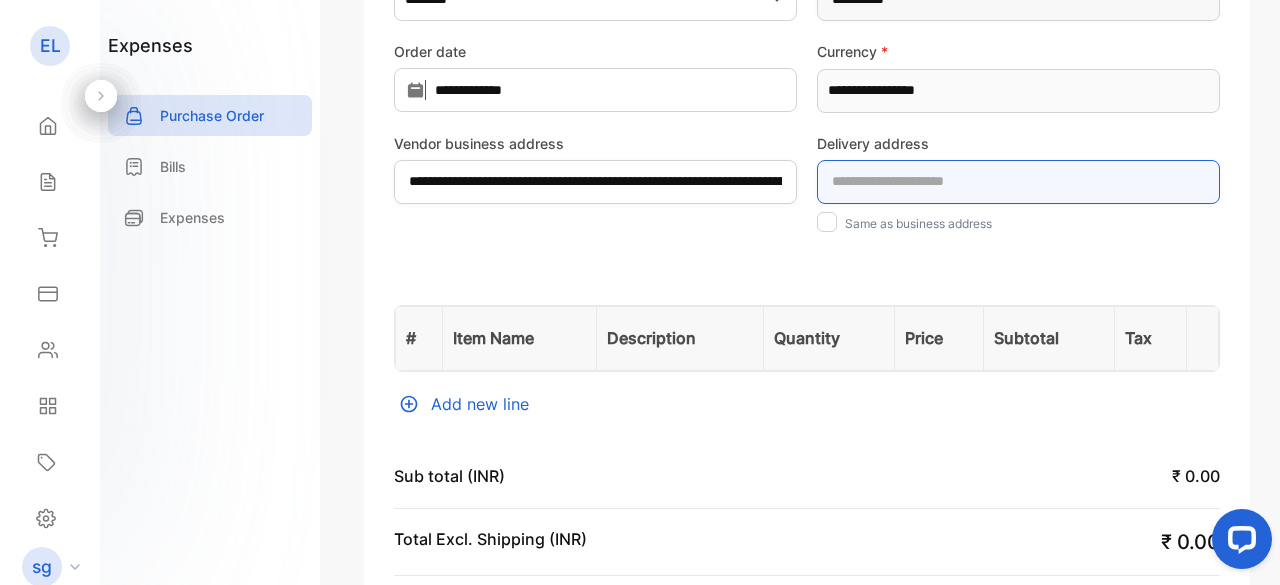 click at bounding box center [1018, 182] 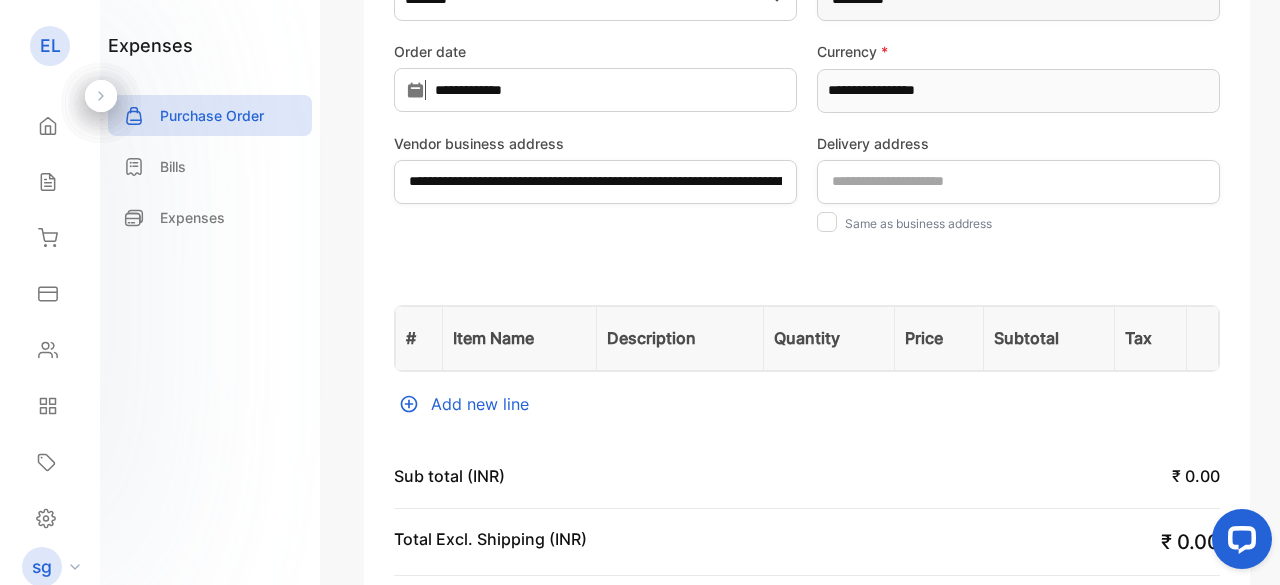 click on "Same as business address" at bounding box center [1018, 222] 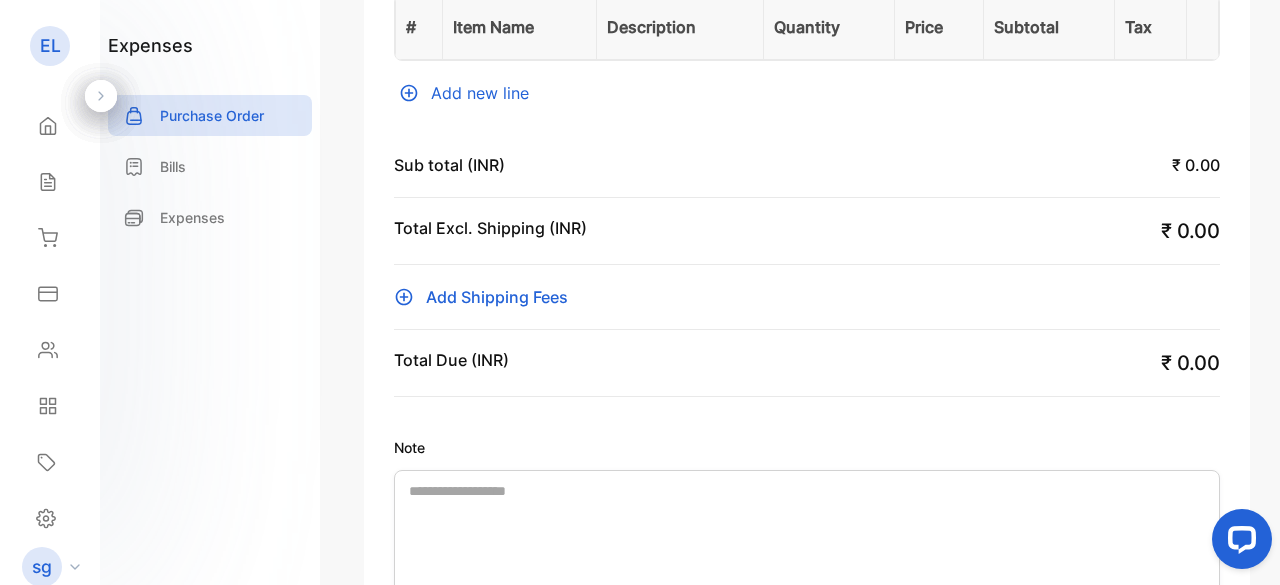 scroll, scrollTop: 545, scrollLeft: 0, axis: vertical 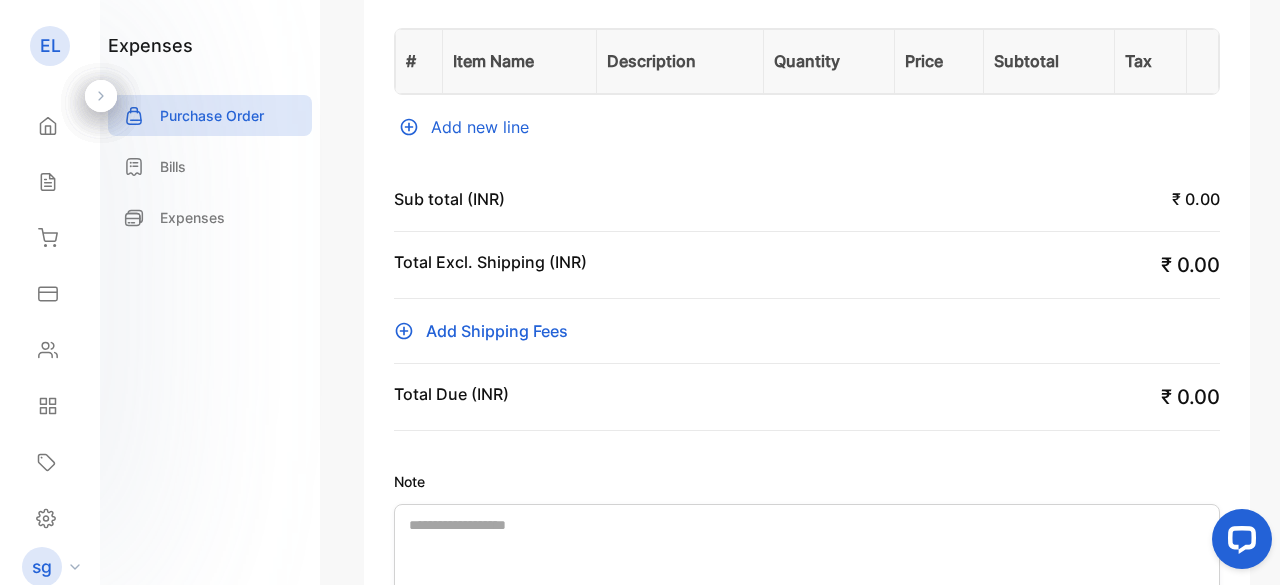 click on "Add new line" at bounding box center [807, 127] 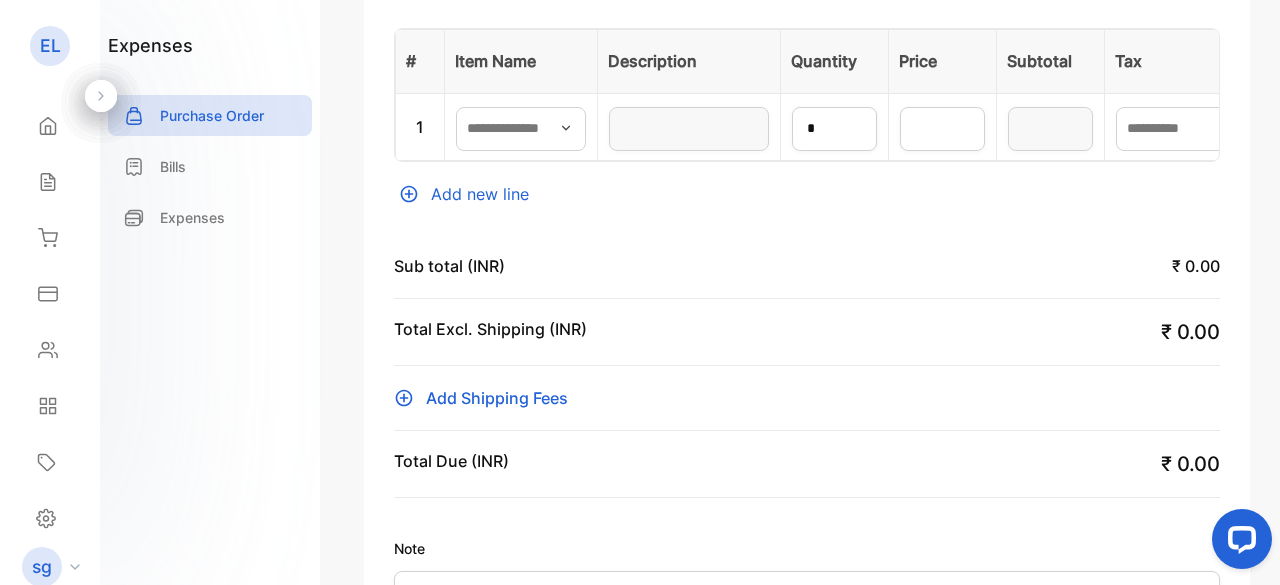 click 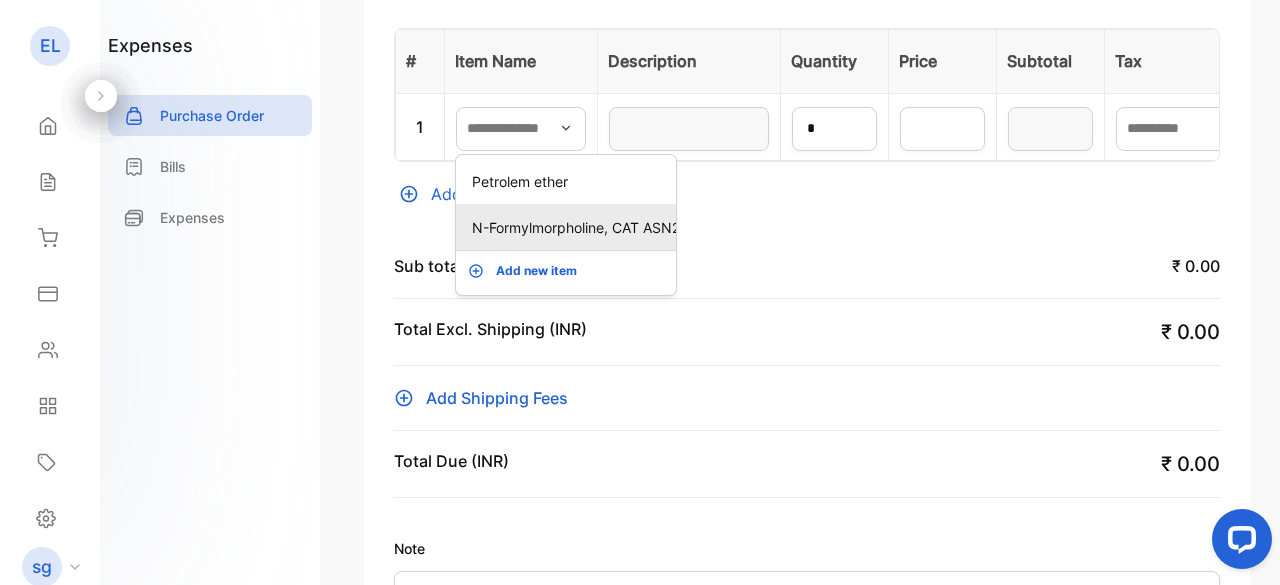 click on "N-Formylmorpholine, CAT ASN2257" at bounding box center (570, 227) 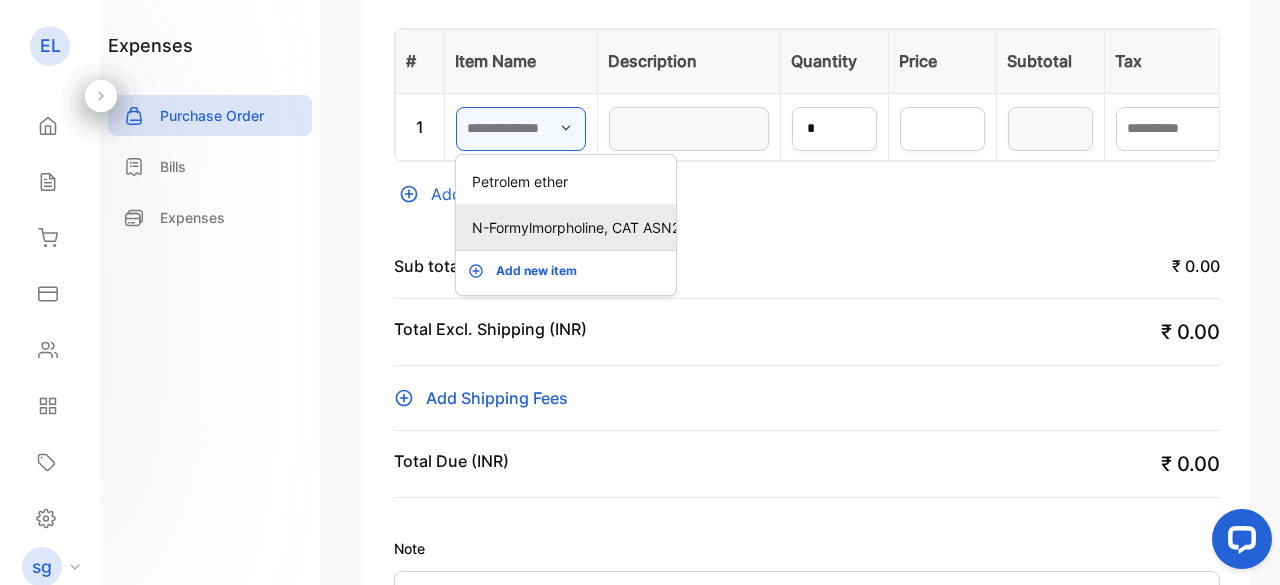 type on "**********" 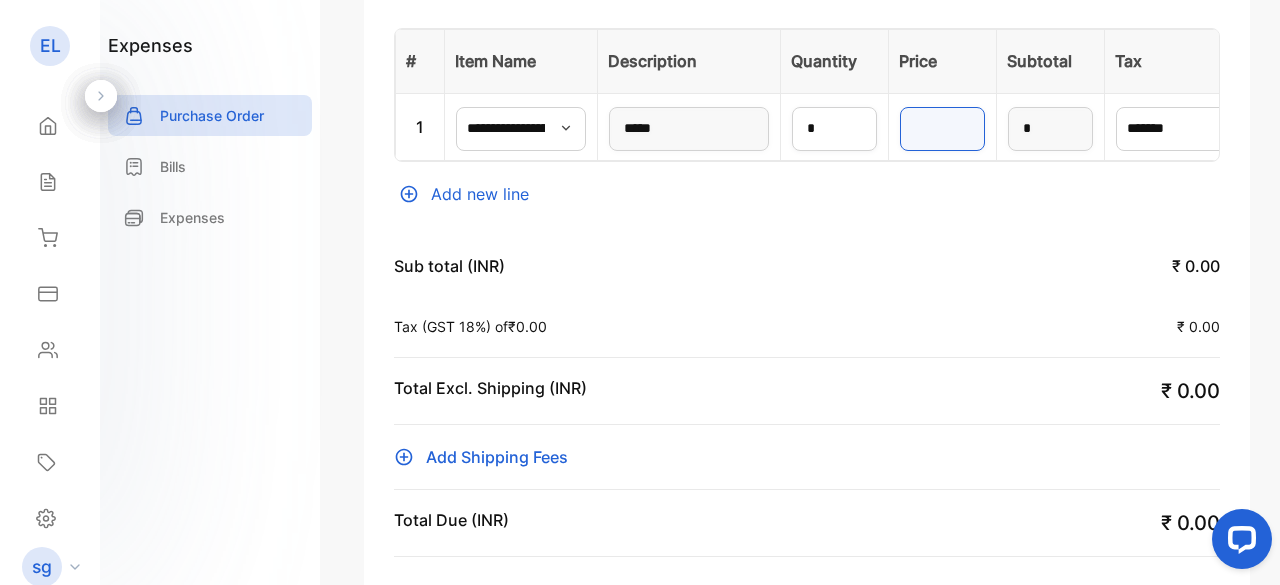 click on "*" at bounding box center (942, 129) 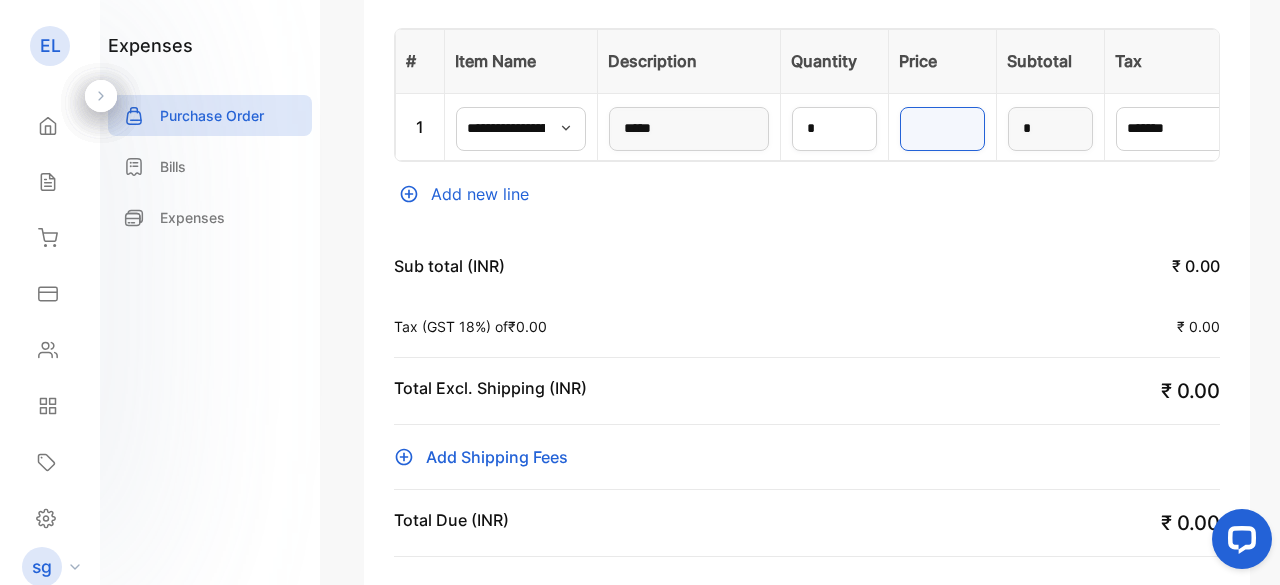 type on "*" 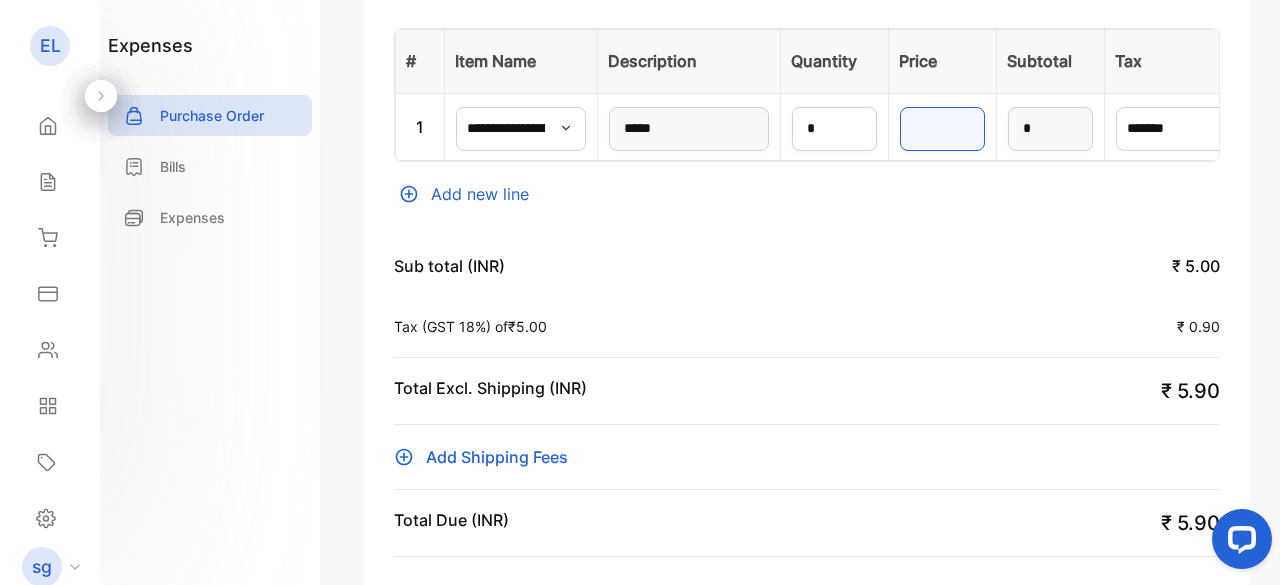 type on "**" 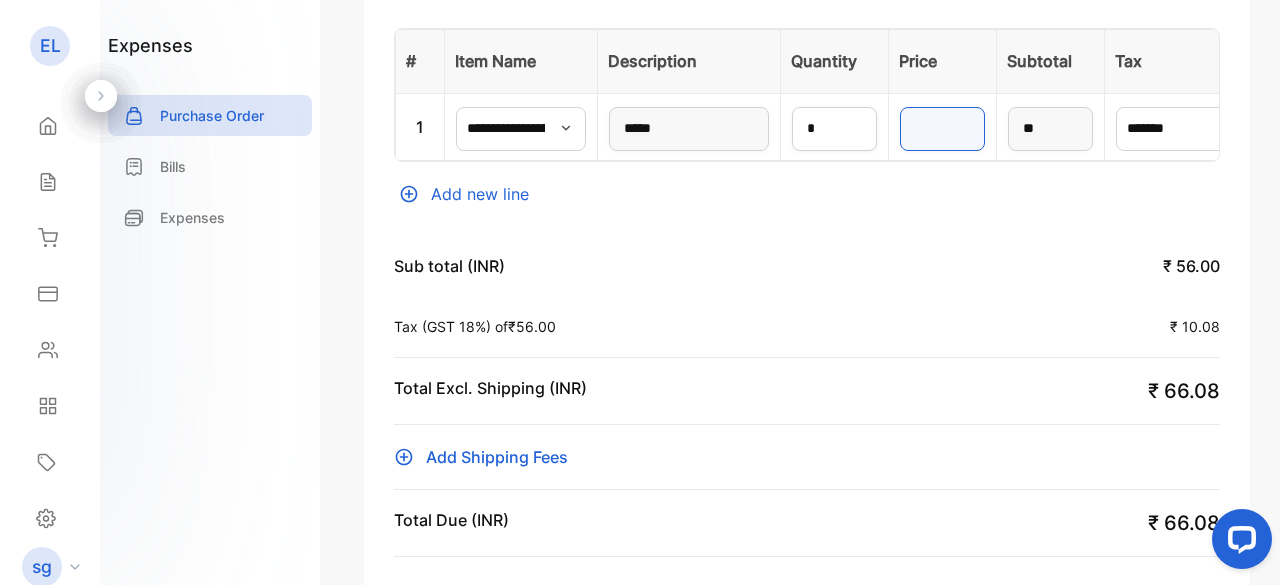 type on "***" 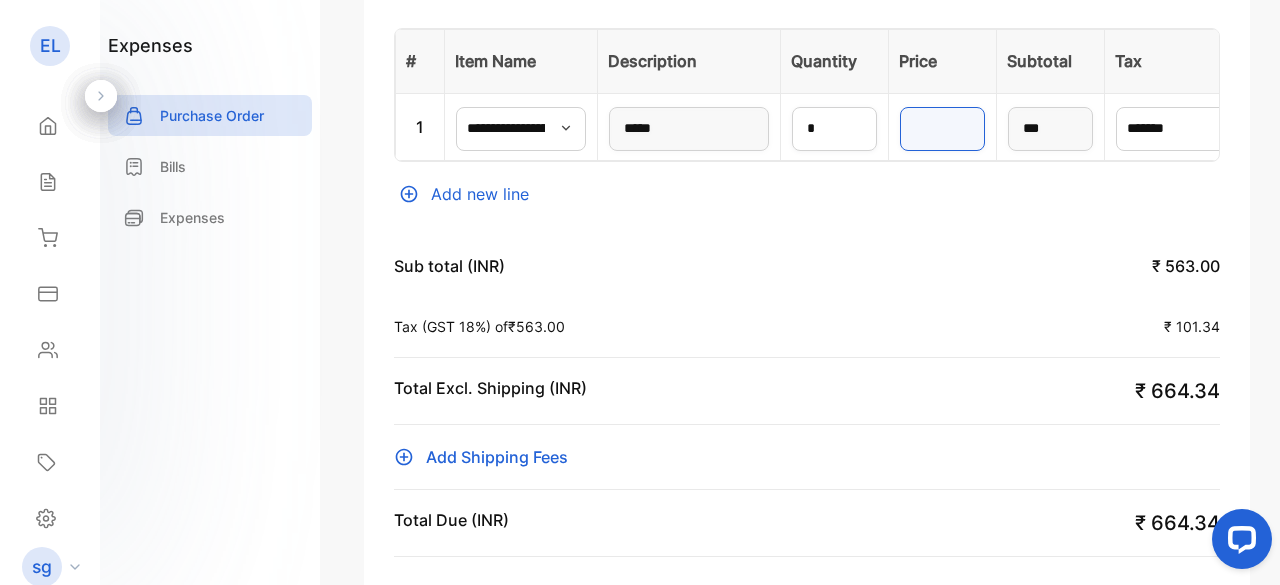 type on "****" 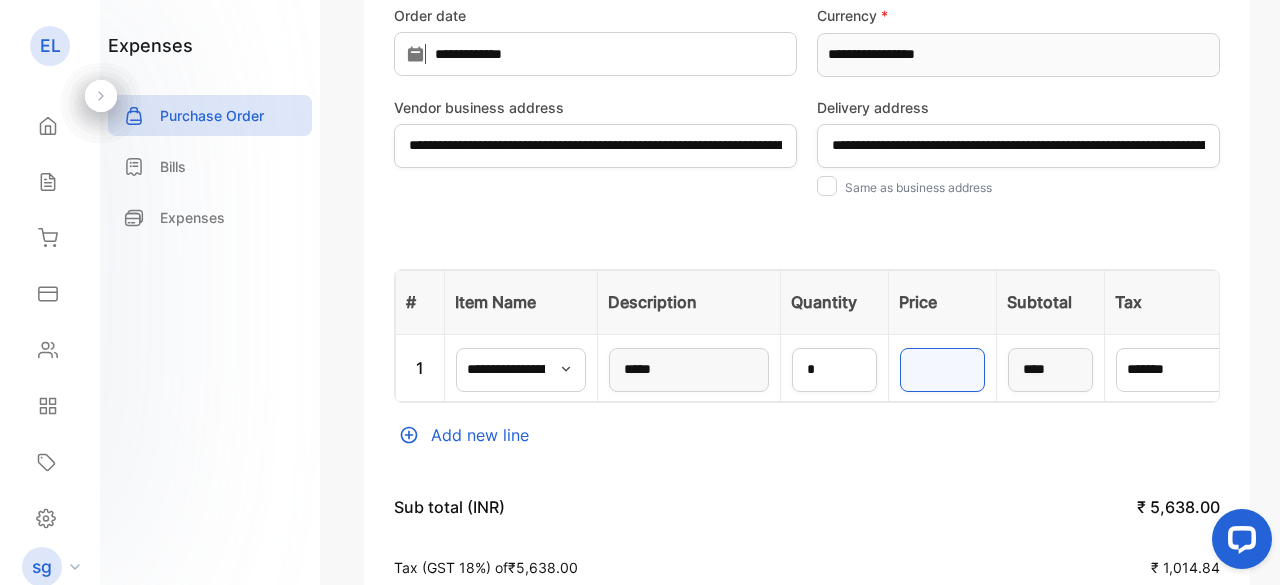 scroll, scrollTop: 472, scrollLeft: 0, axis: vertical 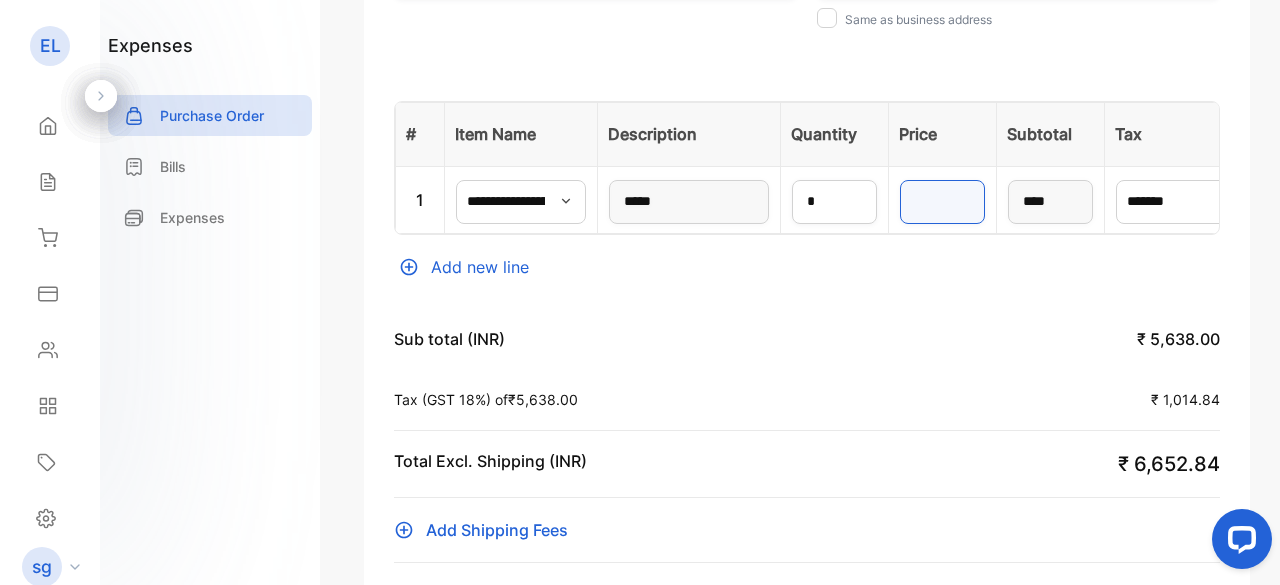 type on "***" 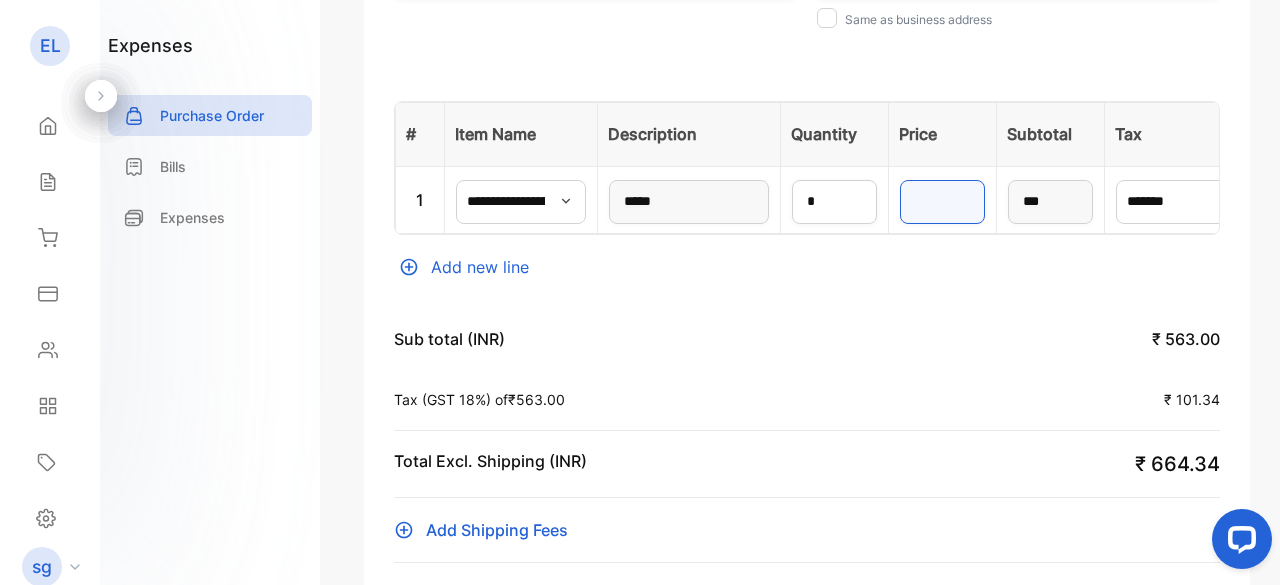 type on "**" 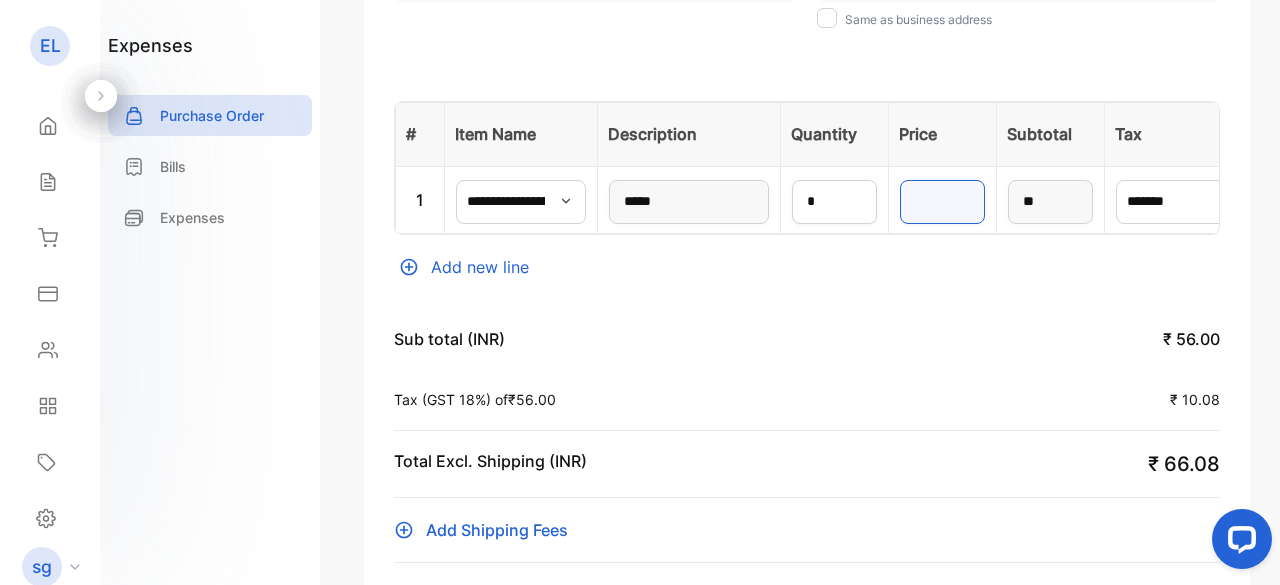 type on "*" 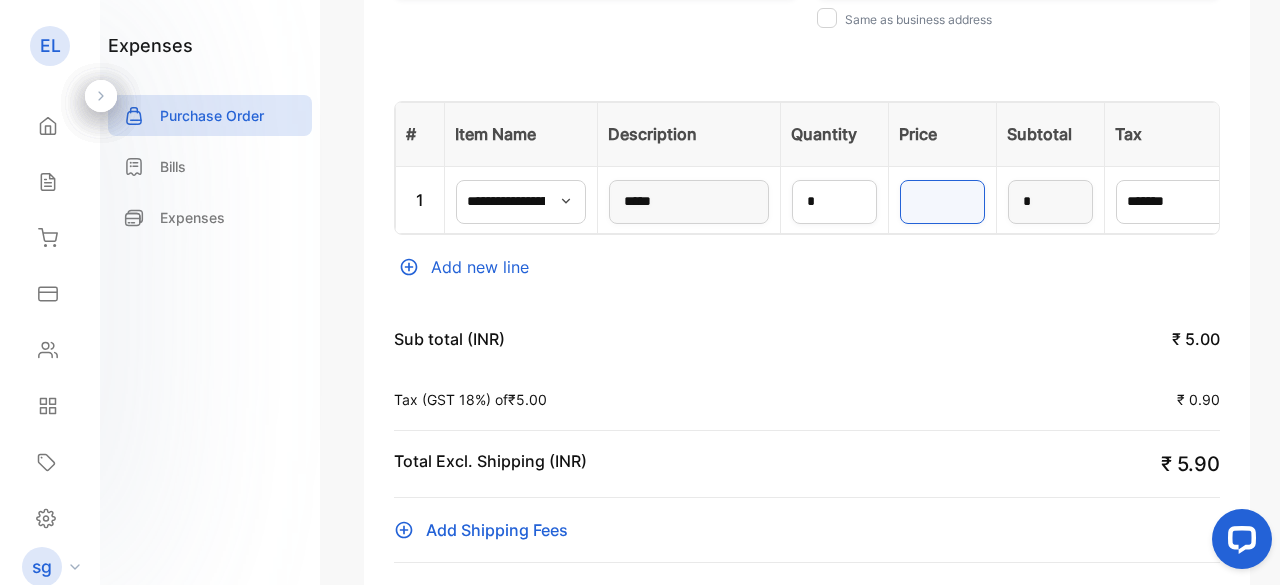 type on "*" 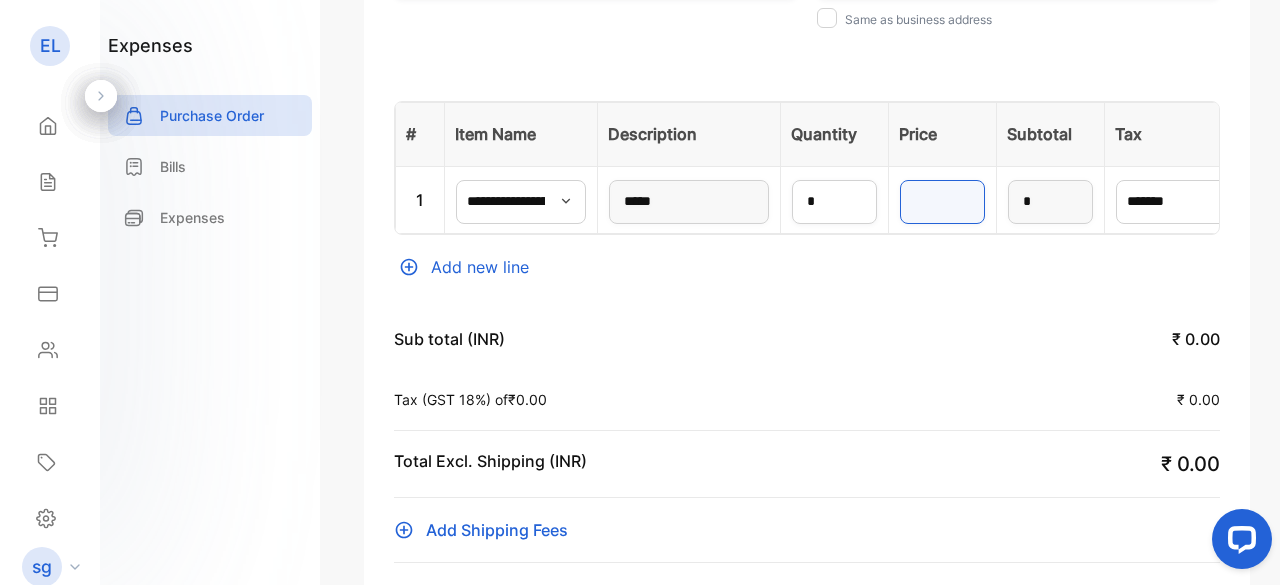 type on "*" 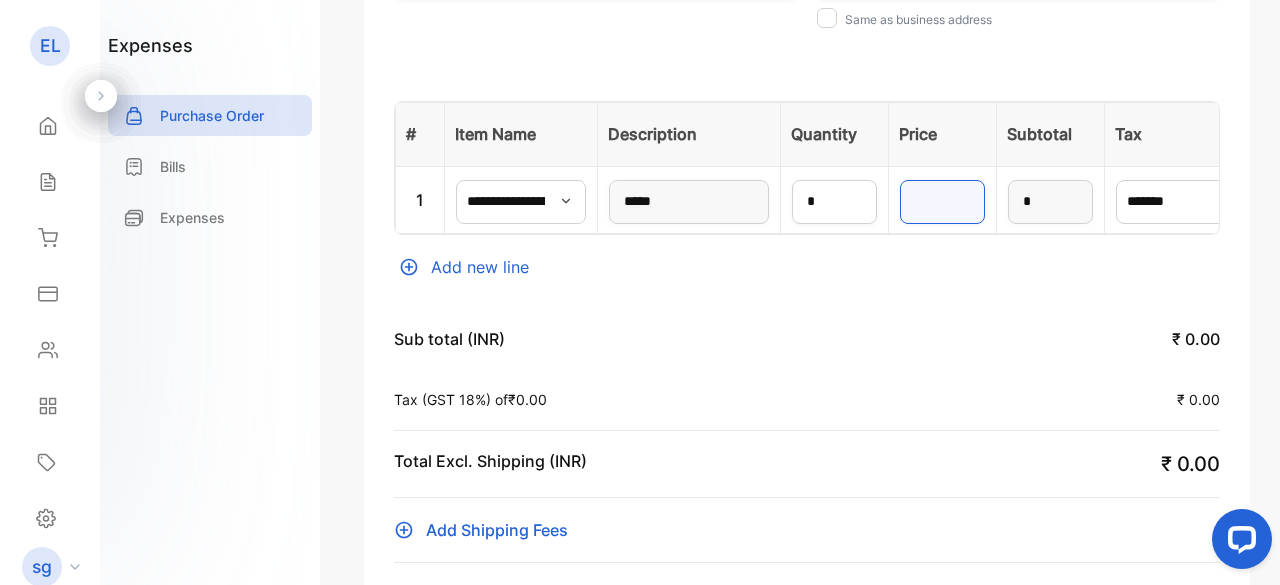 type on "*" 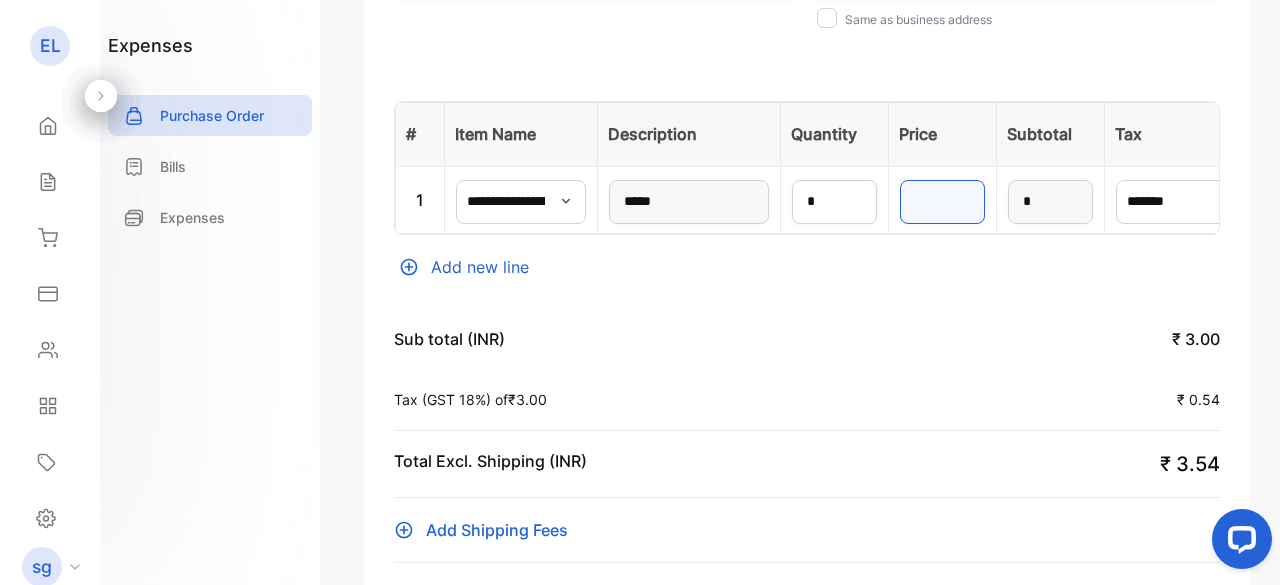 type on "**" 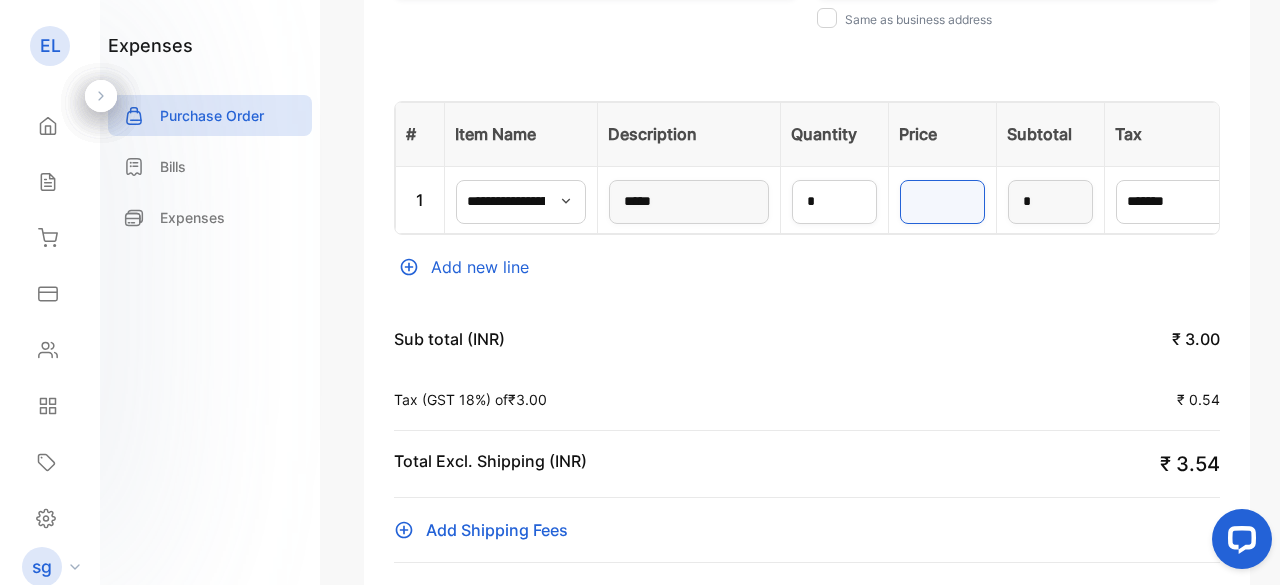 type on "**" 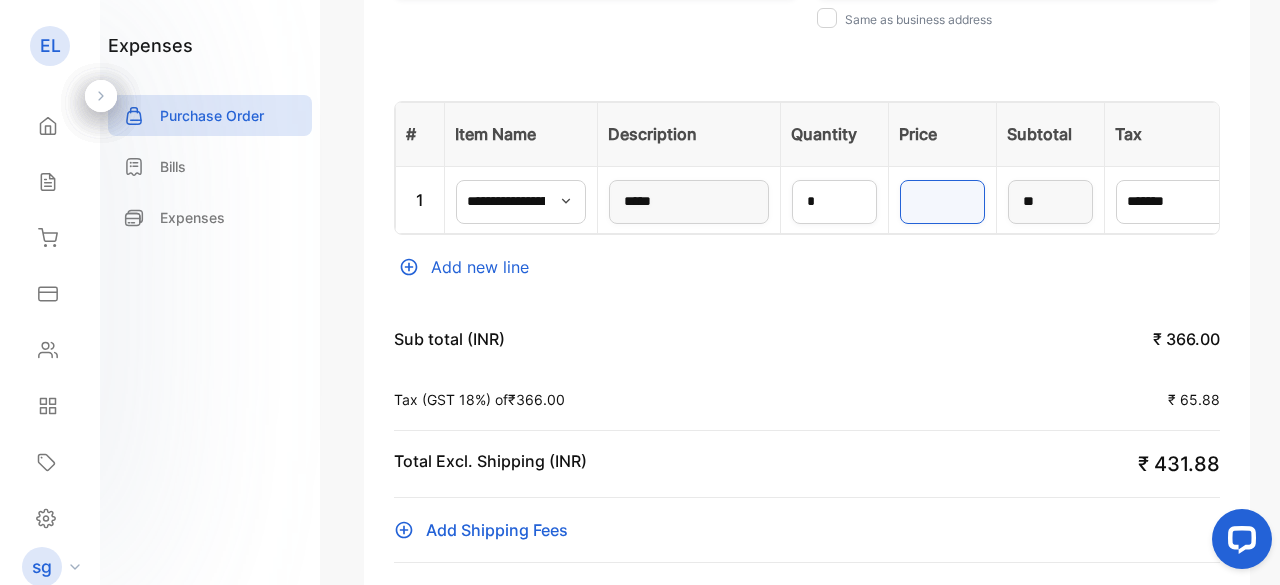 type on "***" 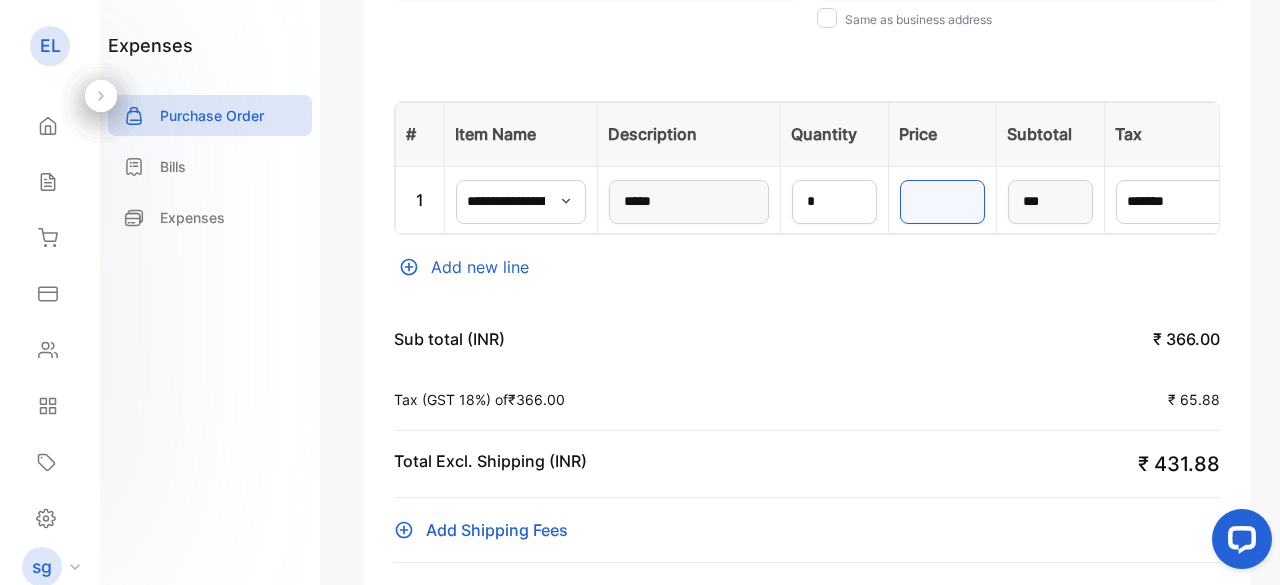 type on "****" 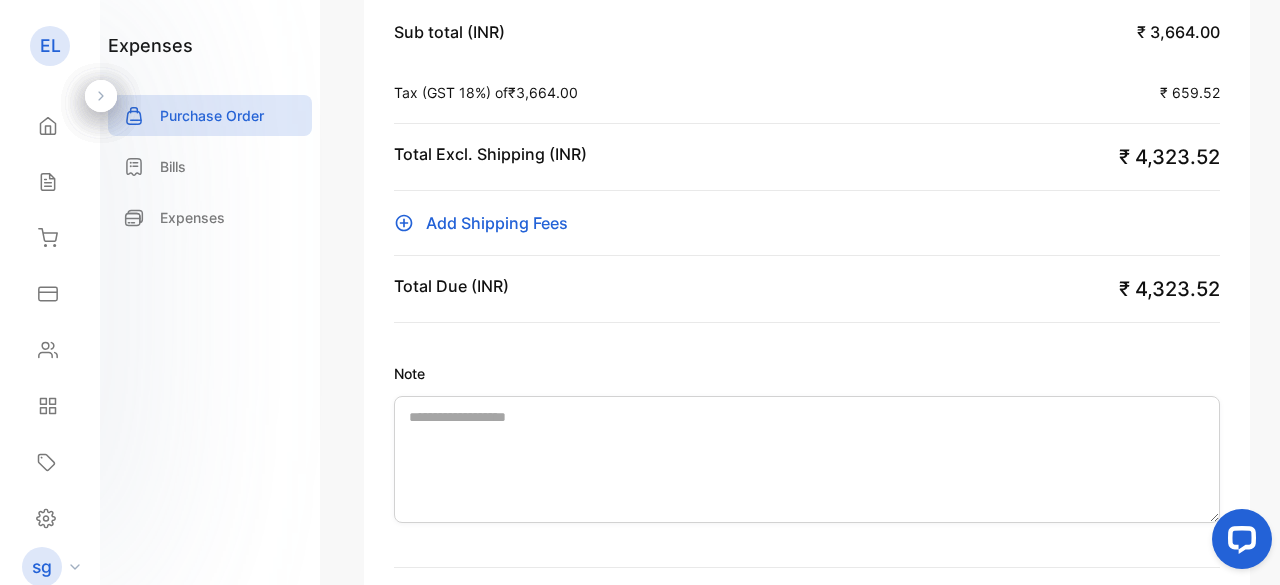 scroll, scrollTop: 872, scrollLeft: 0, axis: vertical 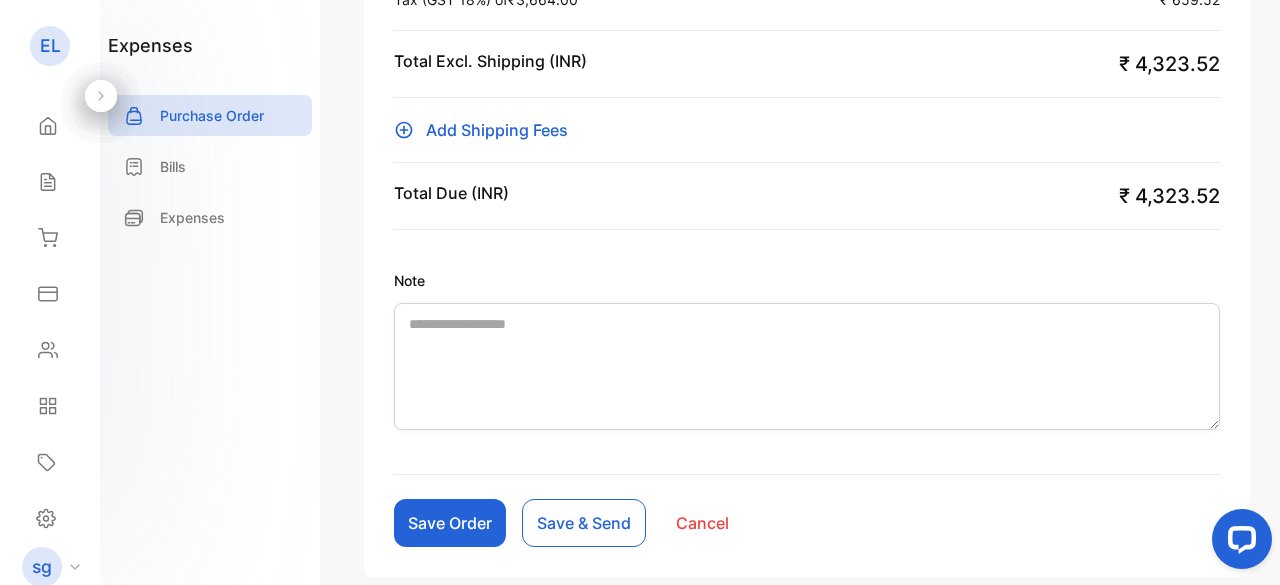 type on "****" 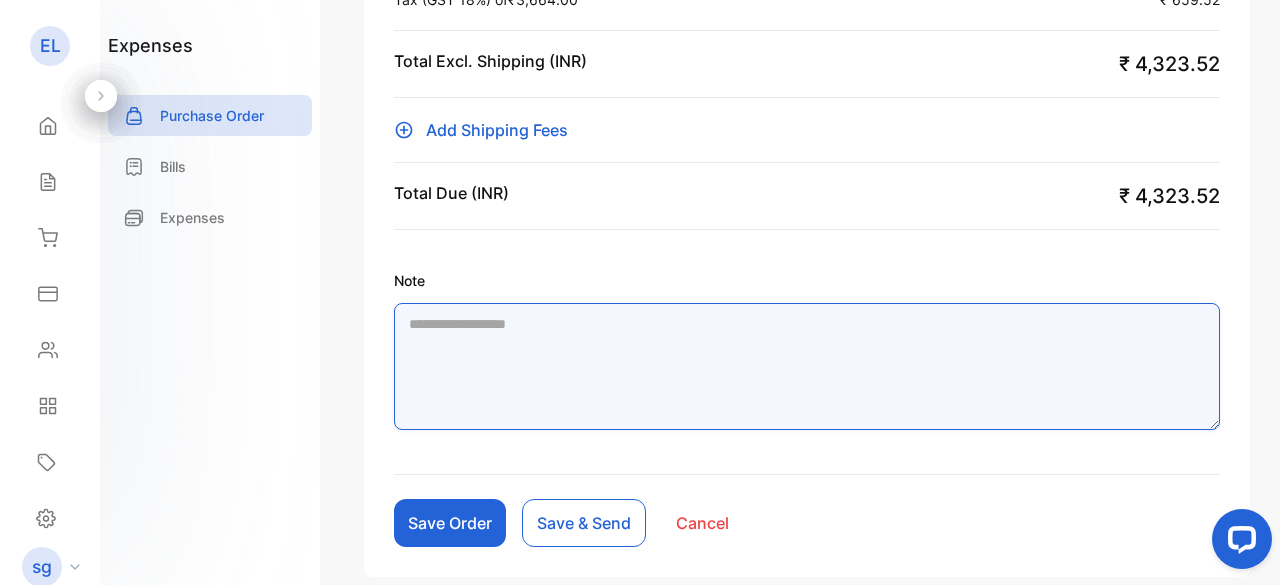 click on "Note" at bounding box center (807, 366) 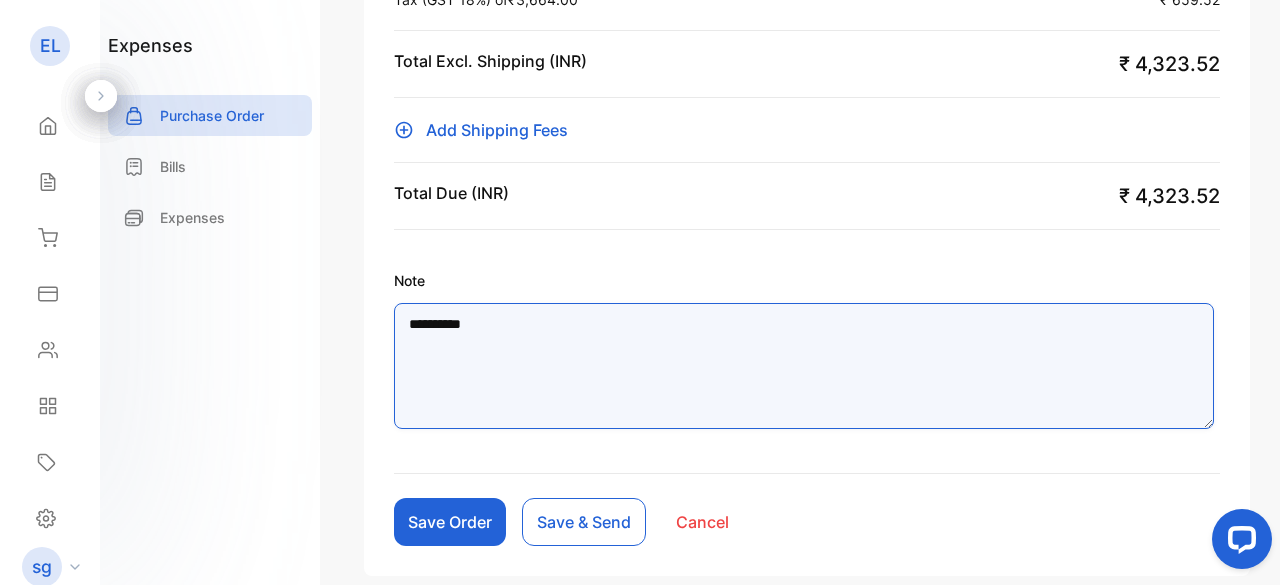 type on "**********" 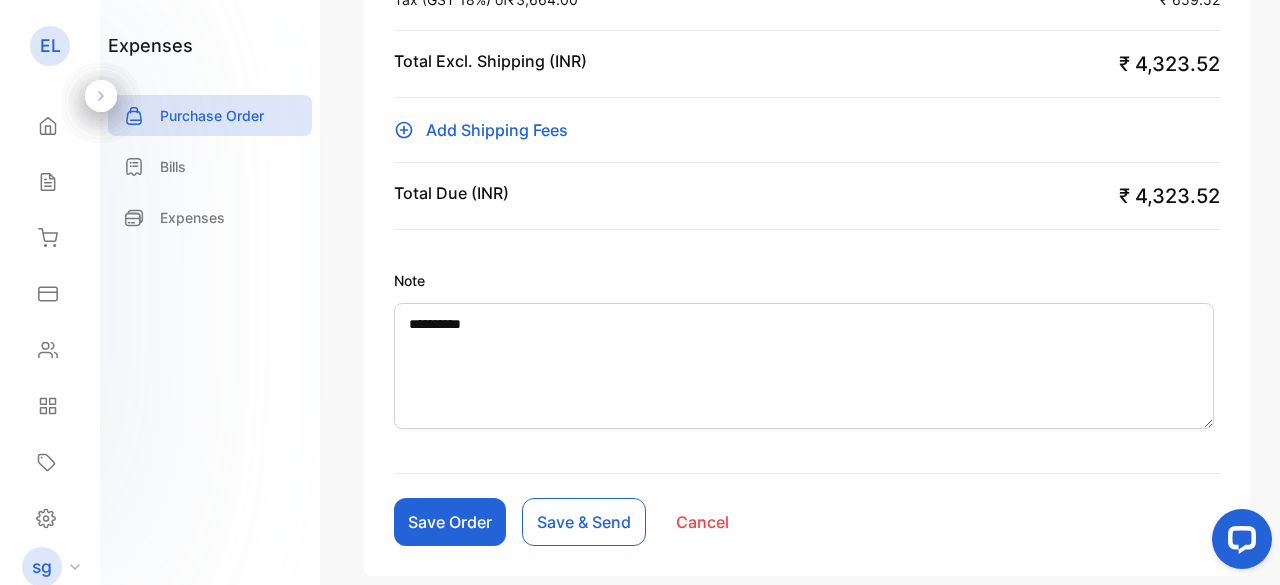 click on "Save Order" at bounding box center [450, 522] 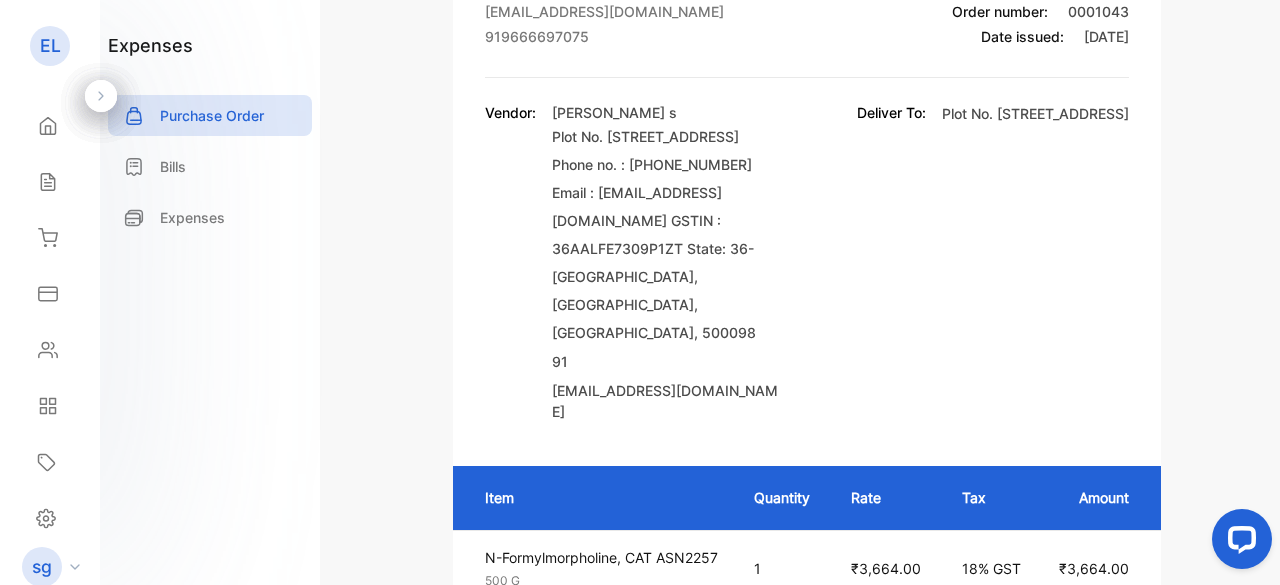 scroll, scrollTop: 0, scrollLeft: 0, axis: both 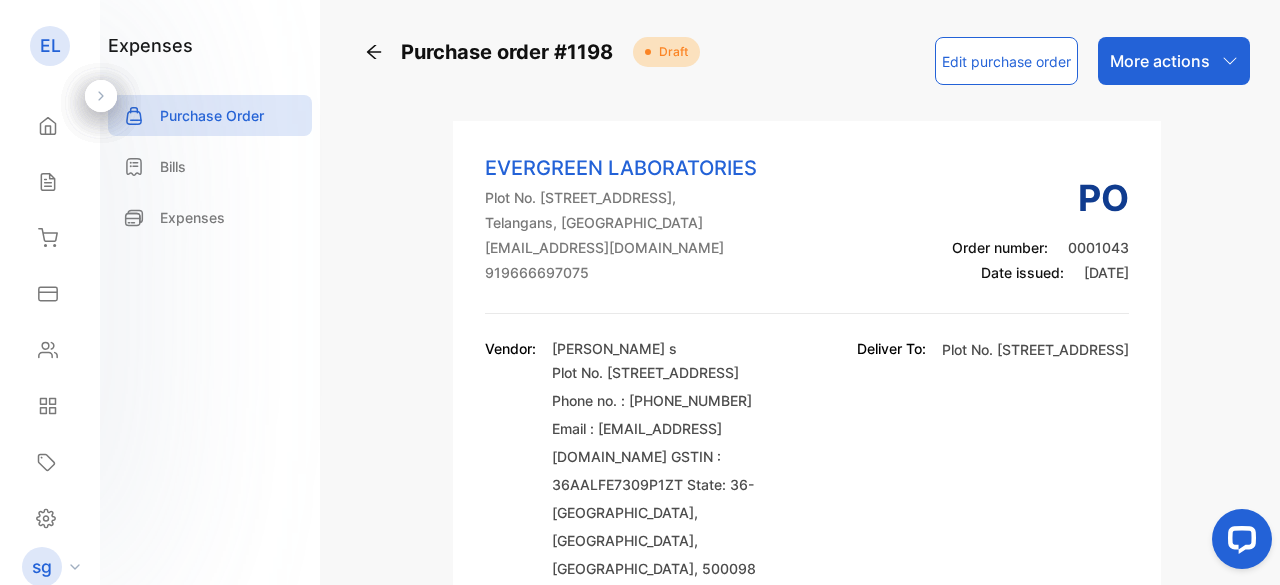 click on "More actions" at bounding box center (1160, 61) 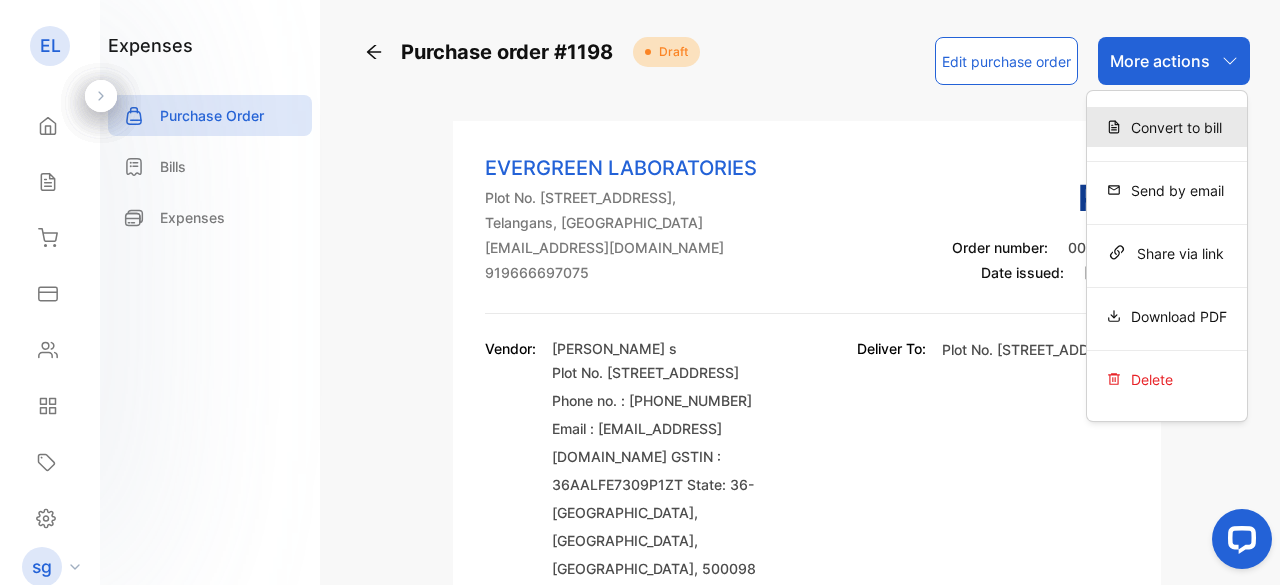 click on "Convert to bill" at bounding box center (1167, 127) 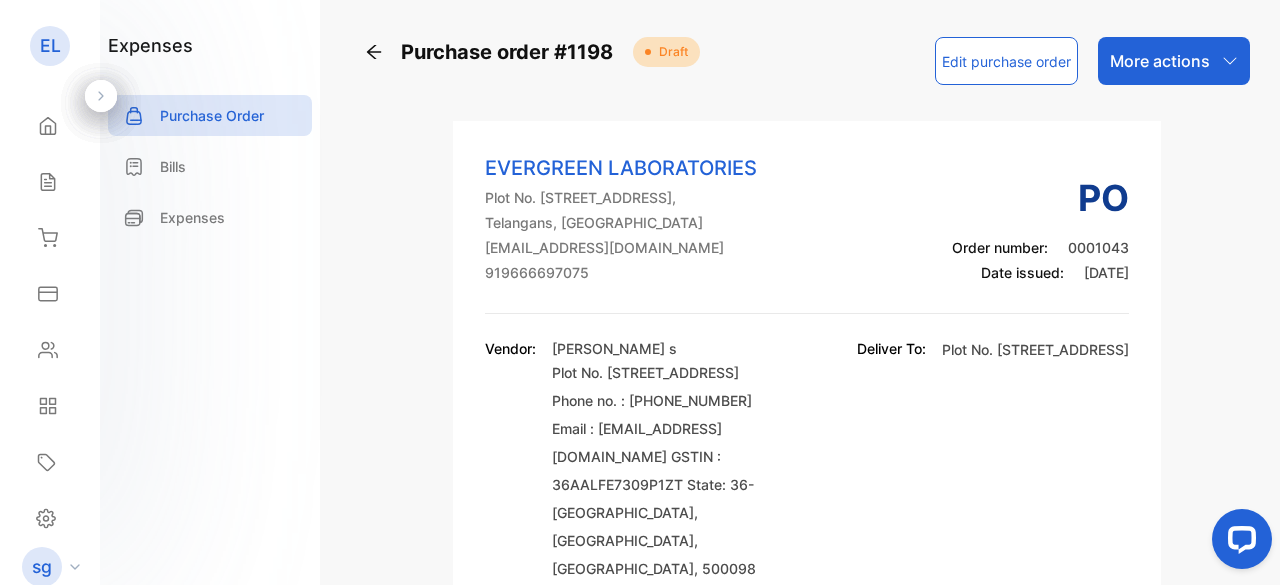 click on "More actions" at bounding box center (1160, 61) 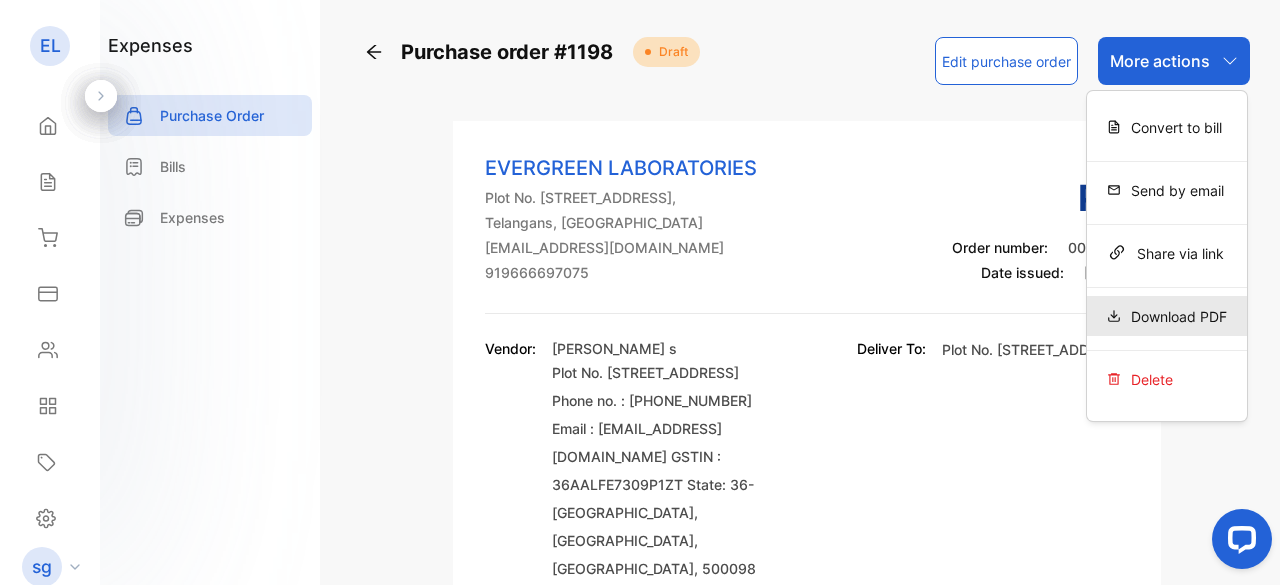 click on "Download PDF" at bounding box center [1167, 316] 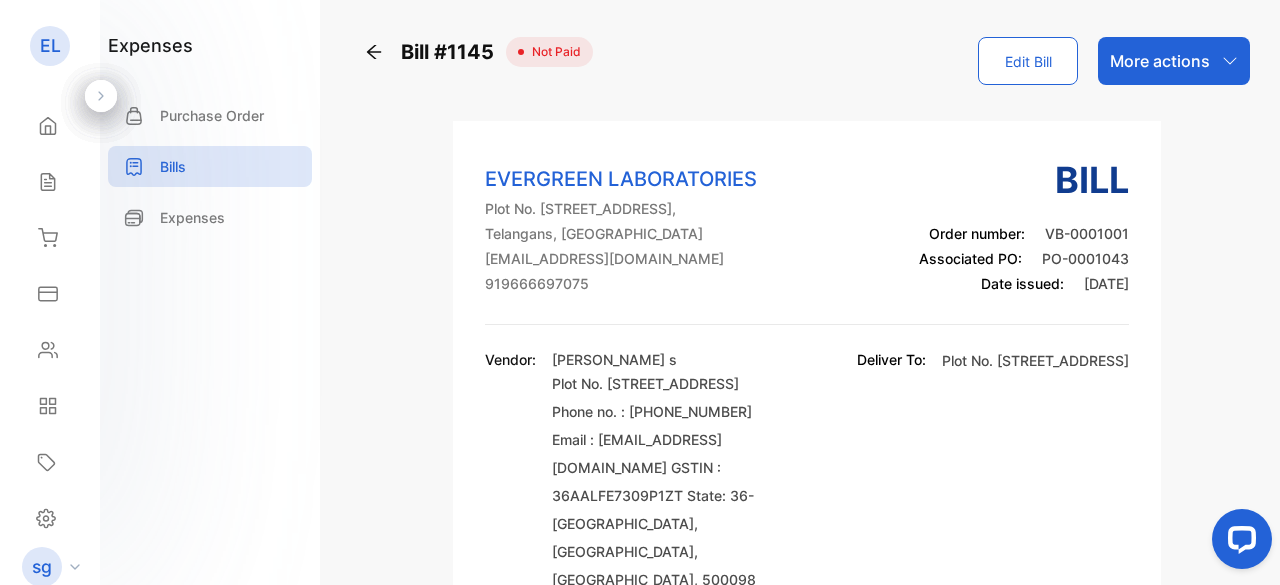 click on "Edit Bill" at bounding box center [1028, 61] 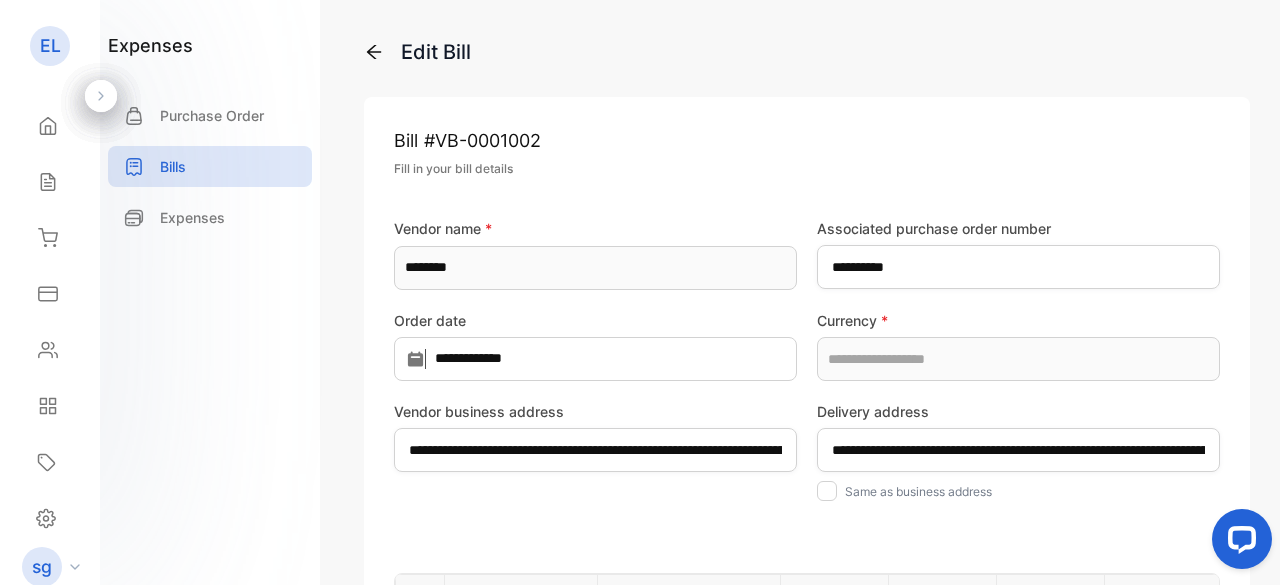 type on "**********" 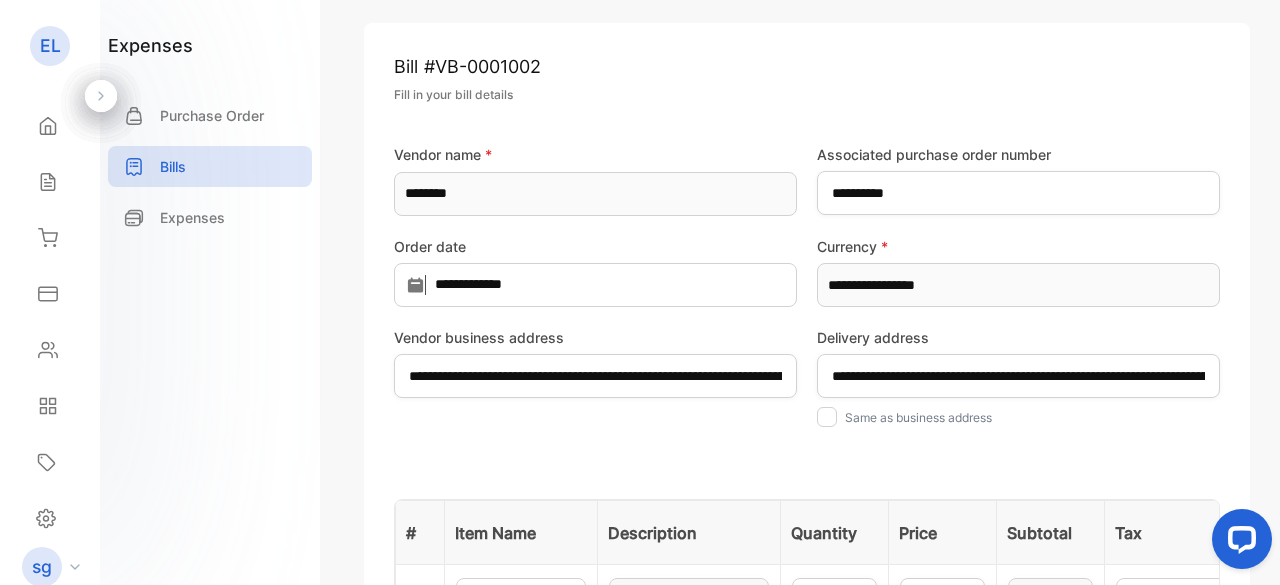 scroll, scrollTop: 100, scrollLeft: 0, axis: vertical 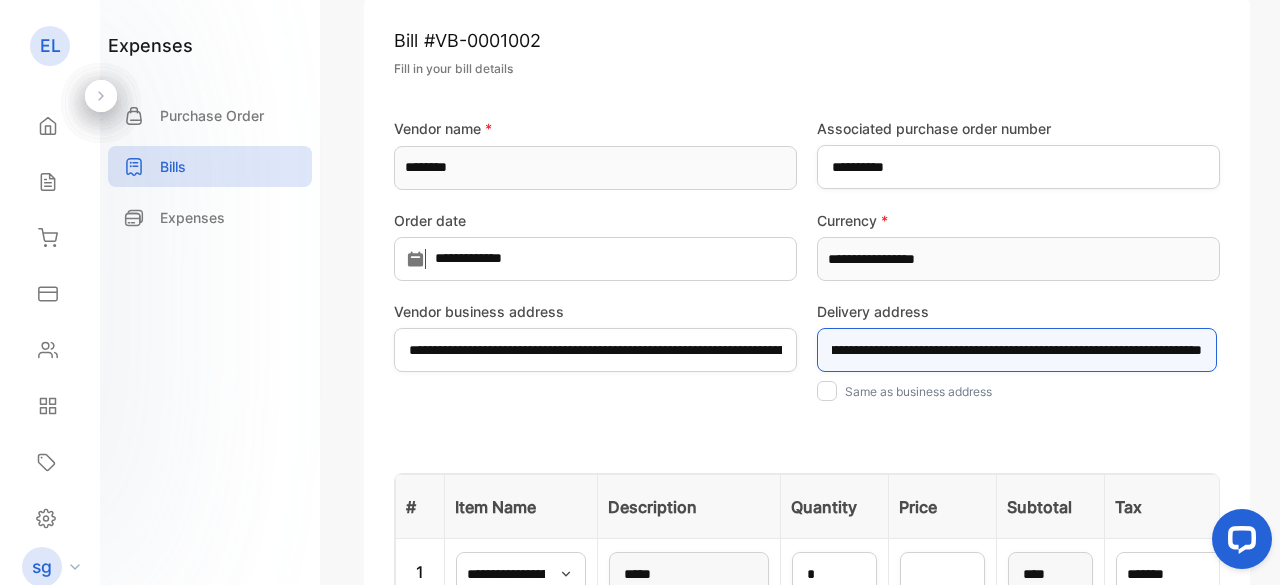 drag, startPoint x: 834, startPoint y: 355, endPoint x: 1226, endPoint y: 344, distance: 392.1543 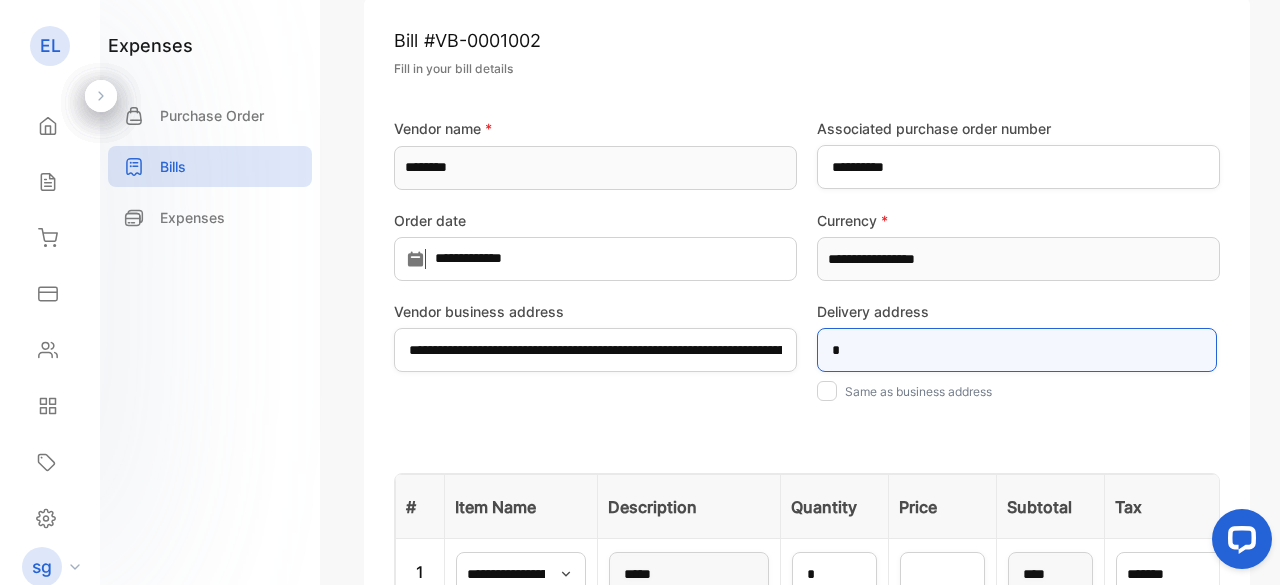 scroll, scrollTop: 0, scrollLeft: 0, axis: both 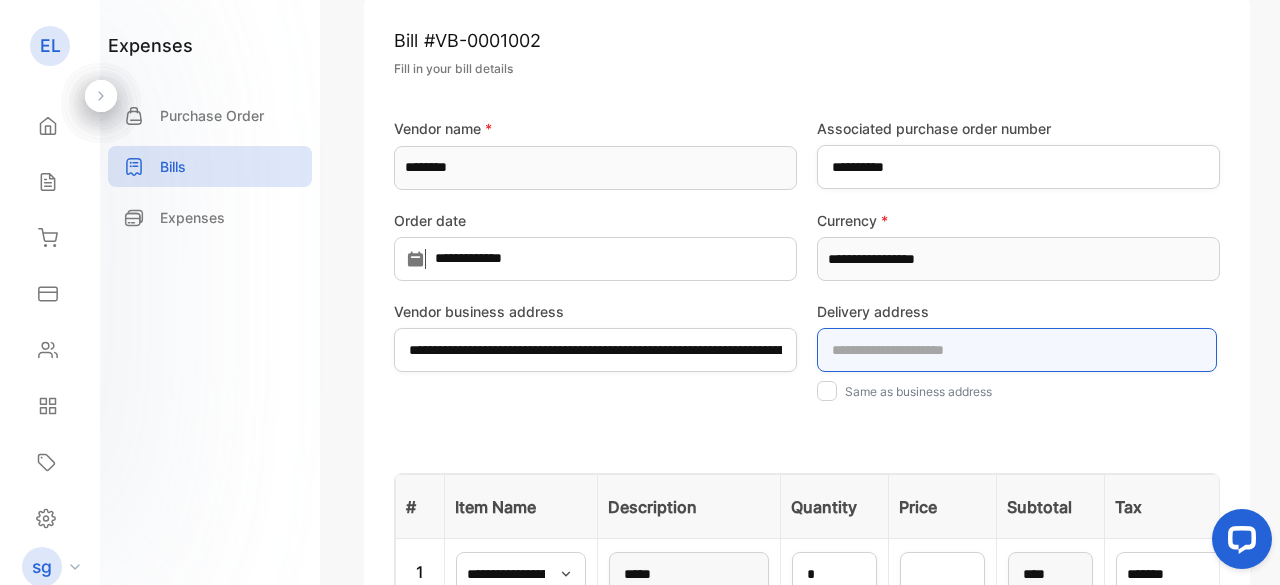 type 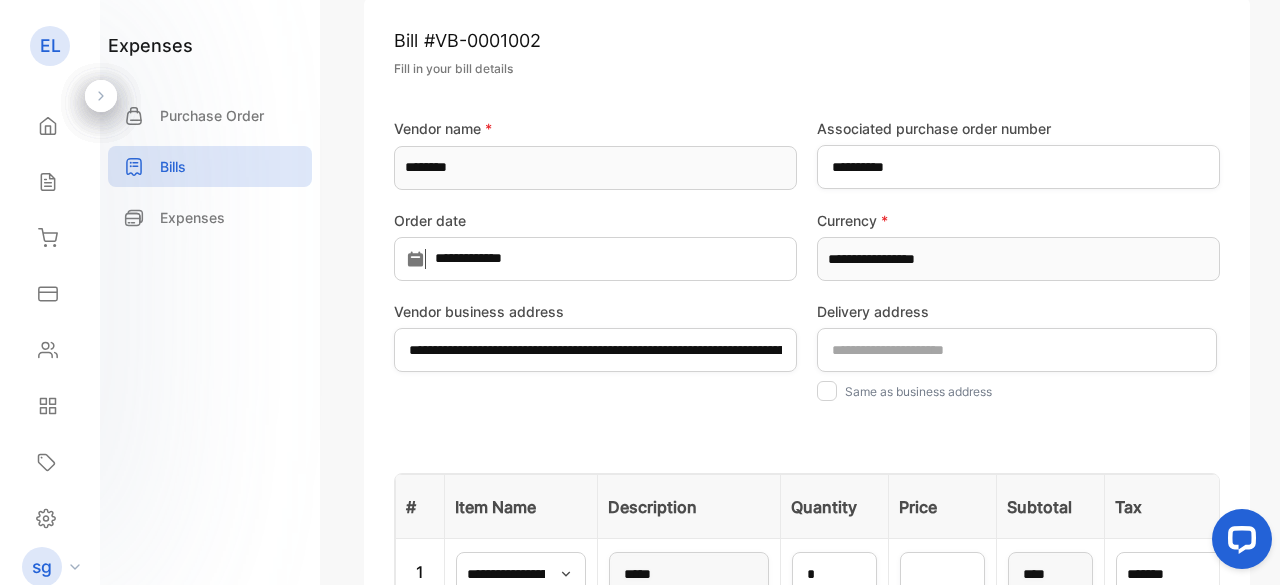 click on "**********" at bounding box center [807, 672] 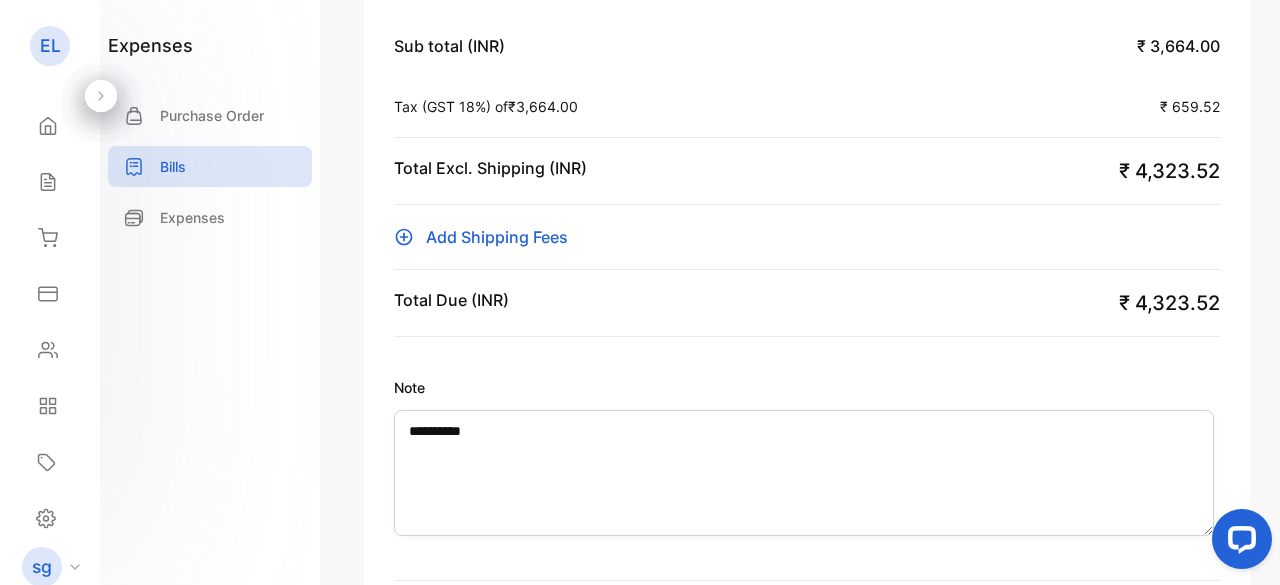scroll, scrollTop: 1034, scrollLeft: 0, axis: vertical 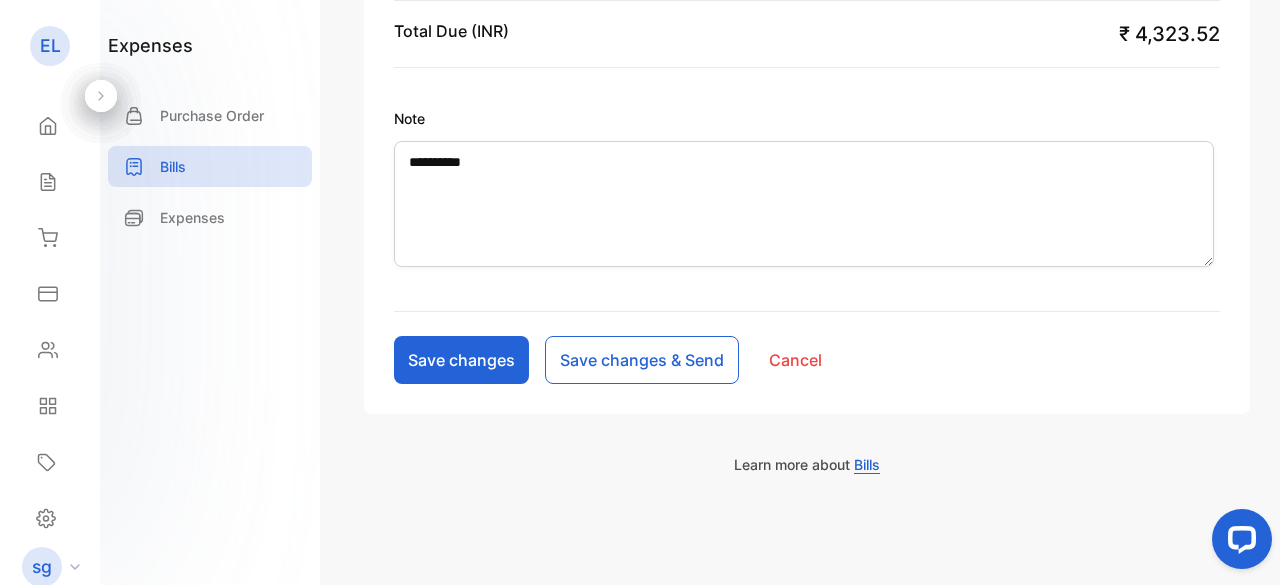click on "Save changes" at bounding box center [461, 360] 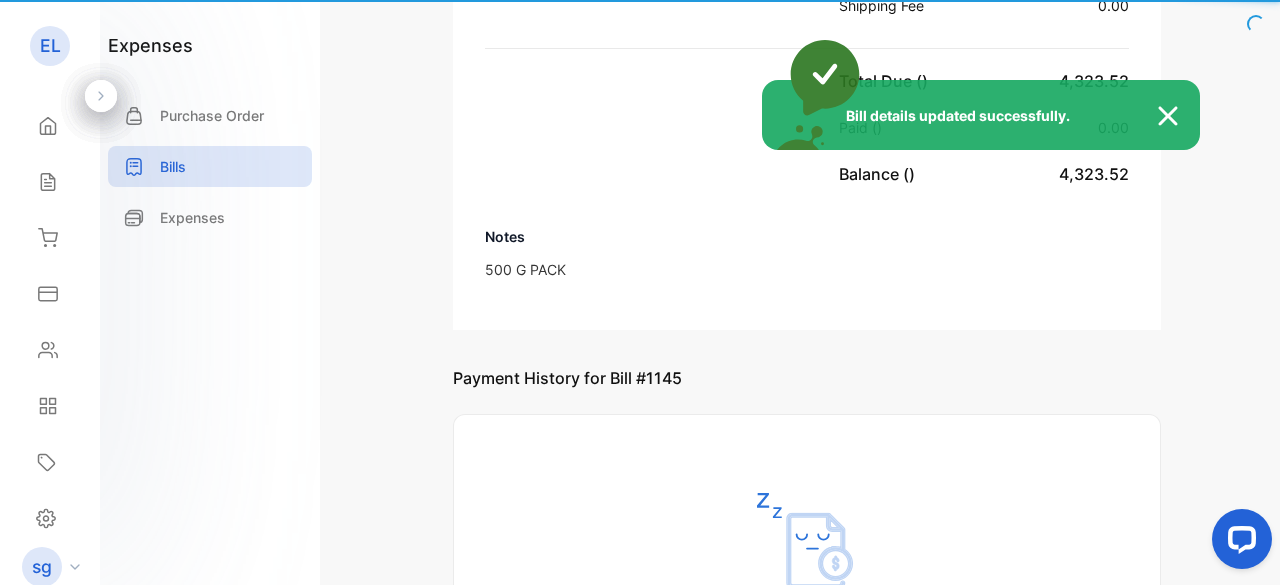 click at bounding box center [1178, 116] 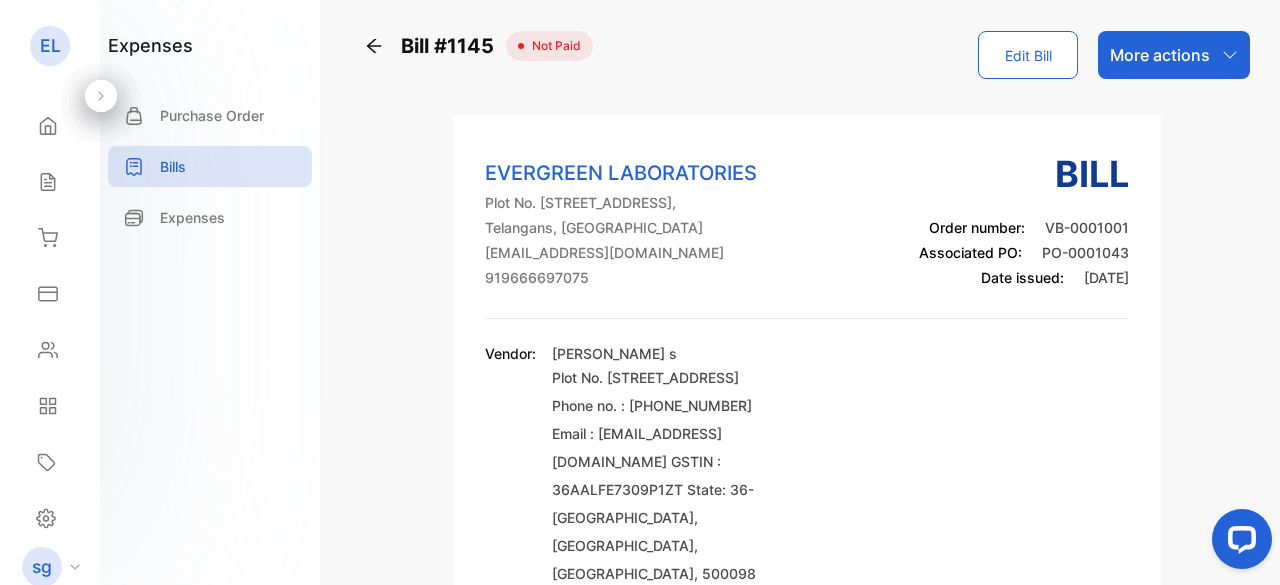 scroll, scrollTop: 0, scrollLeft: 0, axis: both 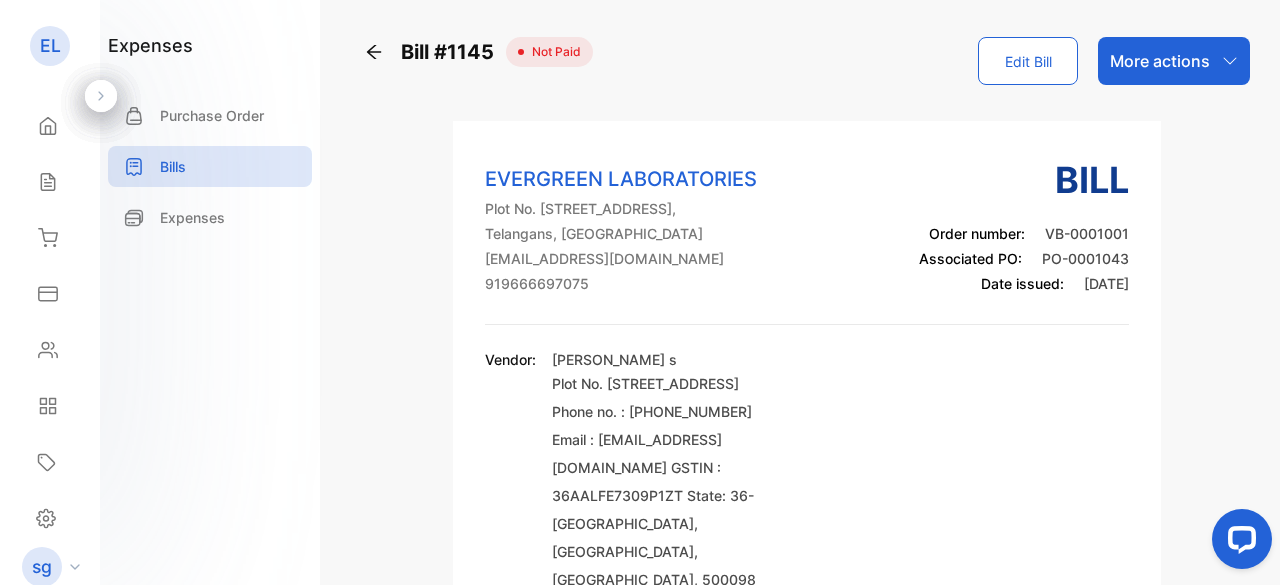 click on "More actions" at bounding box center (1160, 61) 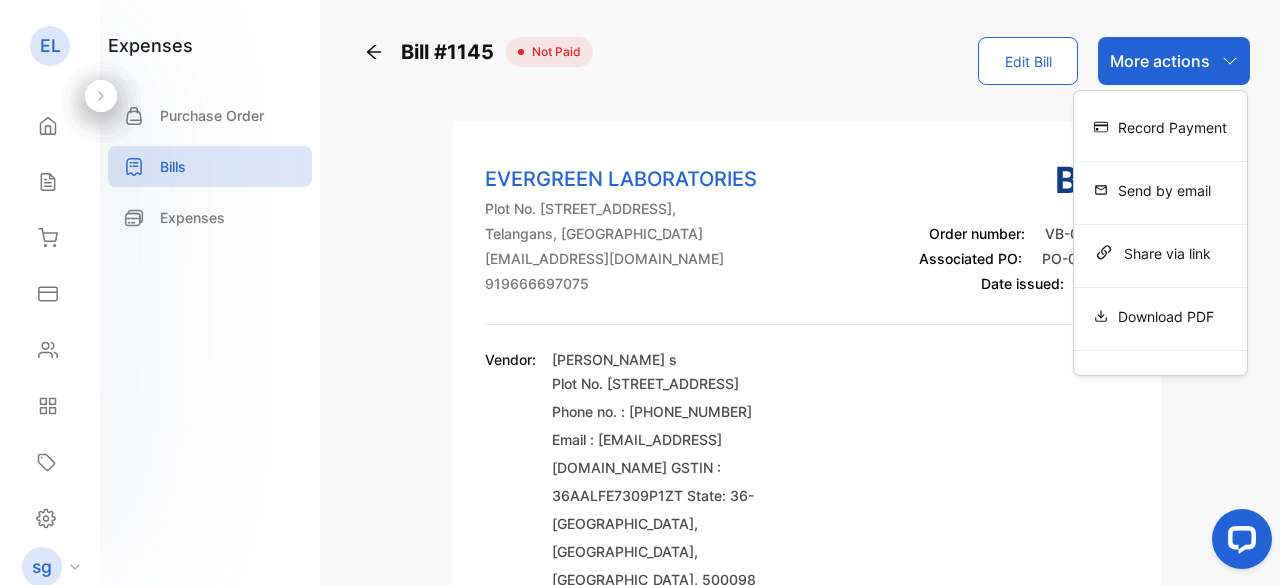 click 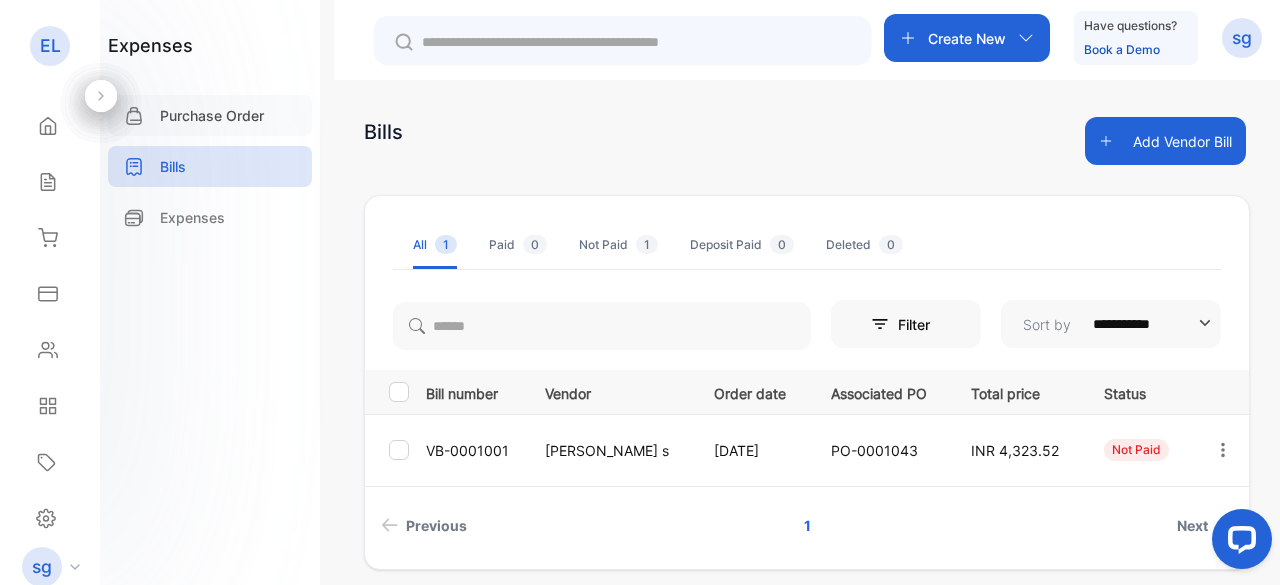 click on "Purchase Order" at bounding box center (212, 115) 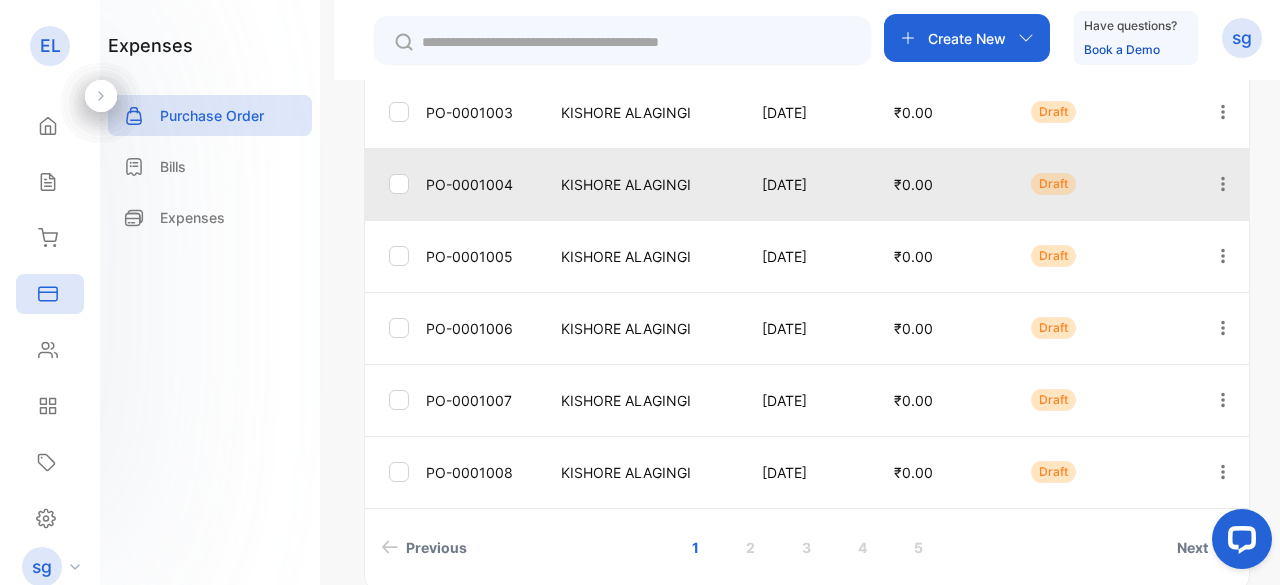 scroll, scrollTop: 724, scrollLeft: 0, axis: vertical 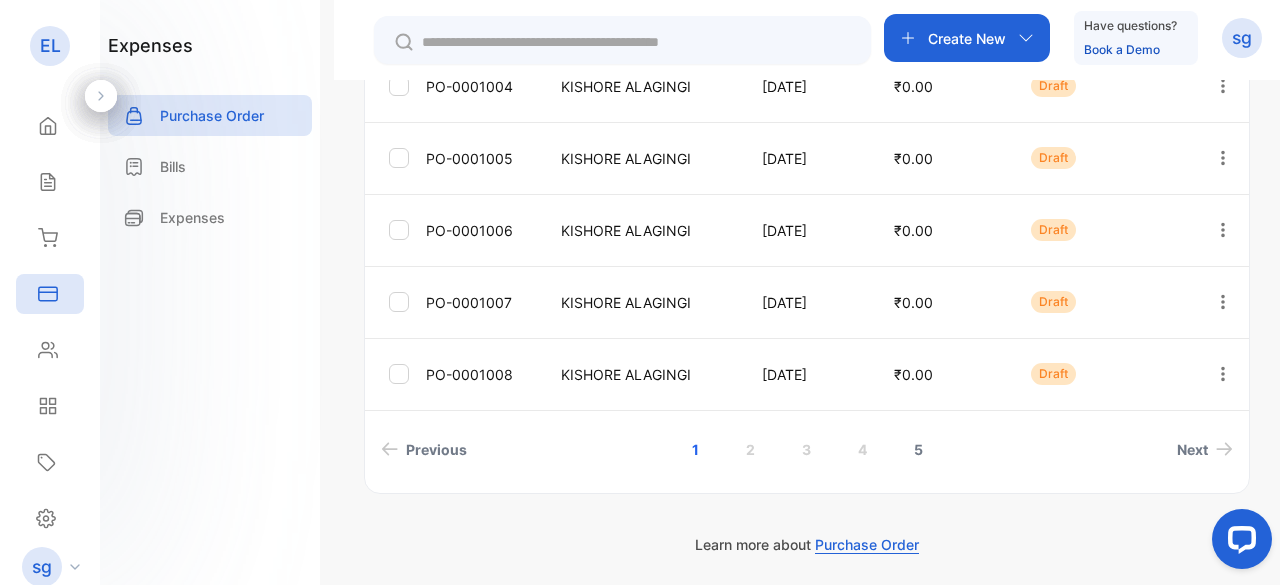click on "5" at bounding box center [918, 449] 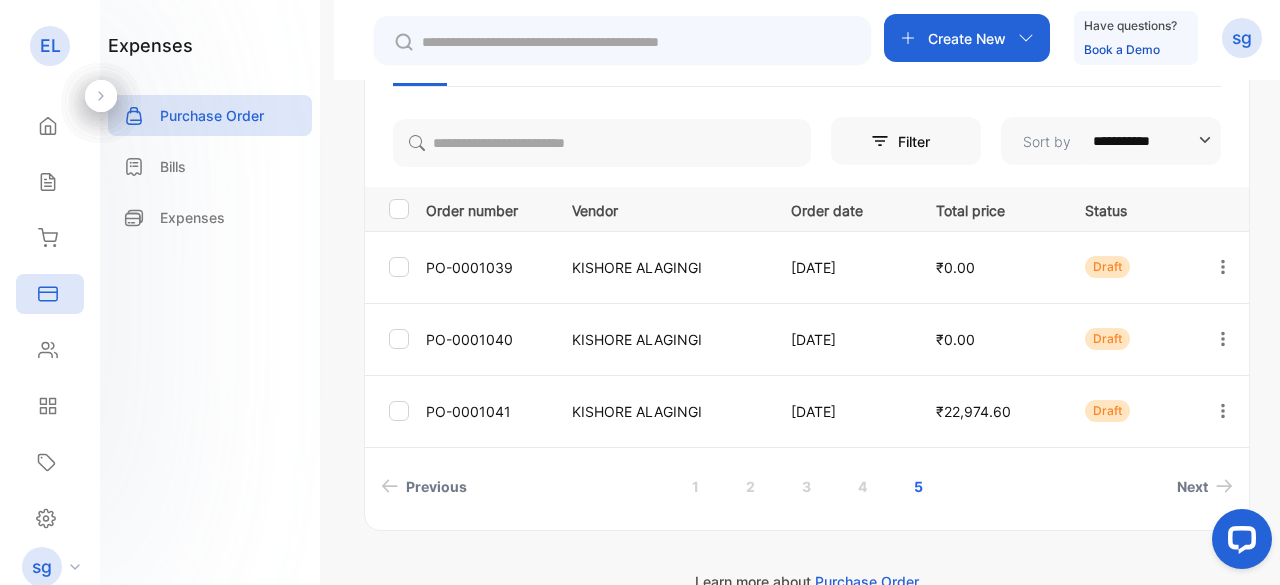scroll, scrollTop: 220, scrollLeft: 0, axis: vertical 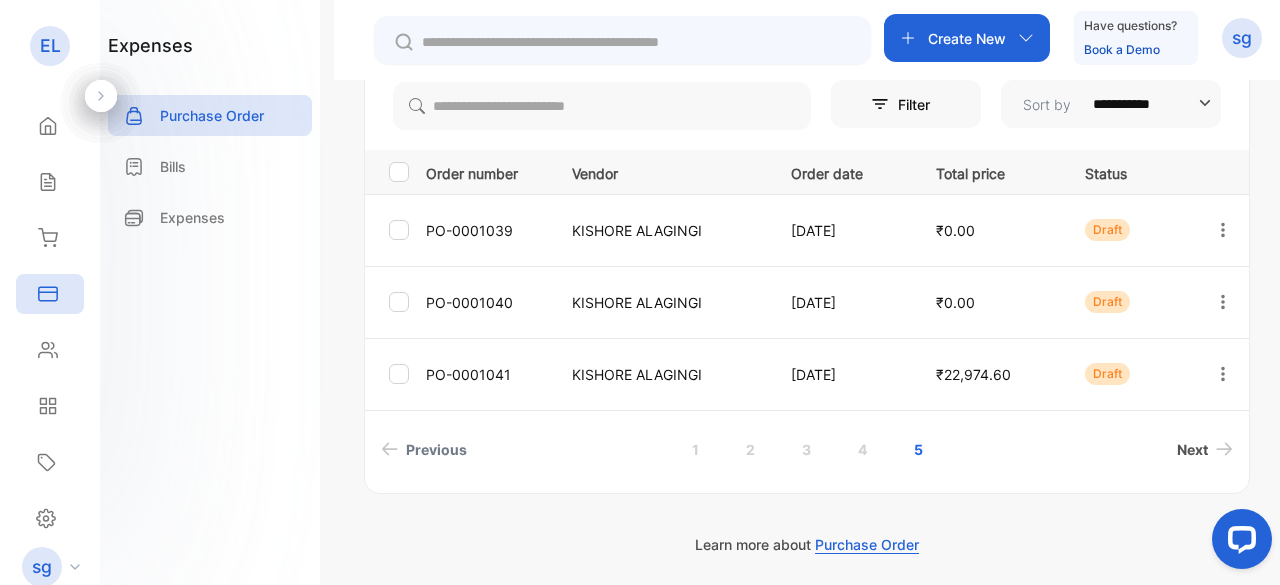 click on "Next" at bounding box center (1192, 449) 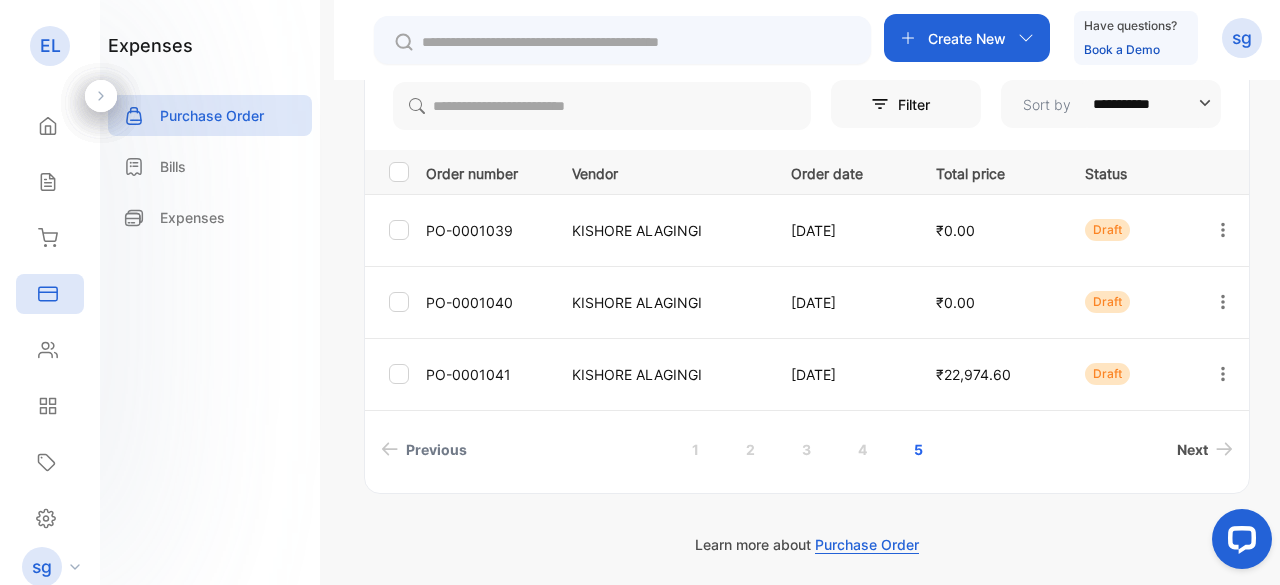 click on "Next" at bounding box center [1192, 449] 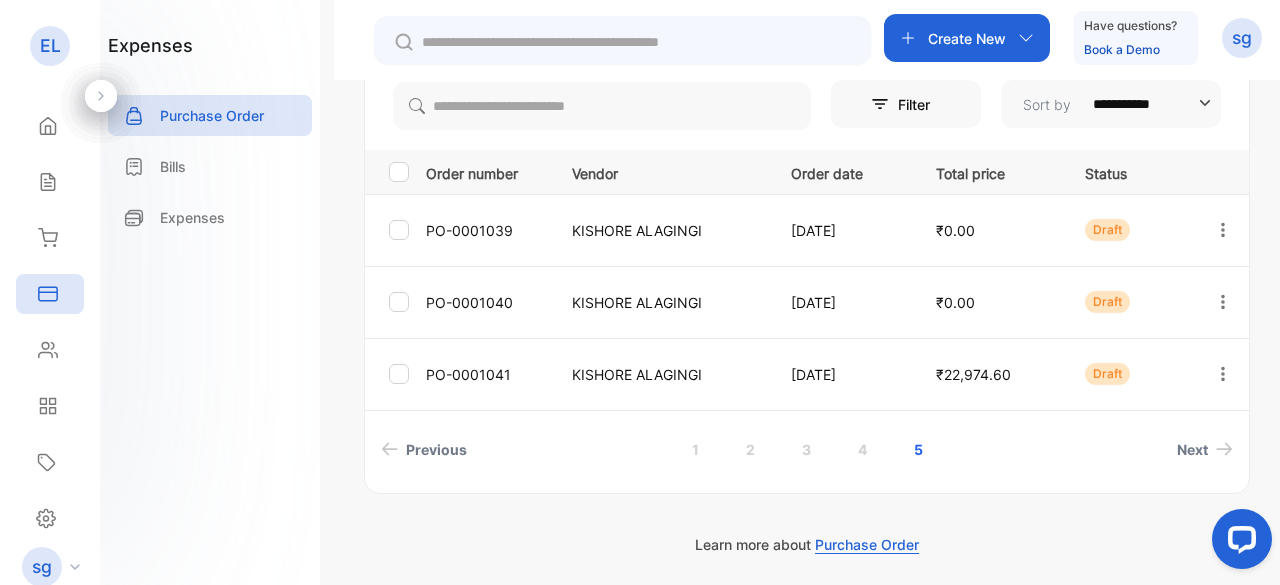 click 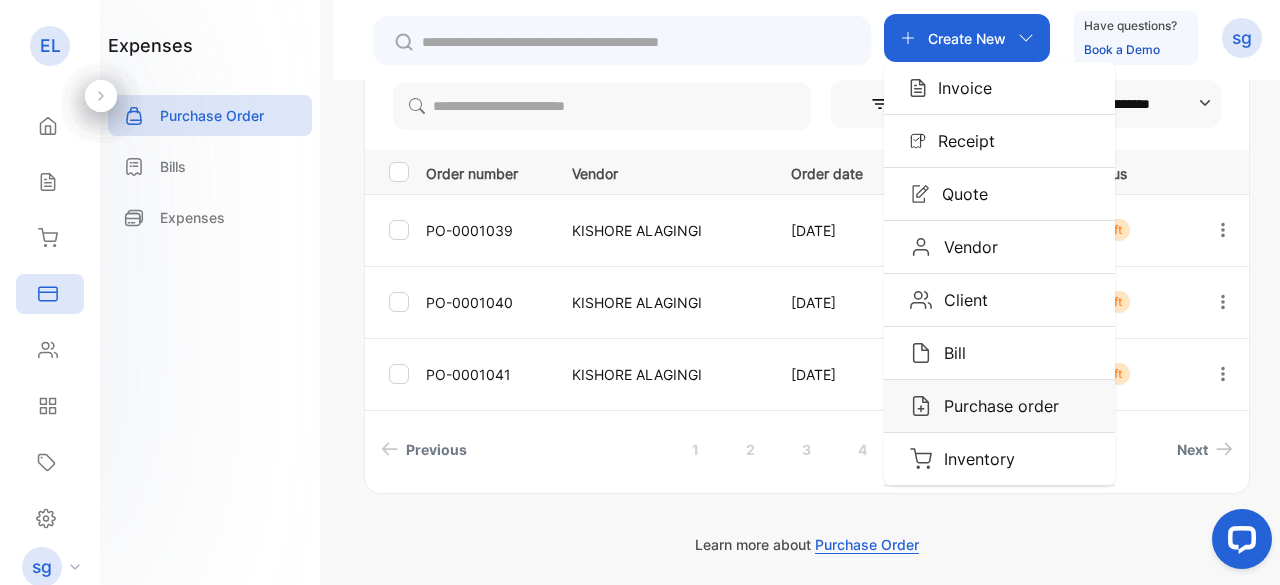 click on "Purchase order" at bounding box center [995, 406] 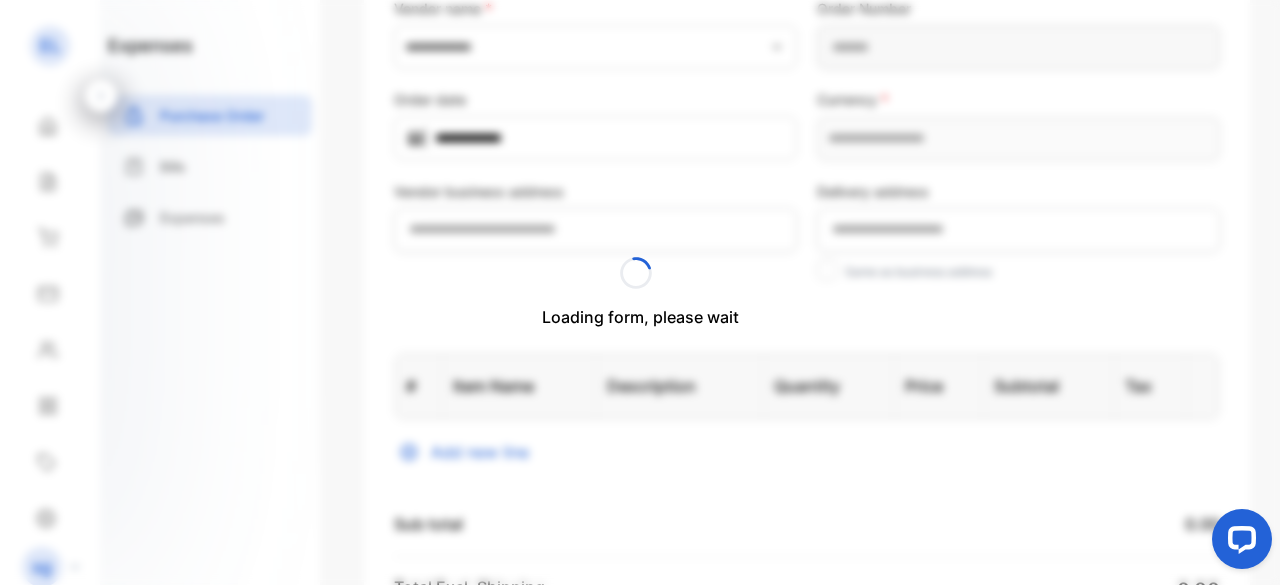 type on "**********" 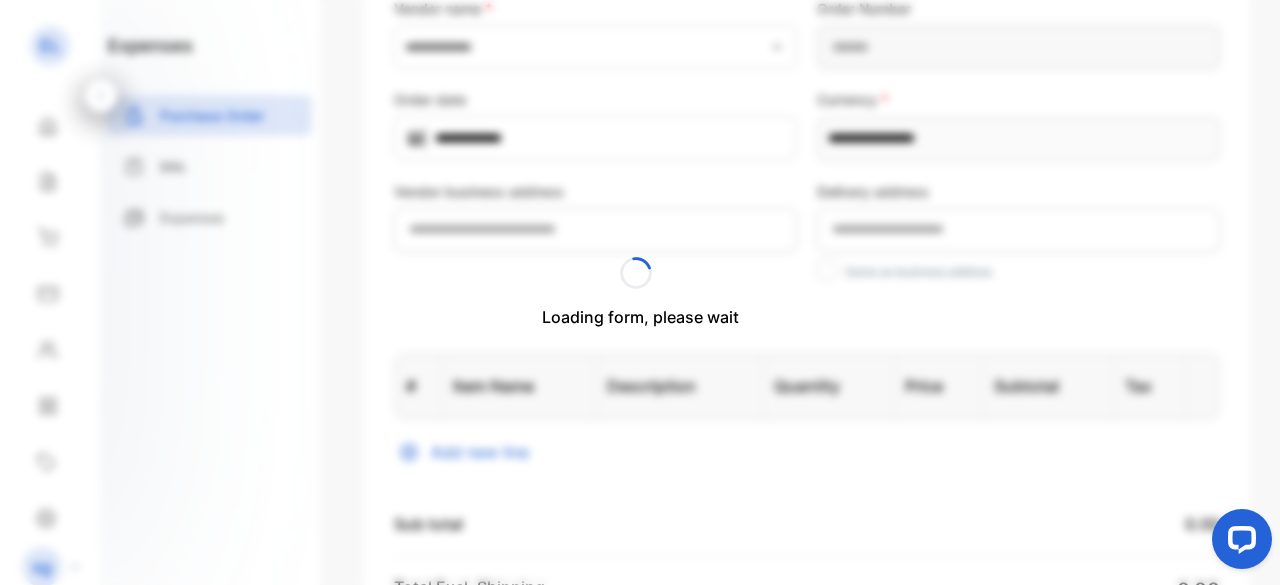 type on "**********" 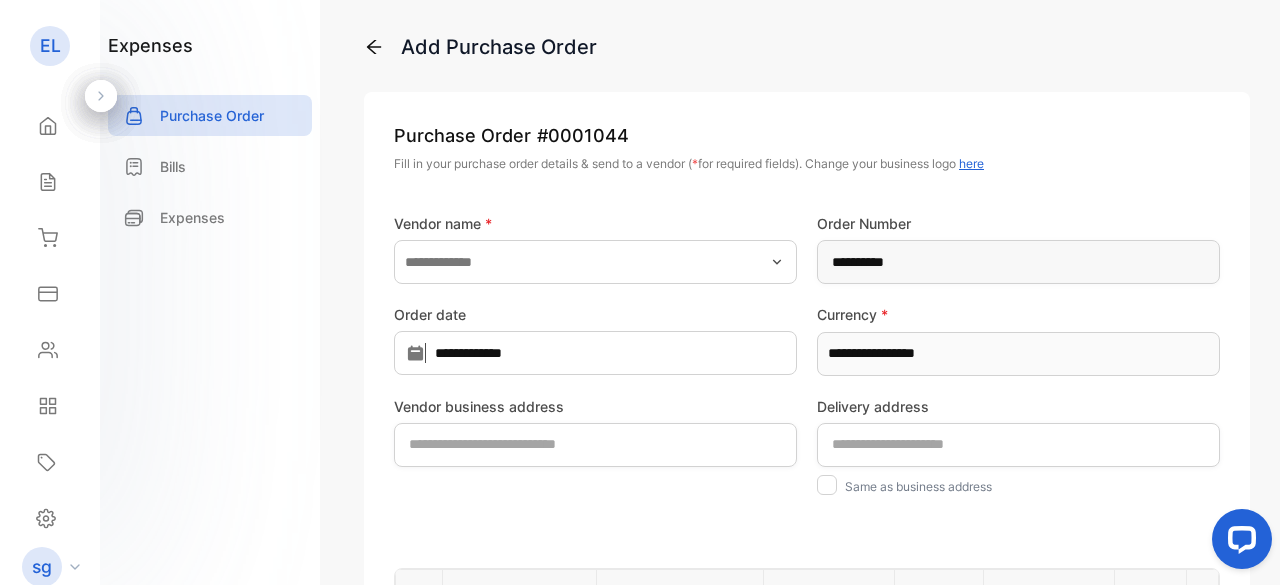 scroll, scrollTop: 0, scrollLeft: 0, axis: both 